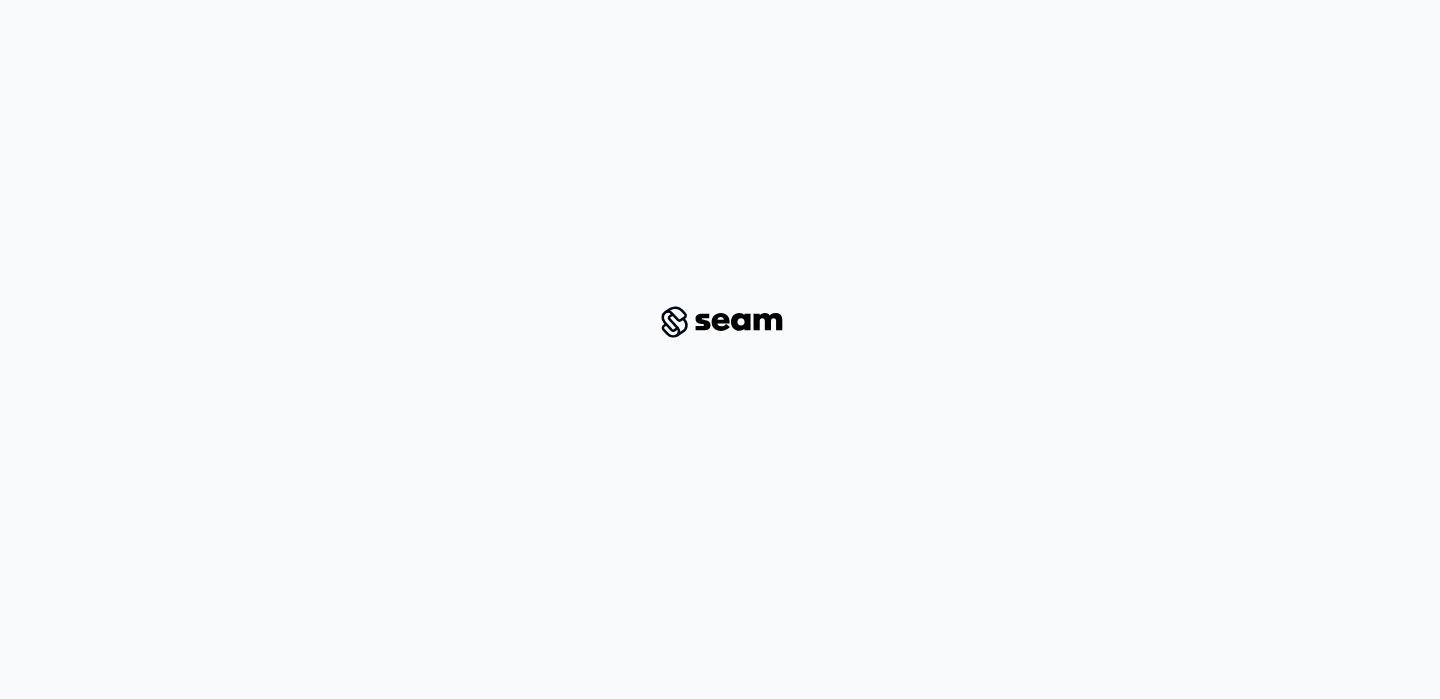 scroll, scrollTop: 0, scrollLeft: 0, axis: both 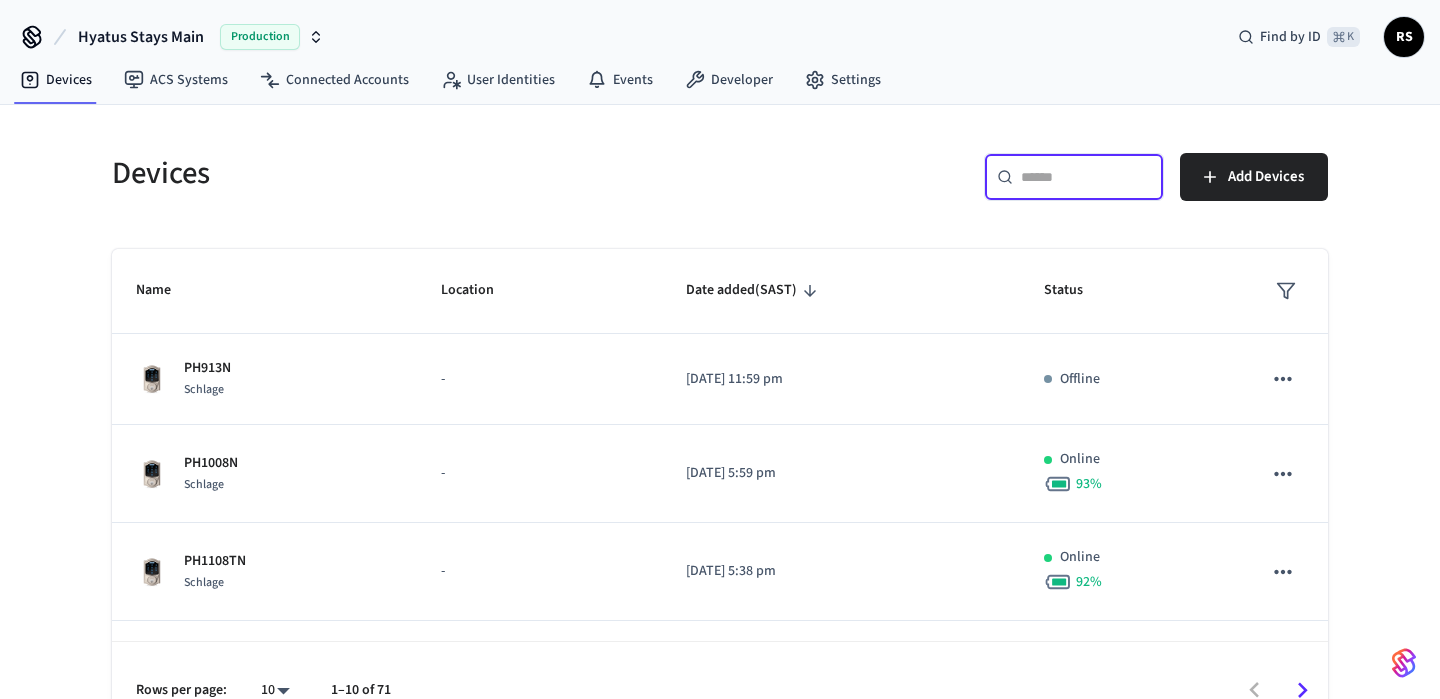 click at bounding box center [1086, 177] 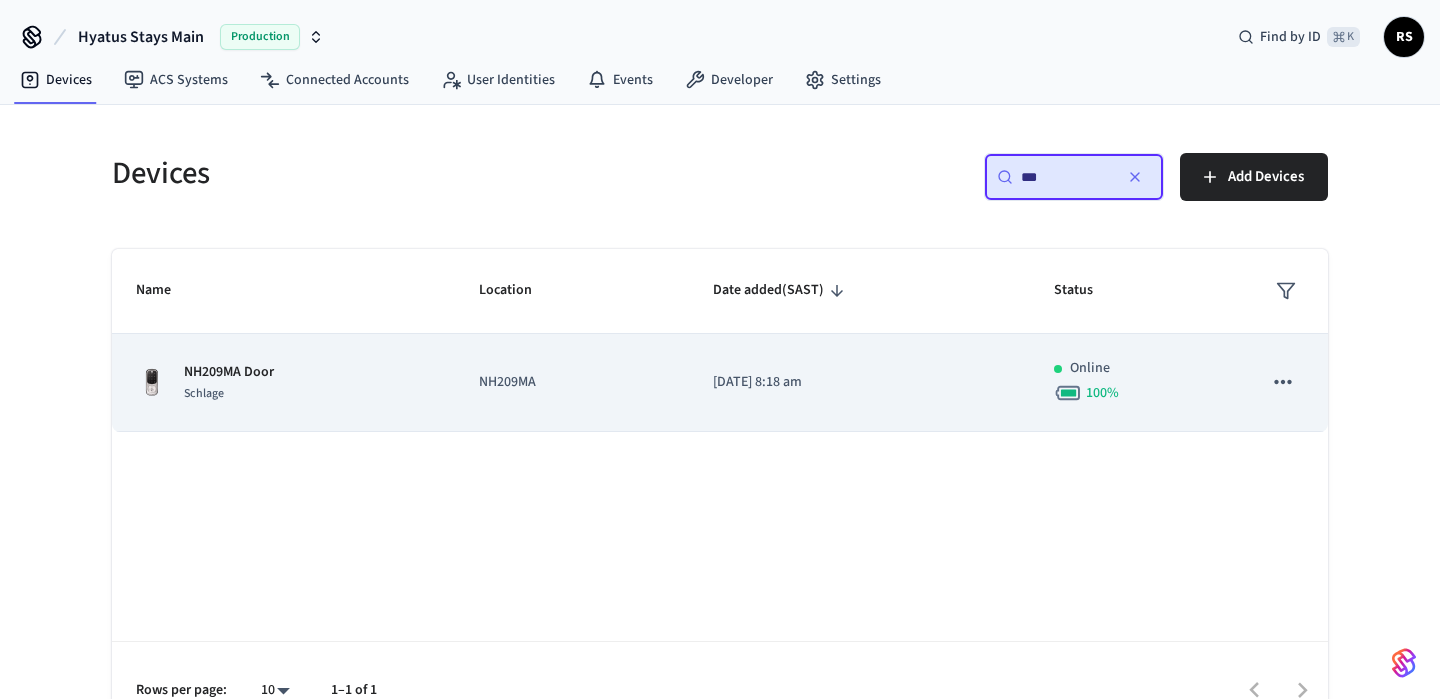 type on "***" 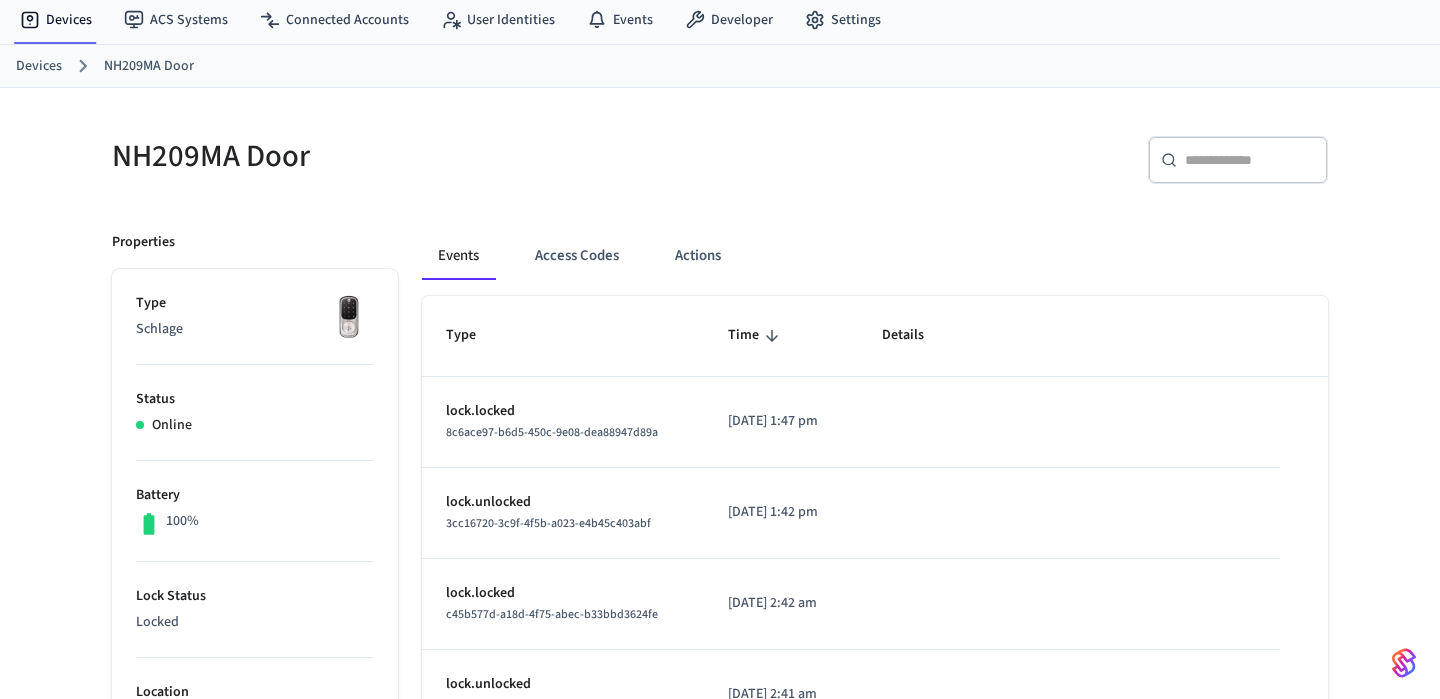 scroll, scrollTop: 56, scrollLeft: 0, axis: vertical 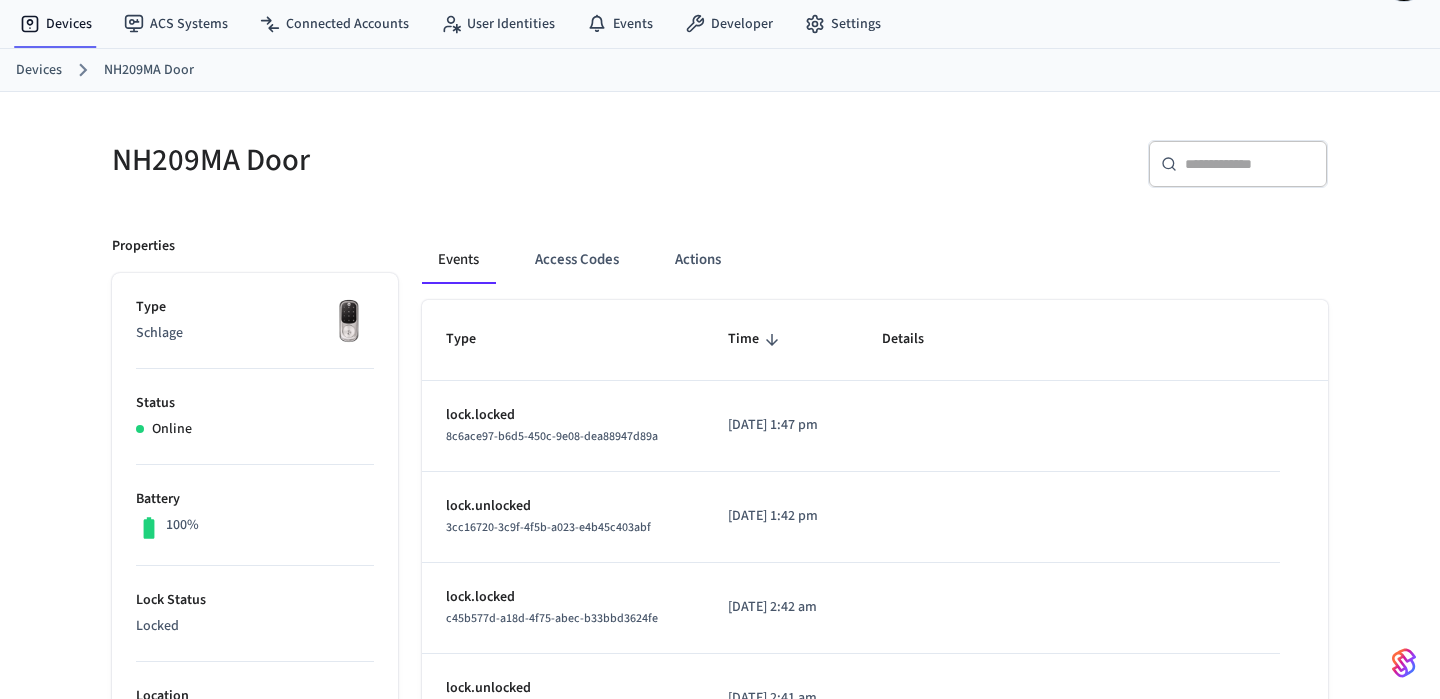 click on "Events Access Codes Actions Type Time Details lock.locked 8c6ace97-b6d5-450c-9e08-dea88947d89a [DATE] 1:47 pm lock.unlocked 3cc16720-3c9f-4f5b-a023-e4b45c403abf [DATE] 1:42 pm lock.locked c45b577d-a18d-4f75-abec-b33bbd3624fe [DATE] 2:42 am lock.unlocked b63942b9-86db-4939-a8c0-d3ca877f0f68 [DATE] 2:41 am lock.locked 4709a68a-7823-4125-90d3-2298f2c13905 [DATE] 9:36 pm lock.unlocked d29cc79d-13c2-4b97-989d-8d16b0b42ca3 [DATE] 5:13 pm Access Code Name:  Cleaner Access Code:   d9f8f005-3655-4715-8854-6bbd25278131 lock.locked 1ef05f3c-786d-4bee-9dcd-69980a1a9ee4 [DATE] 10:55 am lock.unlocked fb7d9158-b5f2-46a4-bbed-8285a8d07f77 [DATE] 10:54 am lock.locked a818a4b1-0055-41ea-bd80-80f3368c5b68 [DATE] 2:11 am lock.unlocked 8e960c93-7c04-40b1-9276-a1d0cc6ae404 [DATE] 8:37 pm Rows per page: 10 ** 1–10 of 1108" at bounding box center [863, 809] 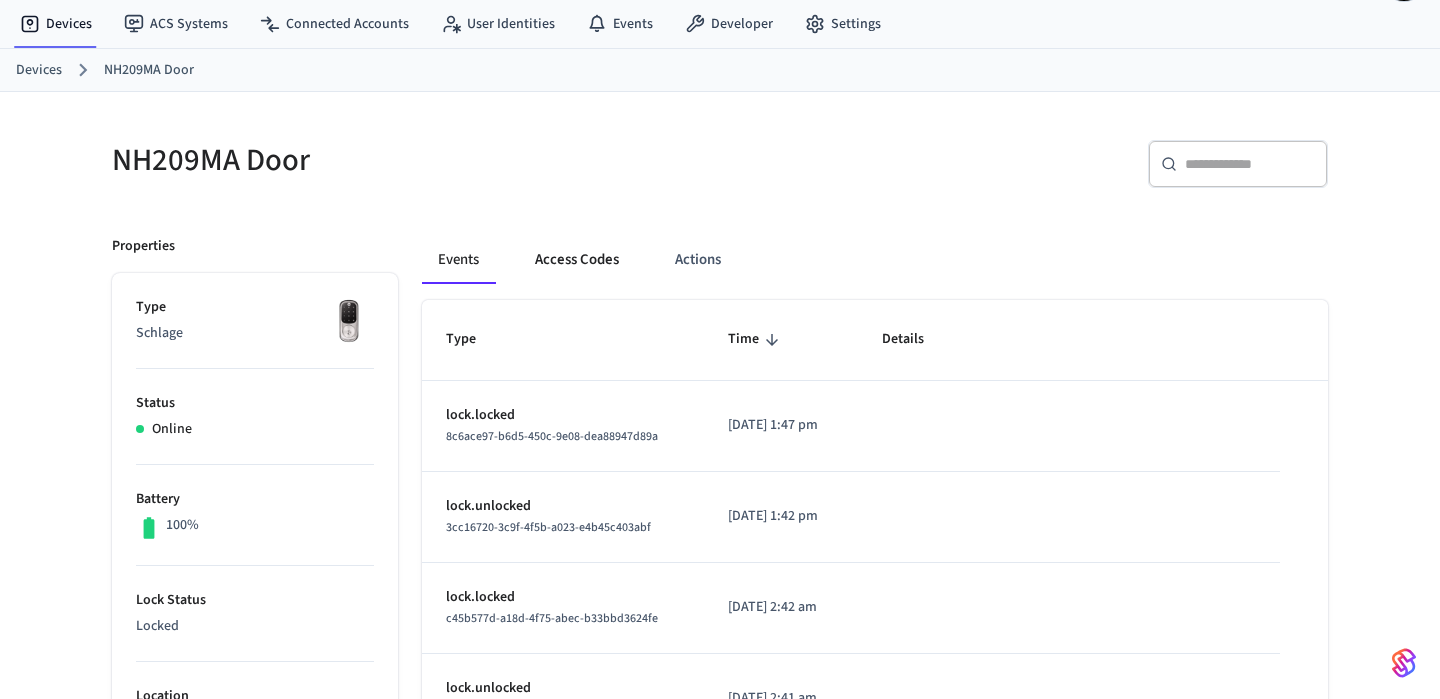 click on "Access Codes" at bounding box center [577, 260] 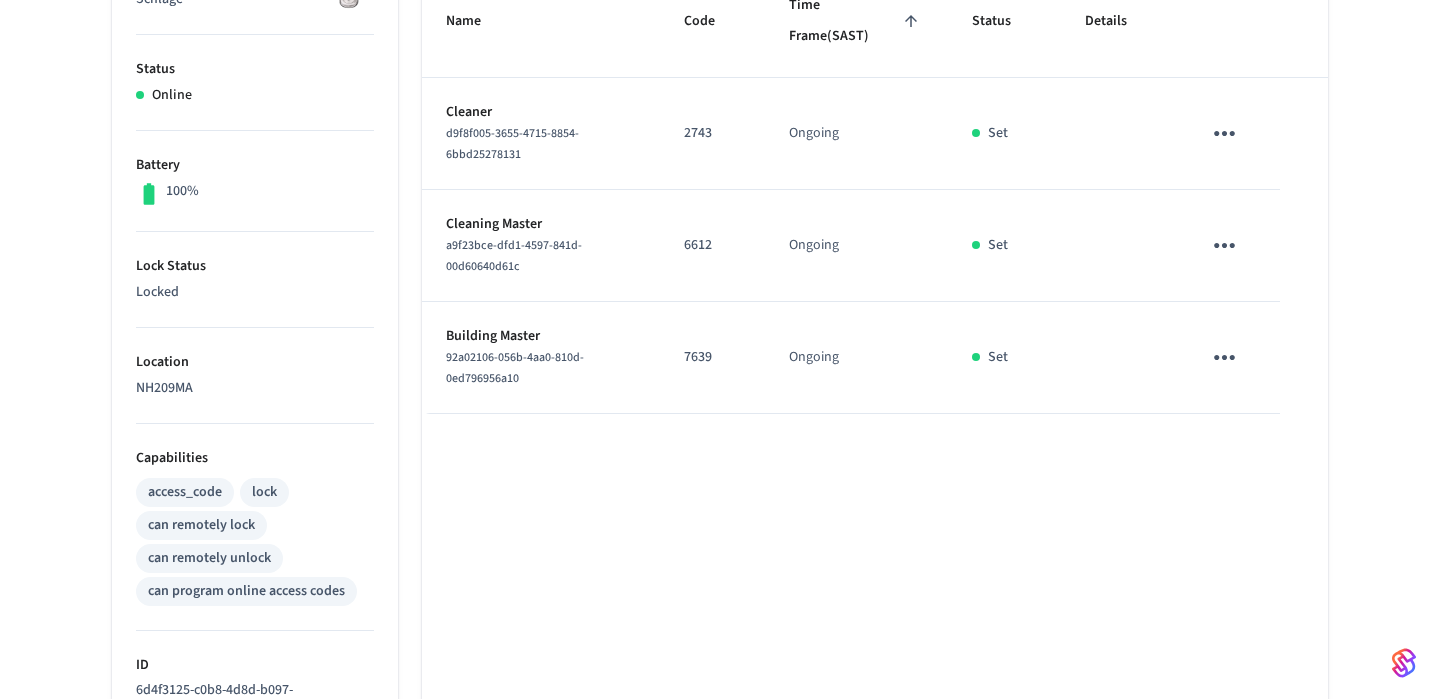 scroll, scrollTop: 400, scrollLeft: 0, axis: vertical 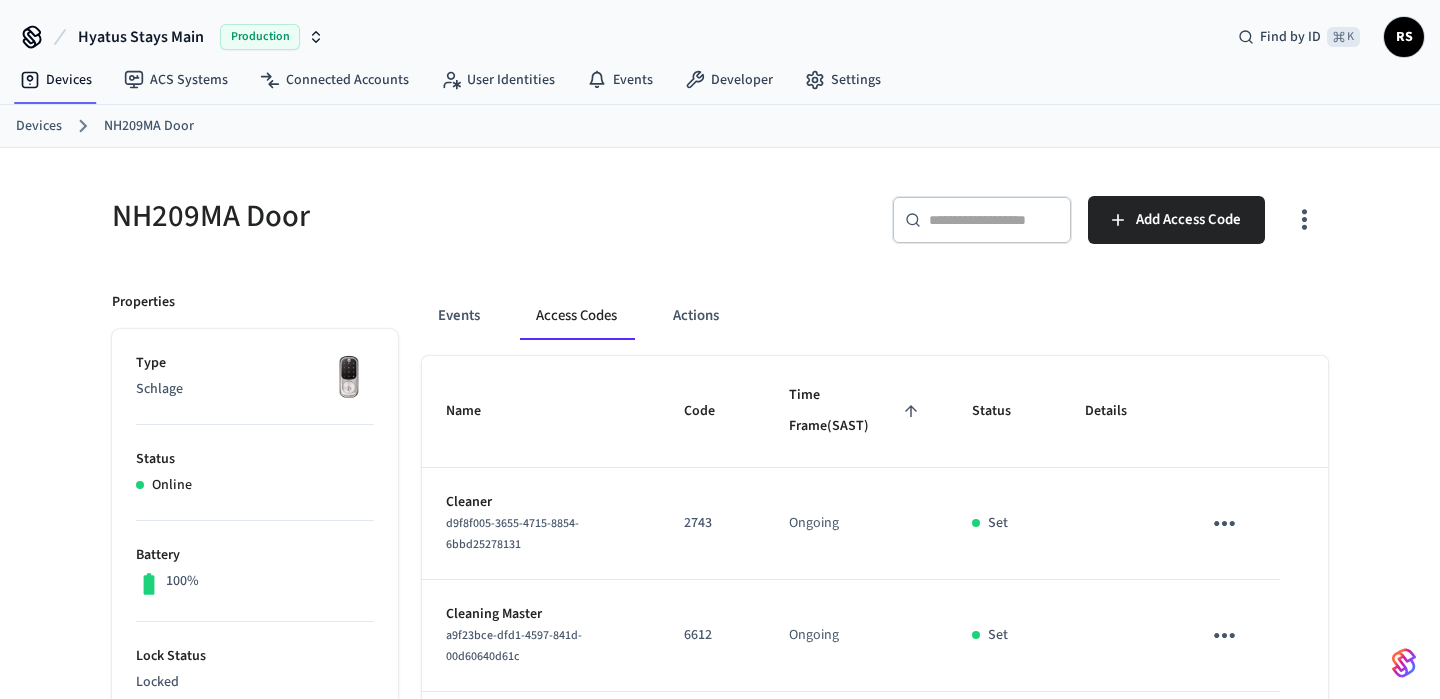 click at bounding box center (994, 220) 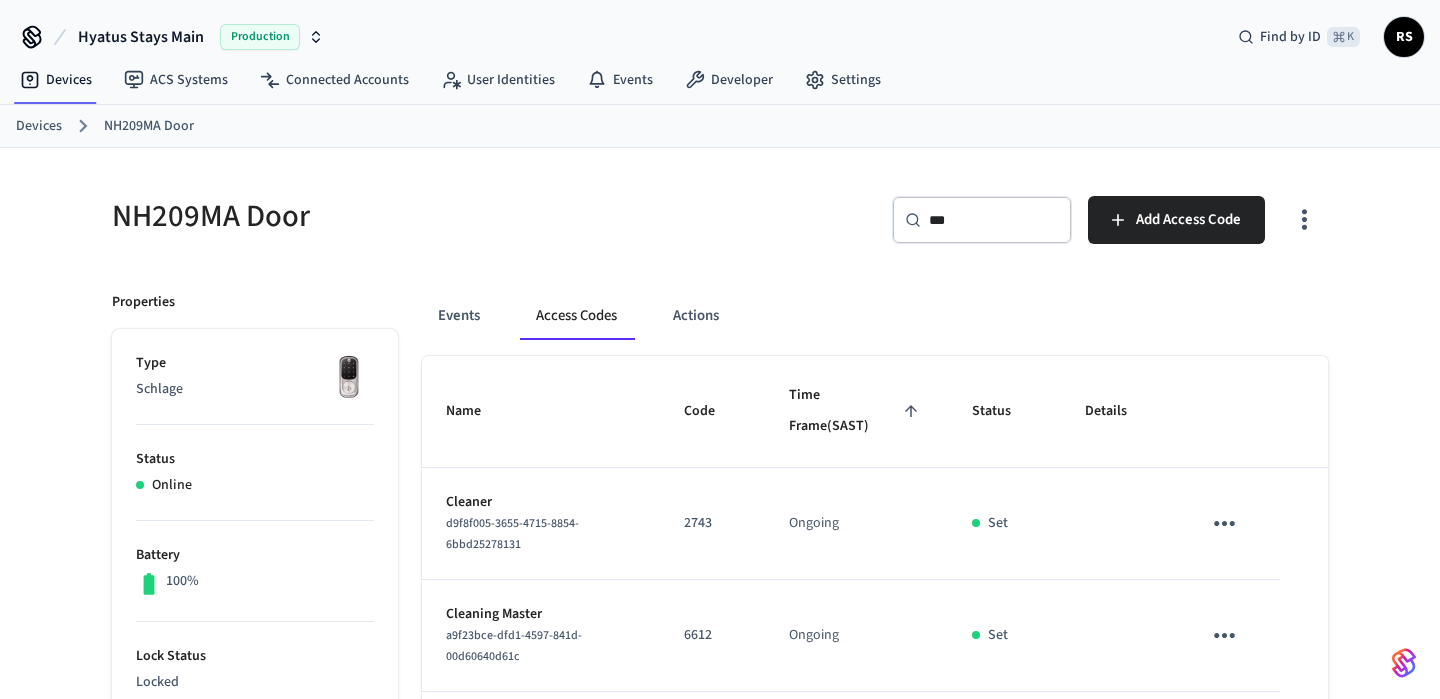 click on "***" at bounding box center (994, 220) 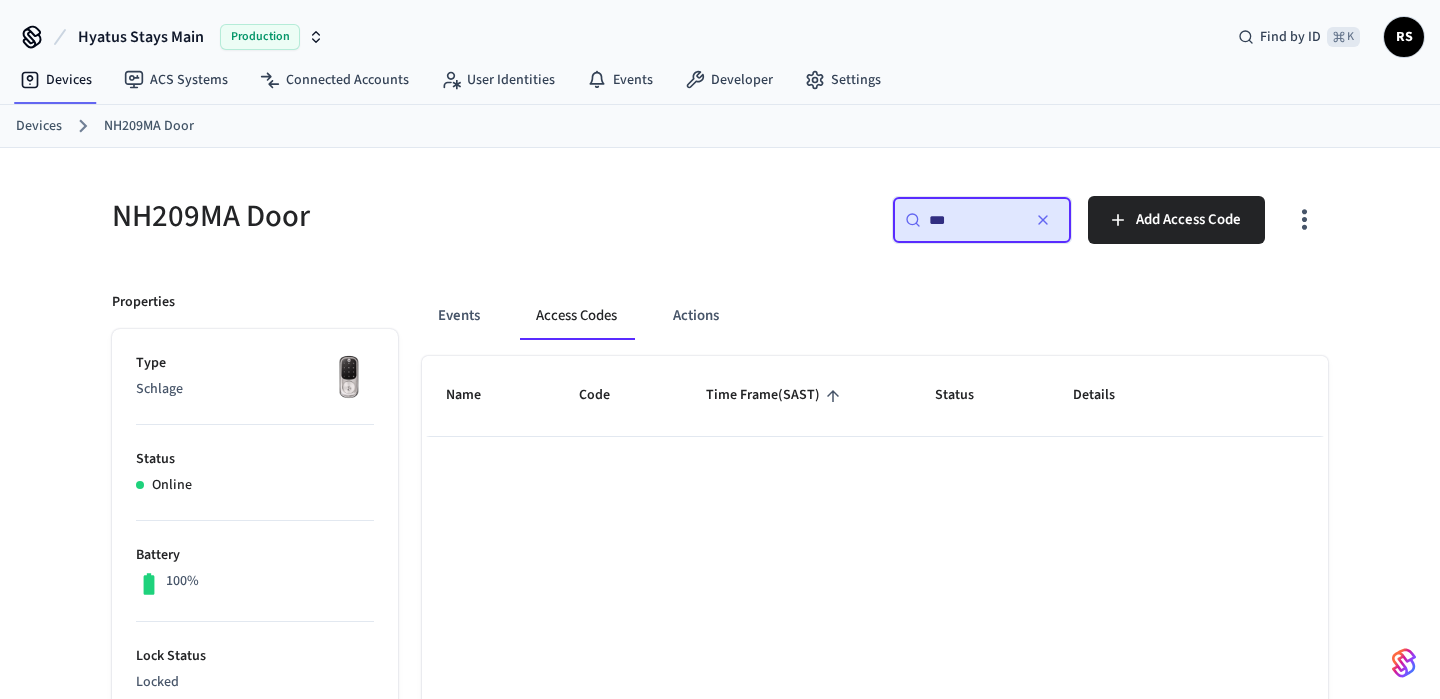 type on "***" 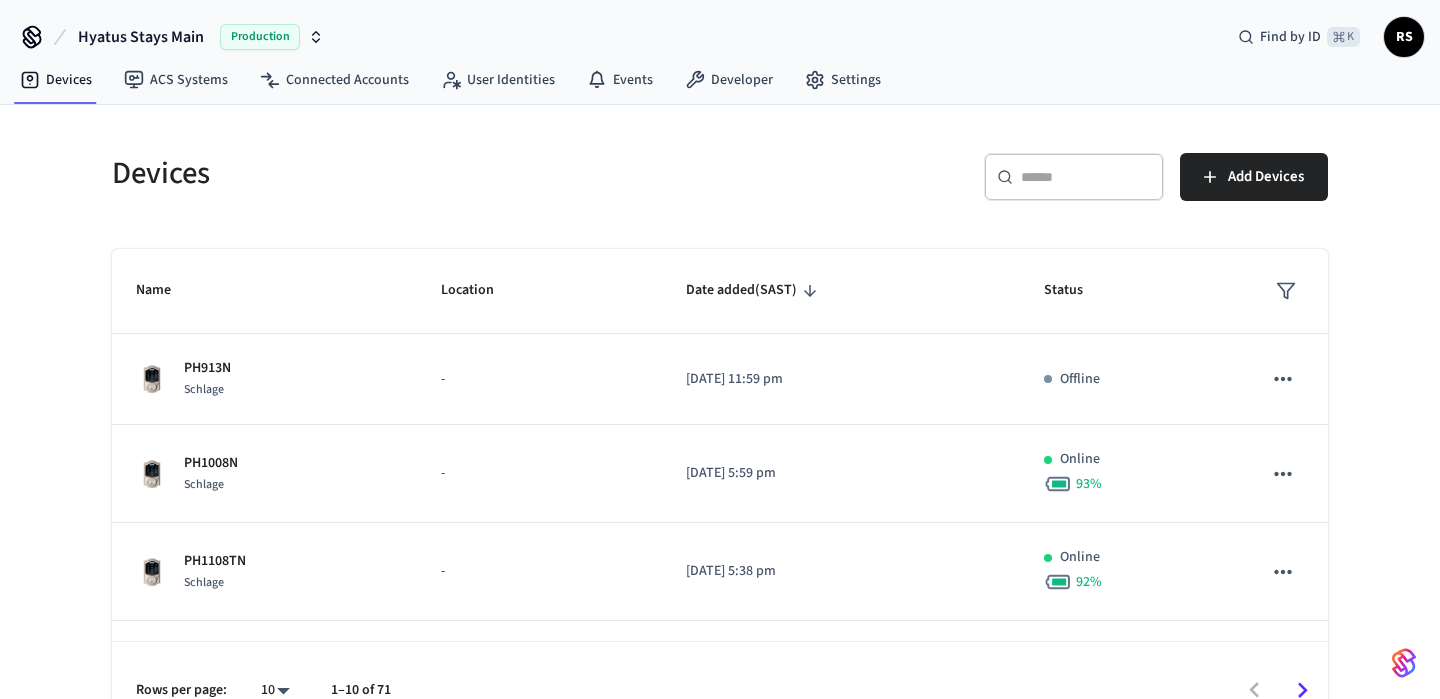 click on "​ ​" at bounding box center [1074, 177] 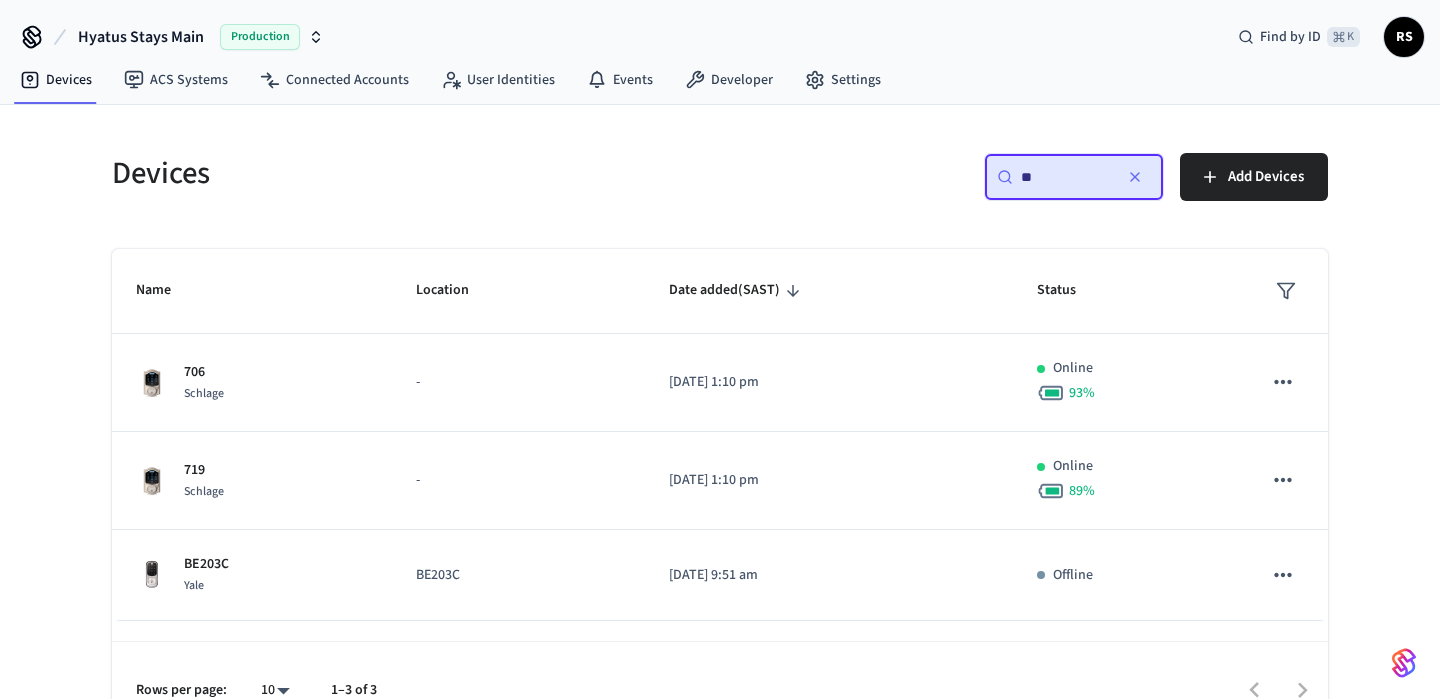 type on "*" 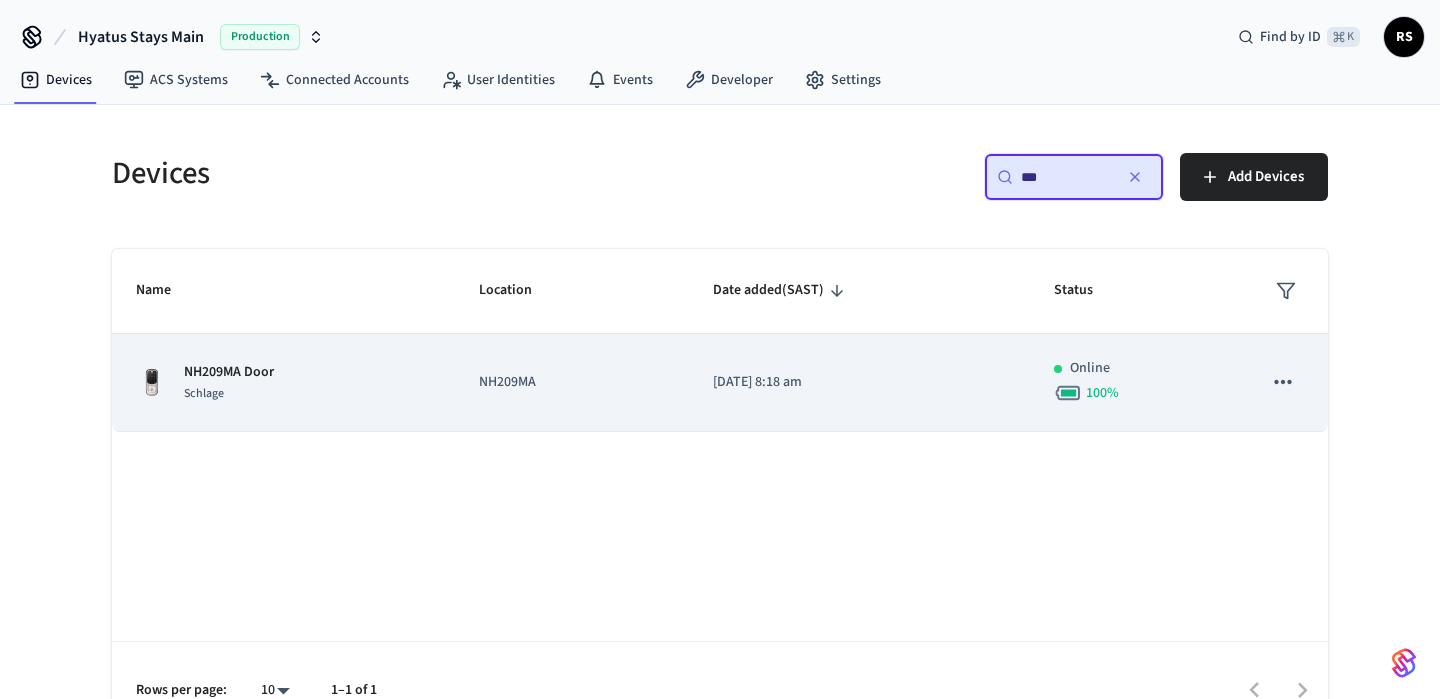 type on "***" 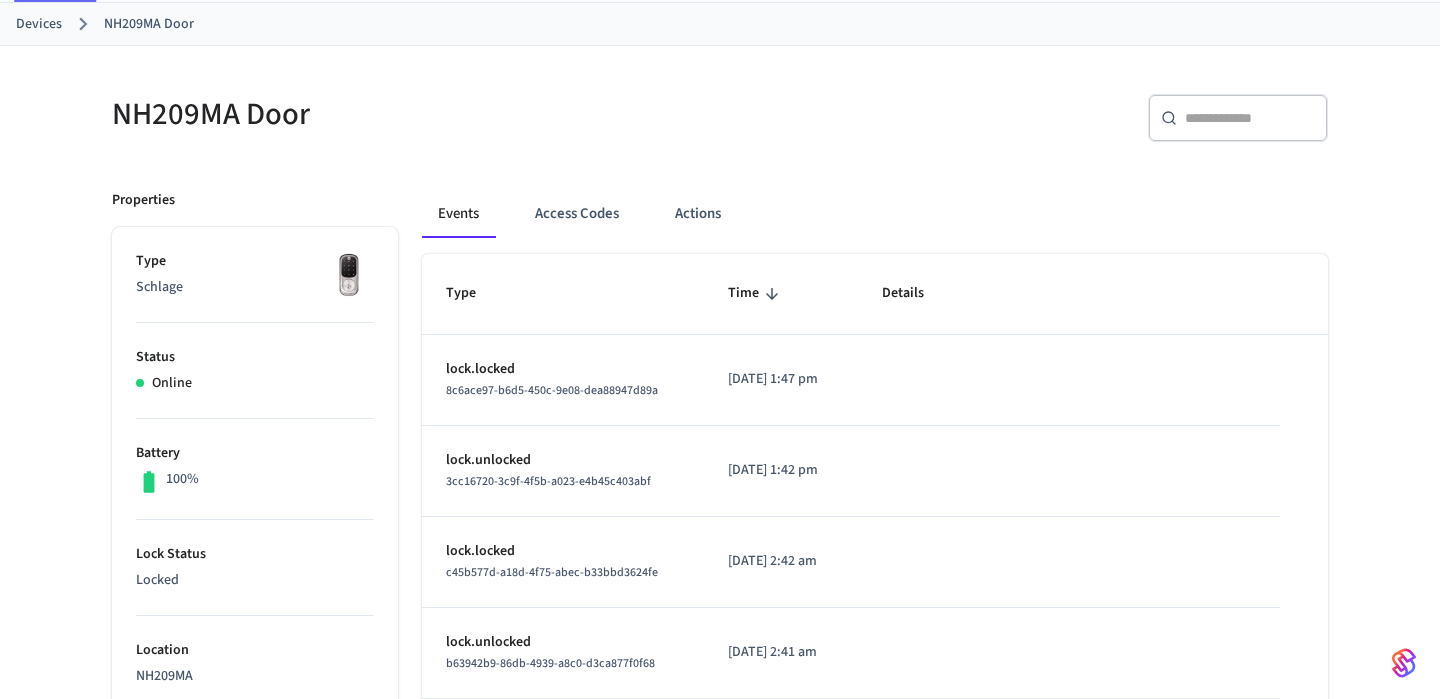 scroll, scrollTop: 172, scrollLeft: 0, axis: vertical 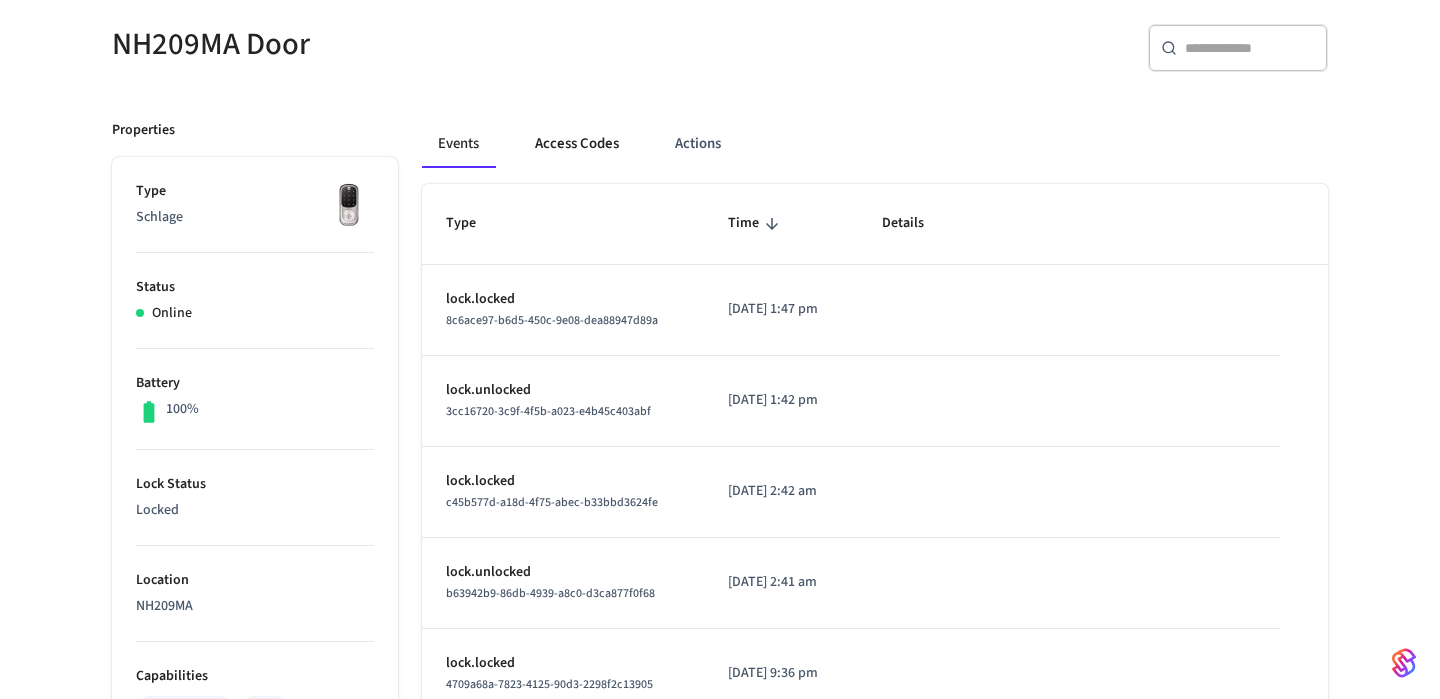 click on "Access Codes" at bounding box center (577, 144) 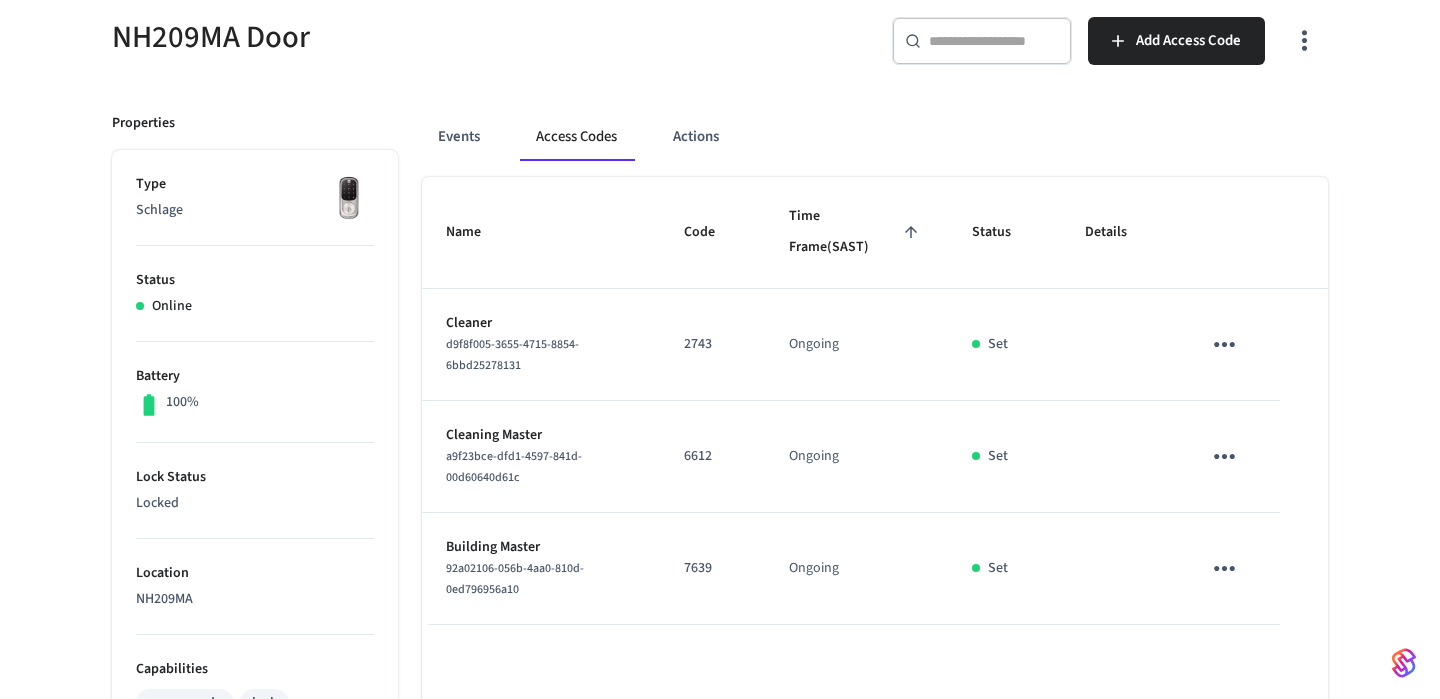 scroll, scrollTop: 178, scrollLeft: 0, axis: vertical 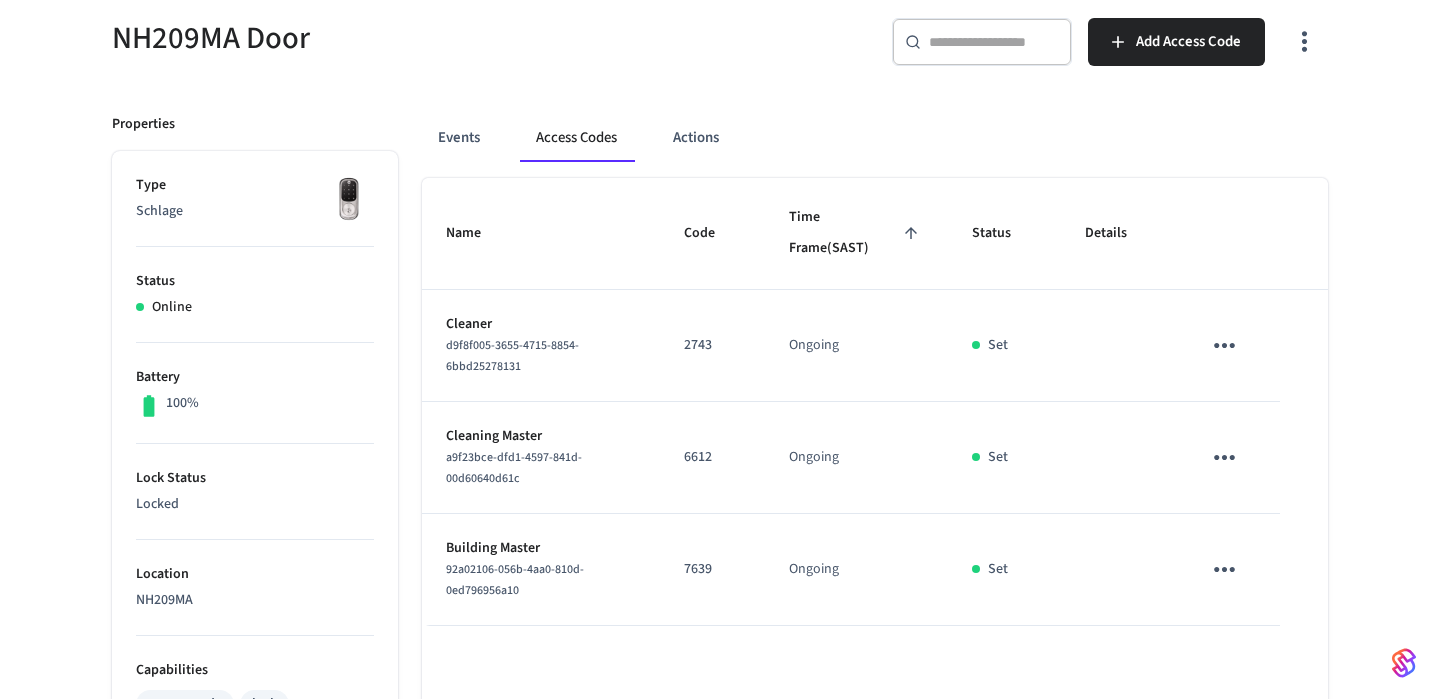 click at bounding box center [994, 42] 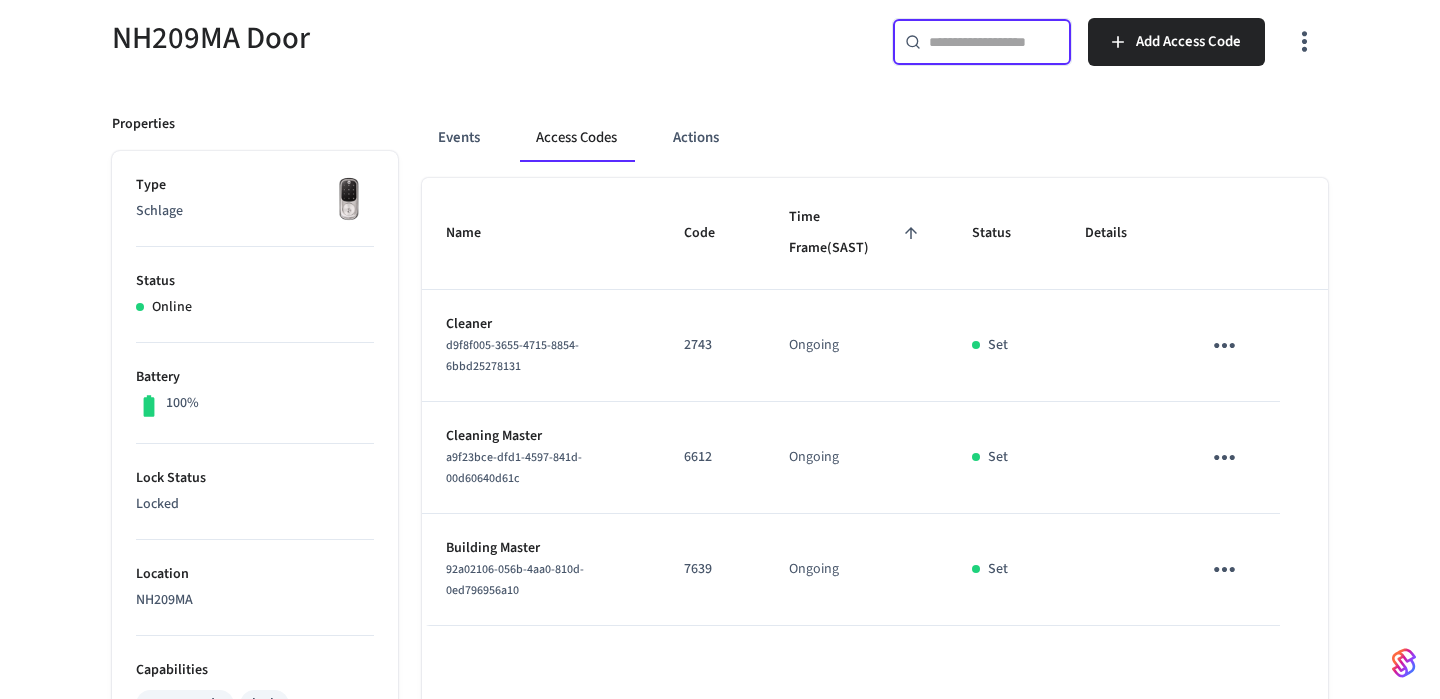 type on "*" 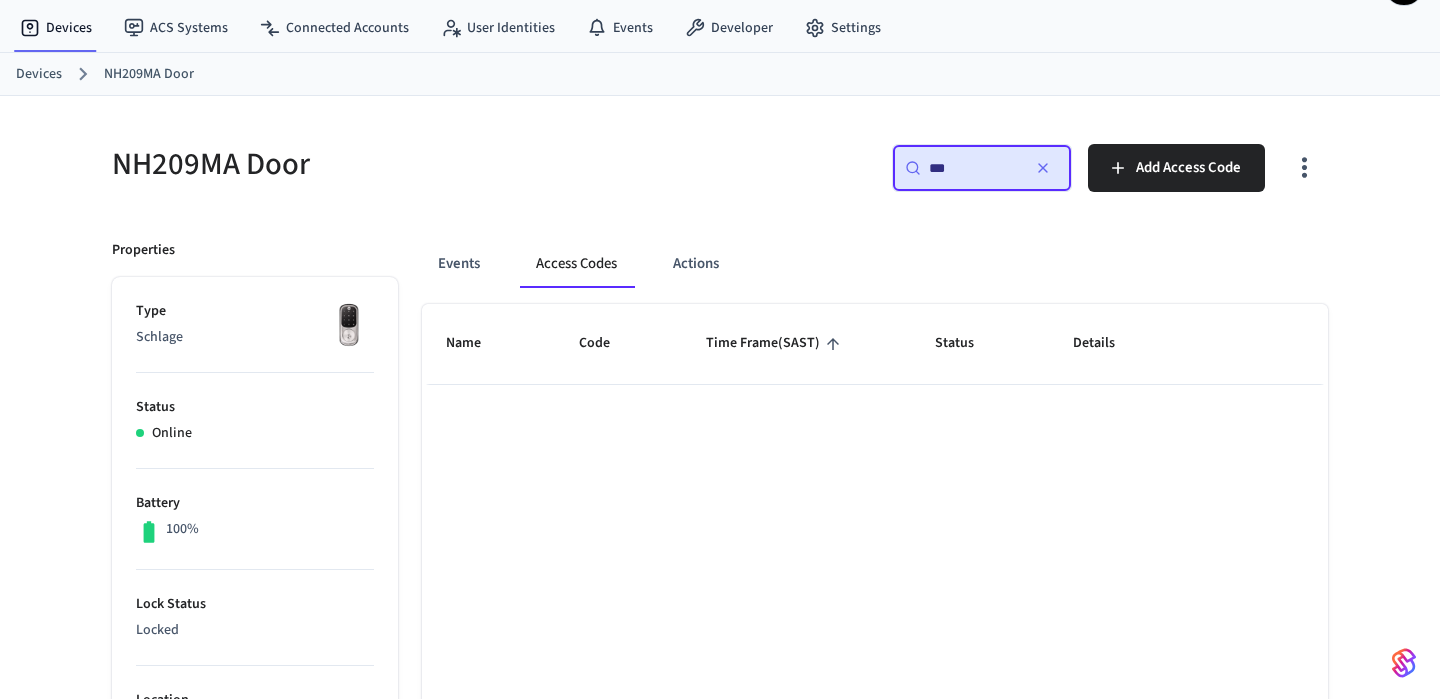 scroll, scrollTop: 0, scrollLeft: 0, axis: both 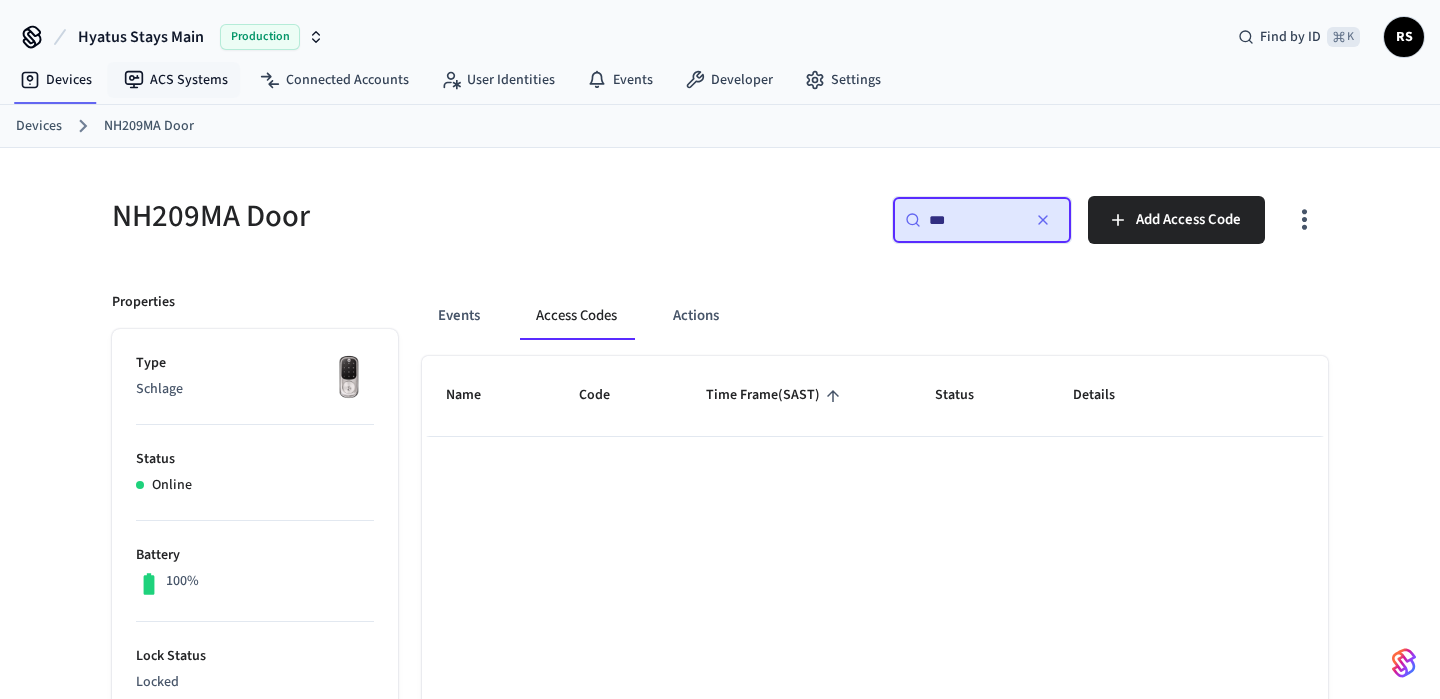 type on "***" 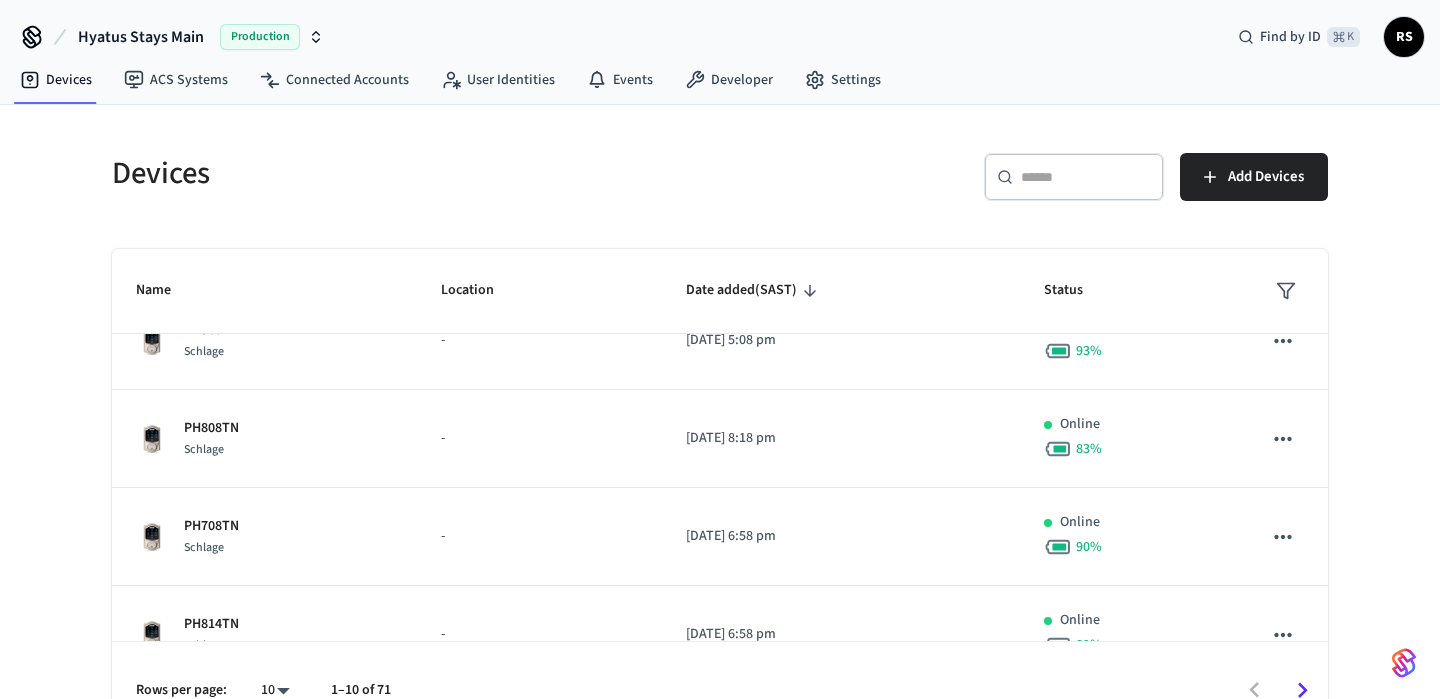 scroll, scrollTop: 665, scrollLeft: 0, axis: vertical 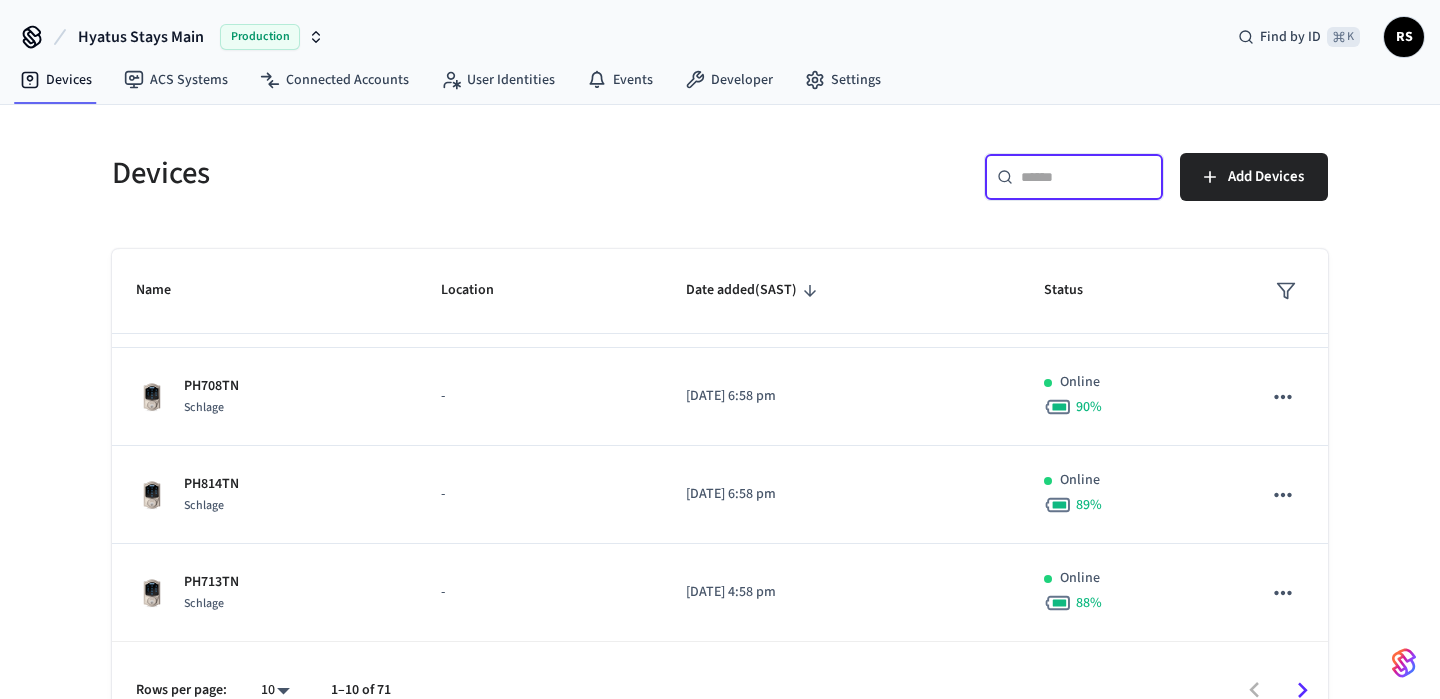 click at bounding box center [1086, 177] 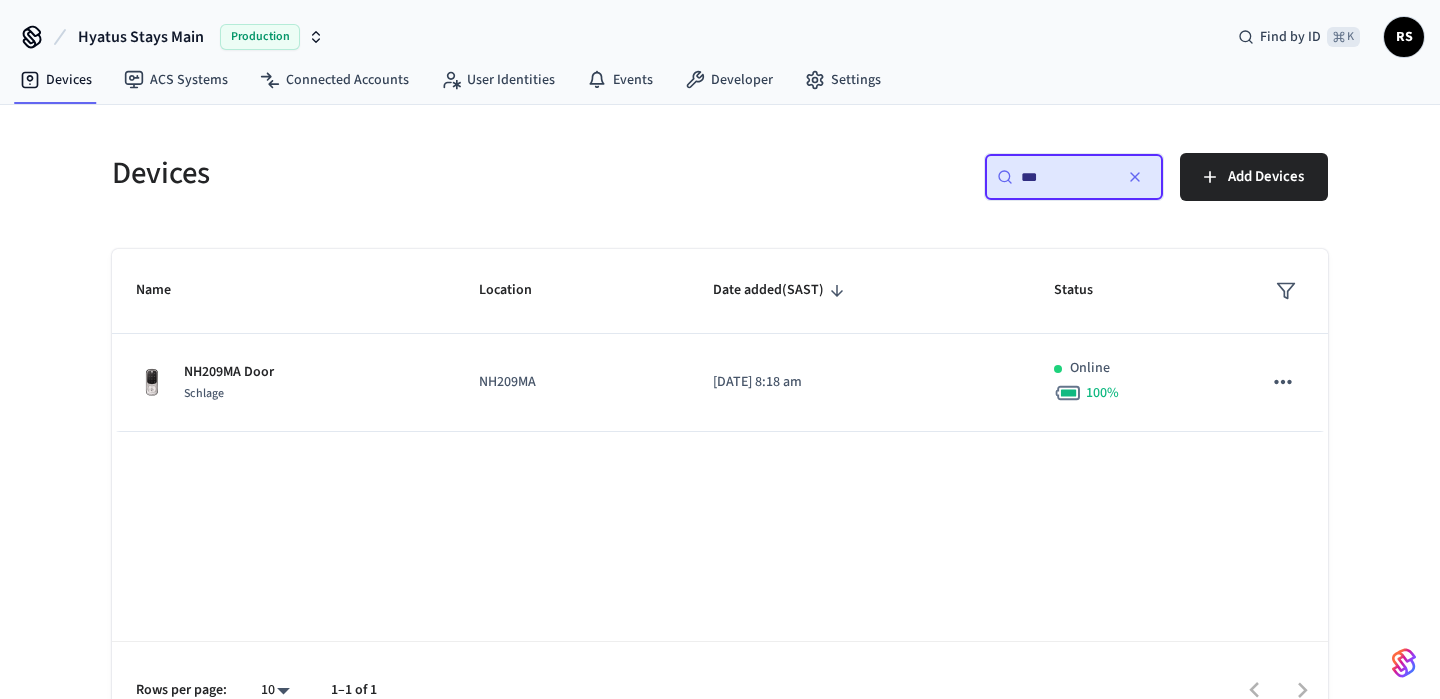 scroll, scrollTop: 0, scrollLeft: 0, axis: both 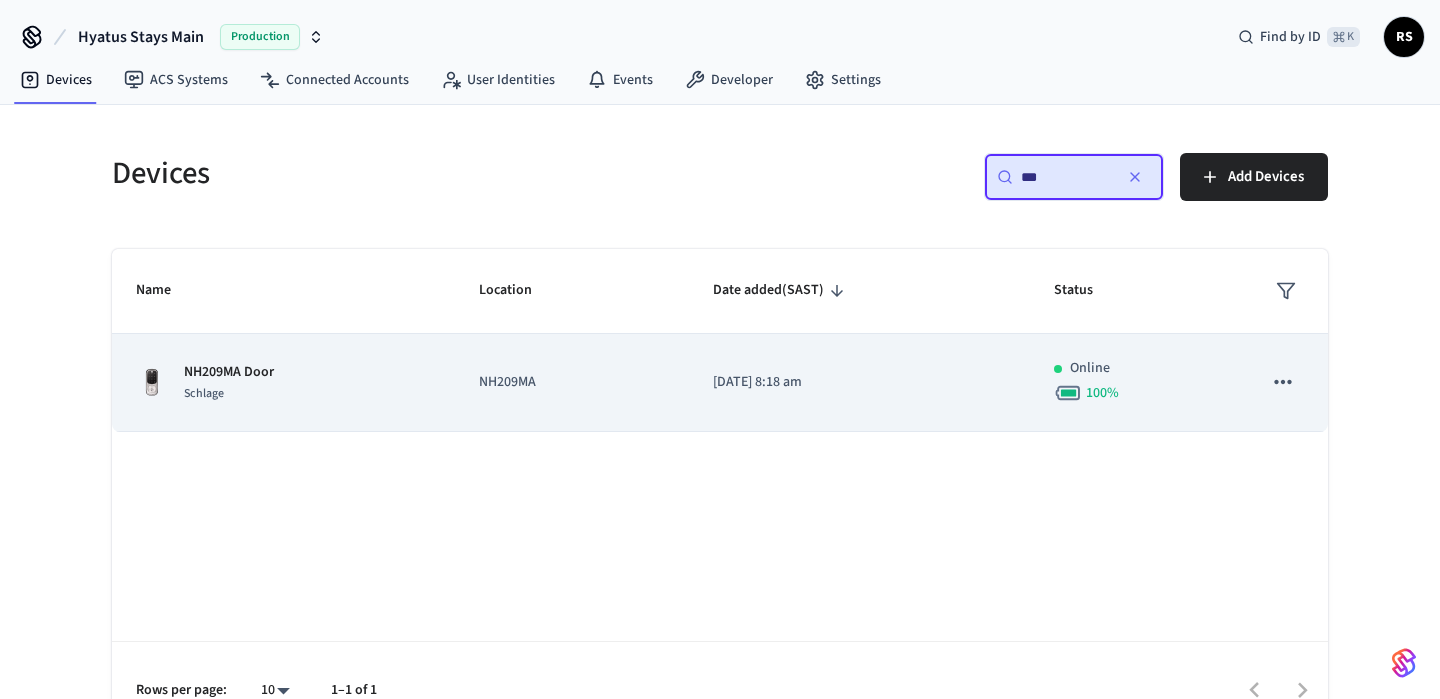 type on "***" 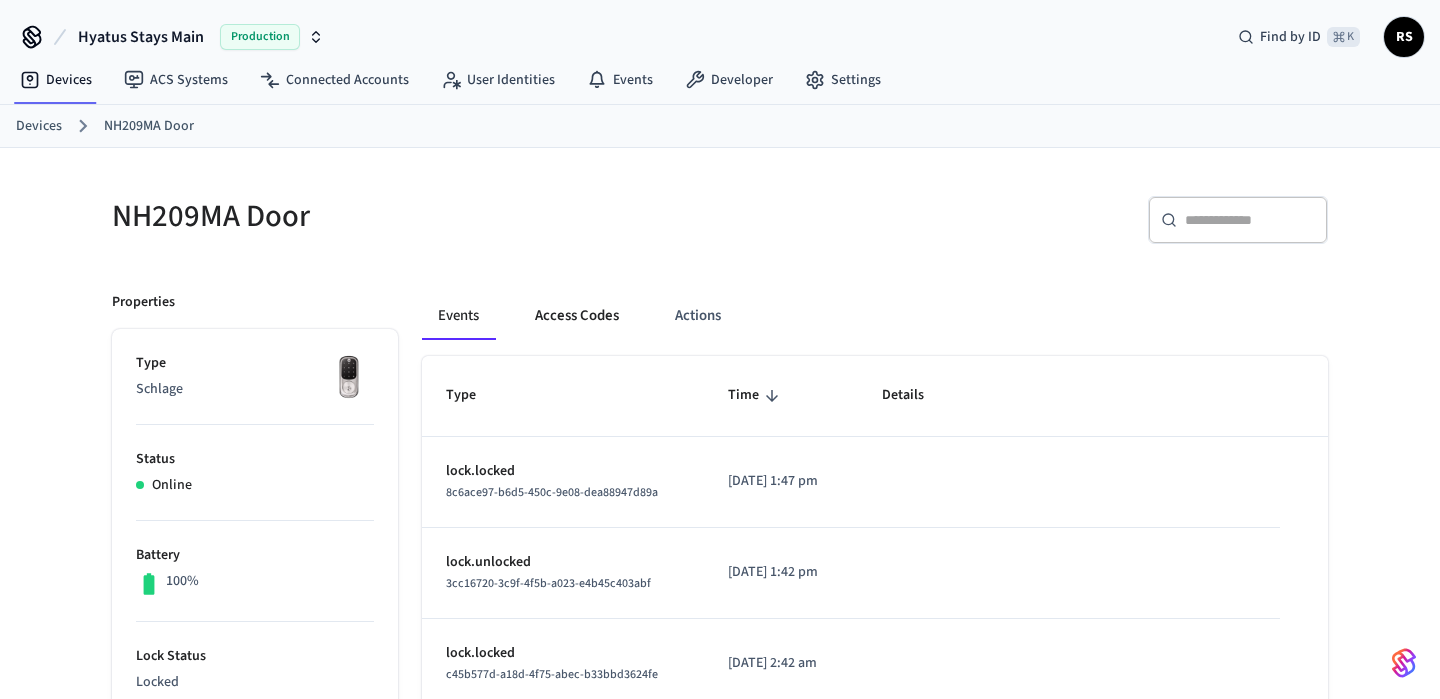 click on "Access Codes" at bounding box center (577, 316) 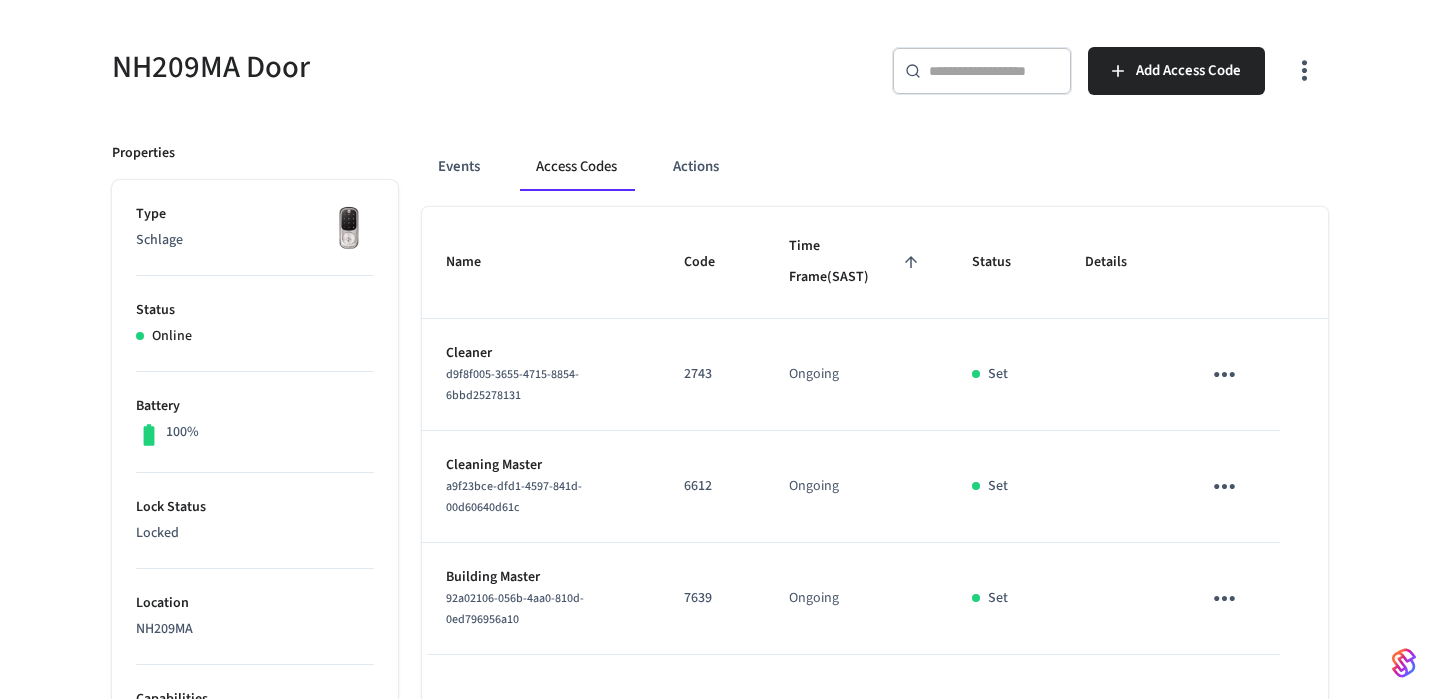 scroll, scrollTop: 56, scrollLeft: 0, axis: vertical 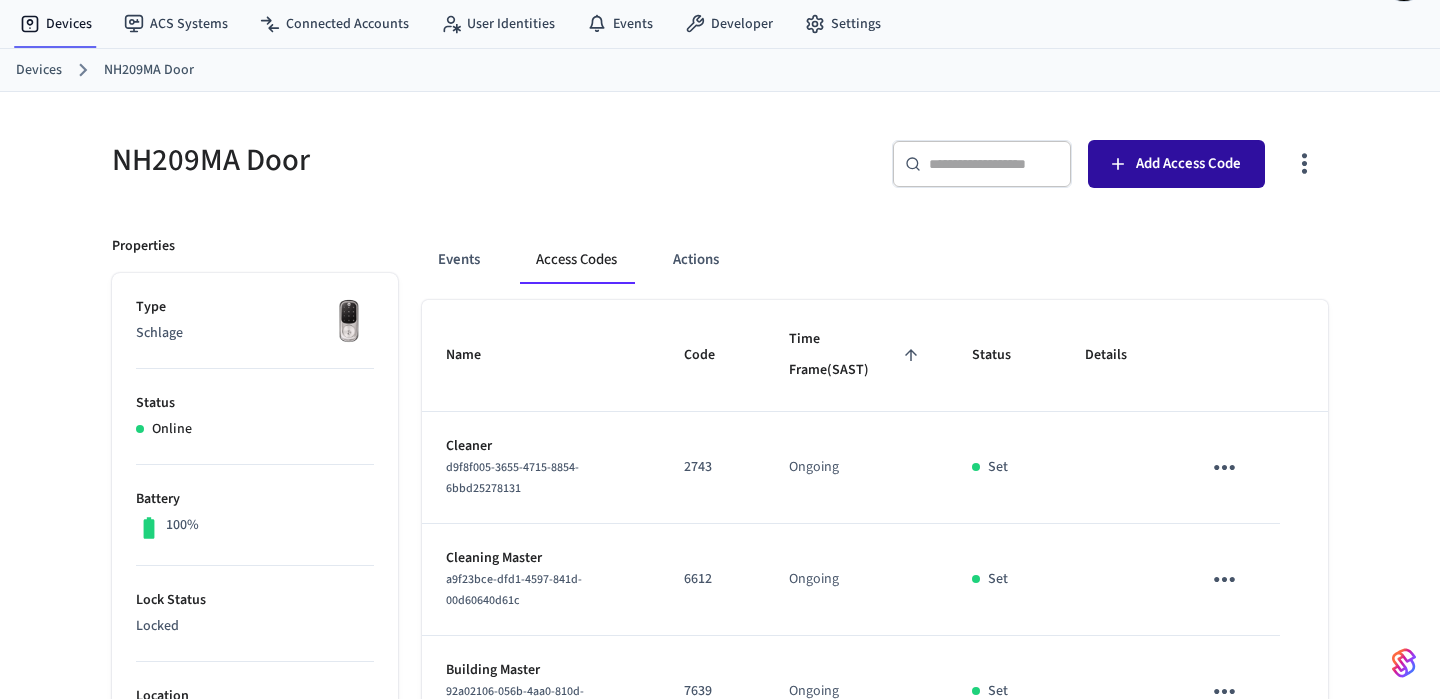 click on "Add Access Code" at bounding box center [1188, 164] 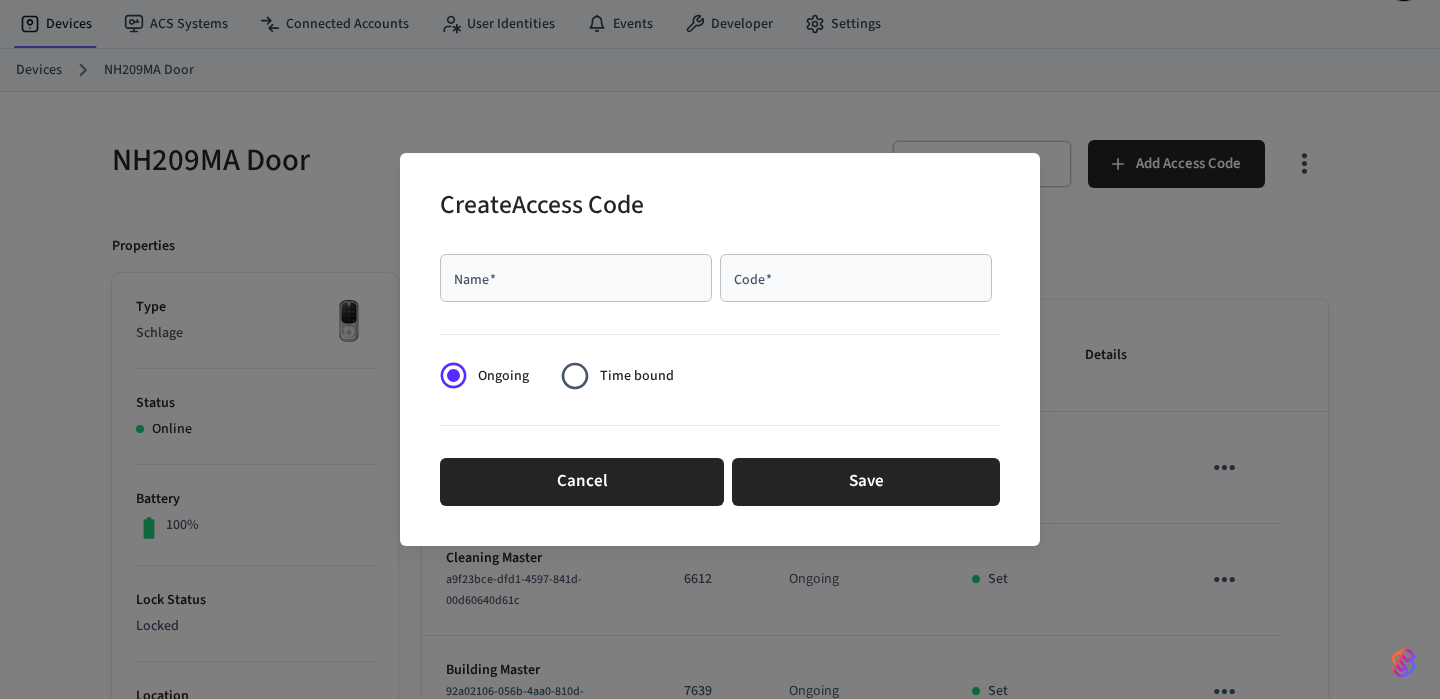 click on "Name   *" at bounding box center (576, 278) 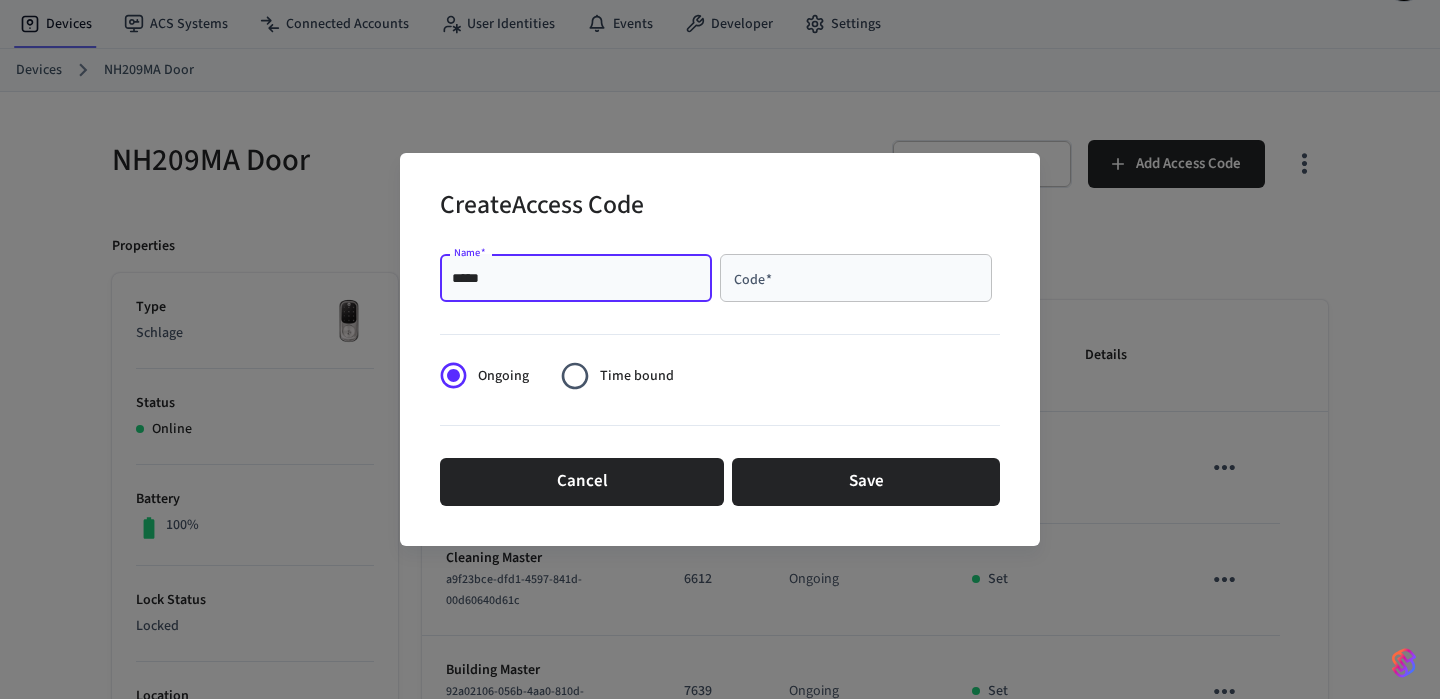 type on "*****" 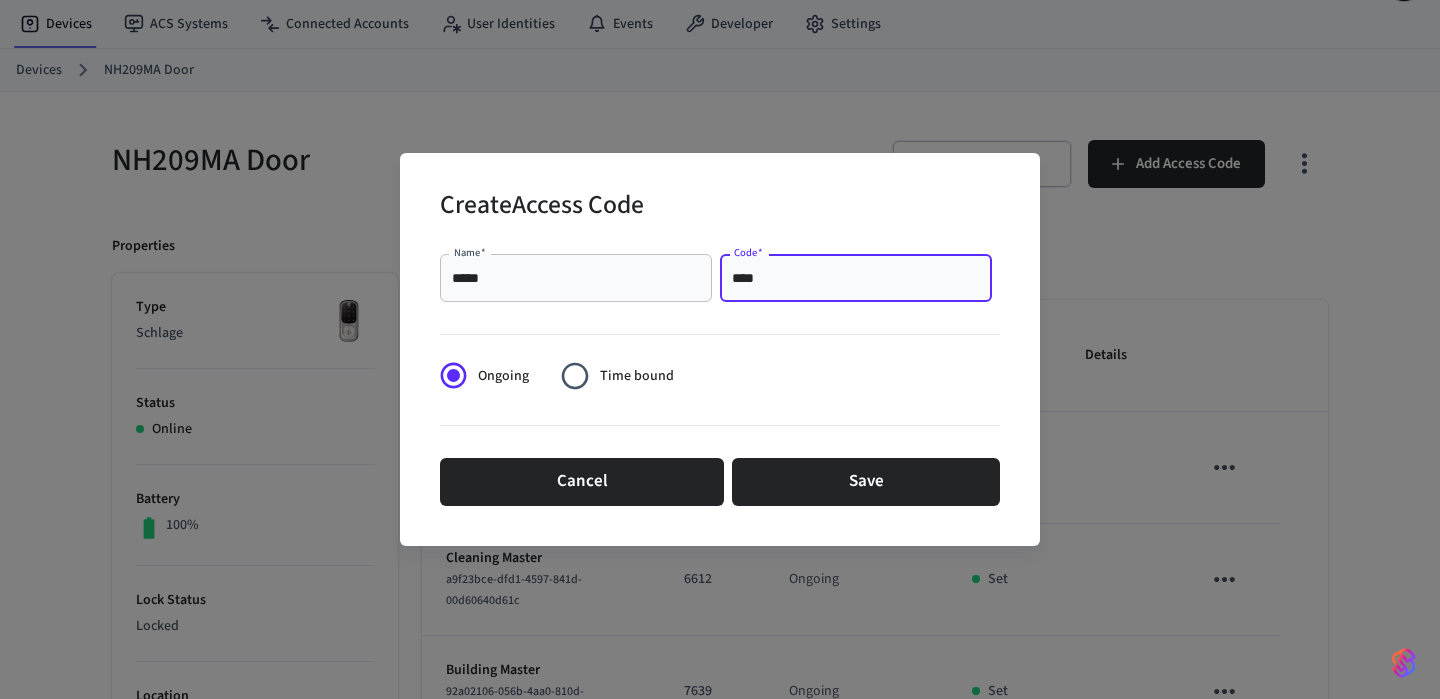 type on "****" 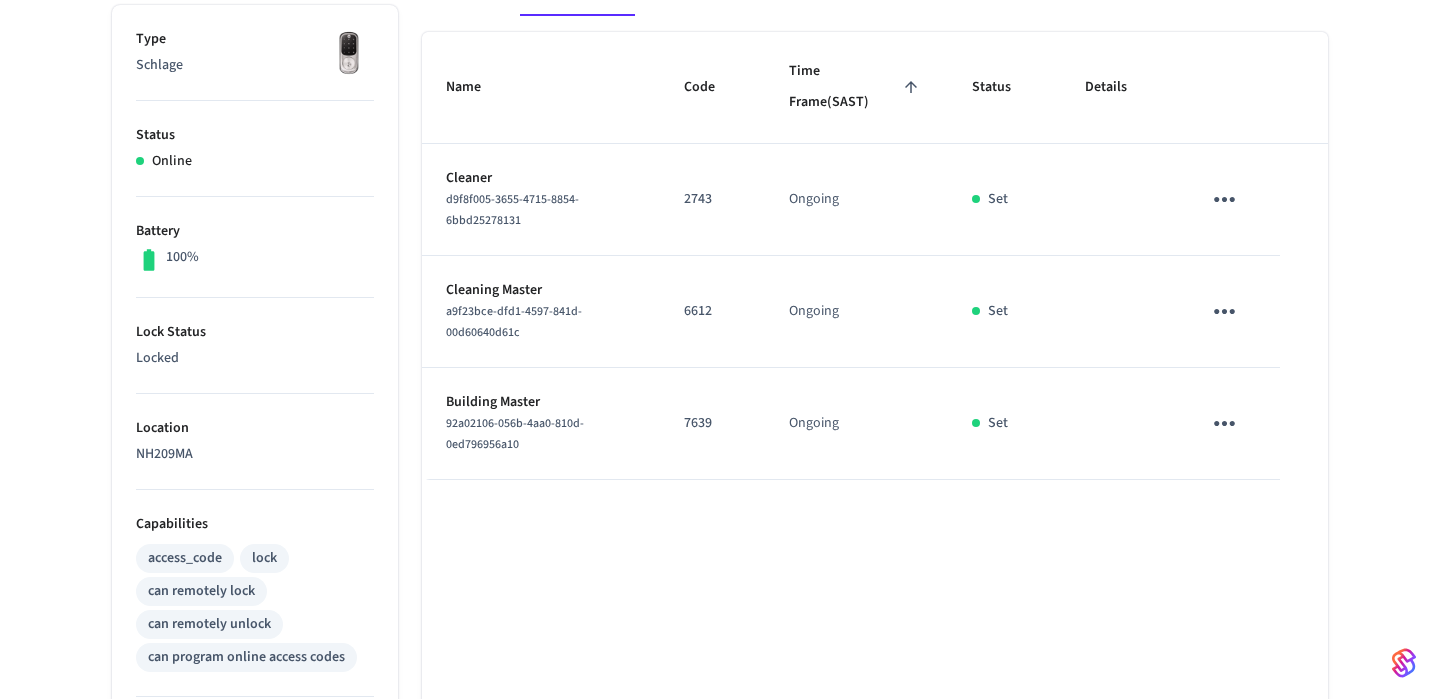 scroll, scrollTop: 362, scrollLeft: 0, axis: vertical 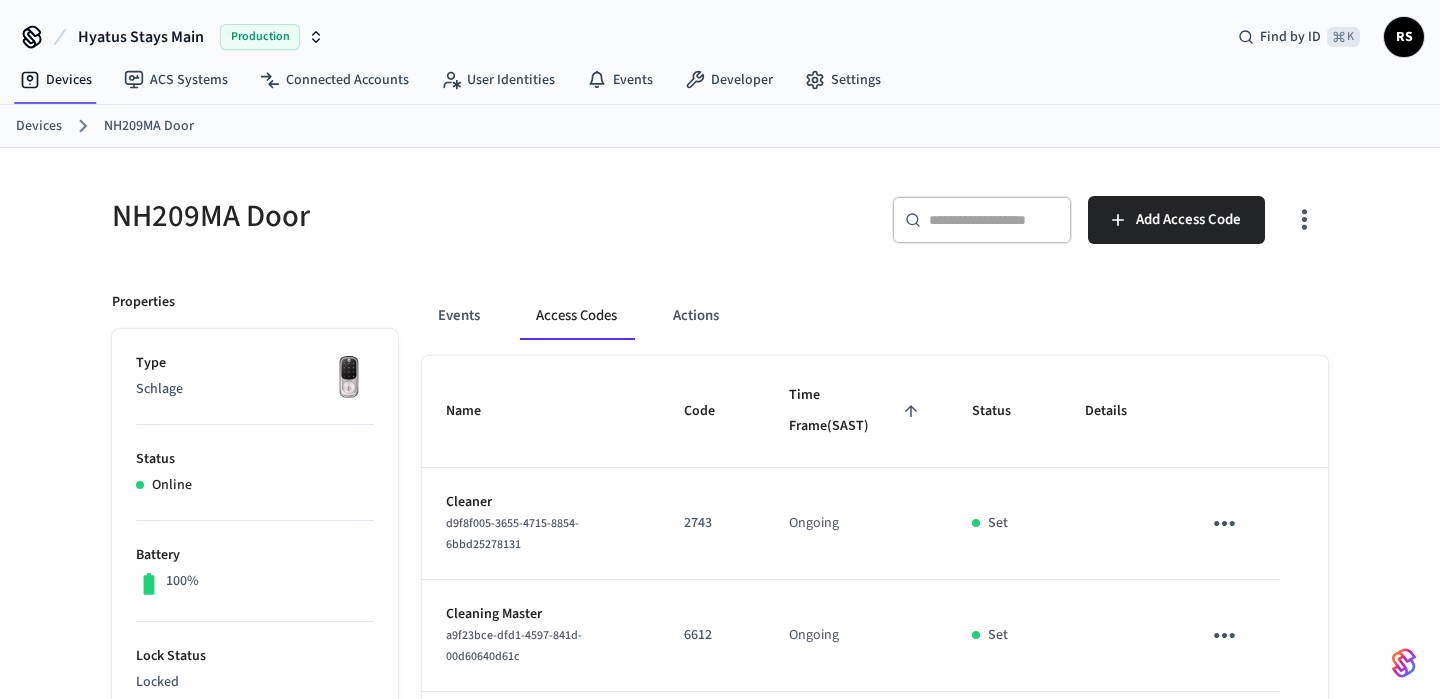 click on "​ ​" at bounding box center [982, 220] 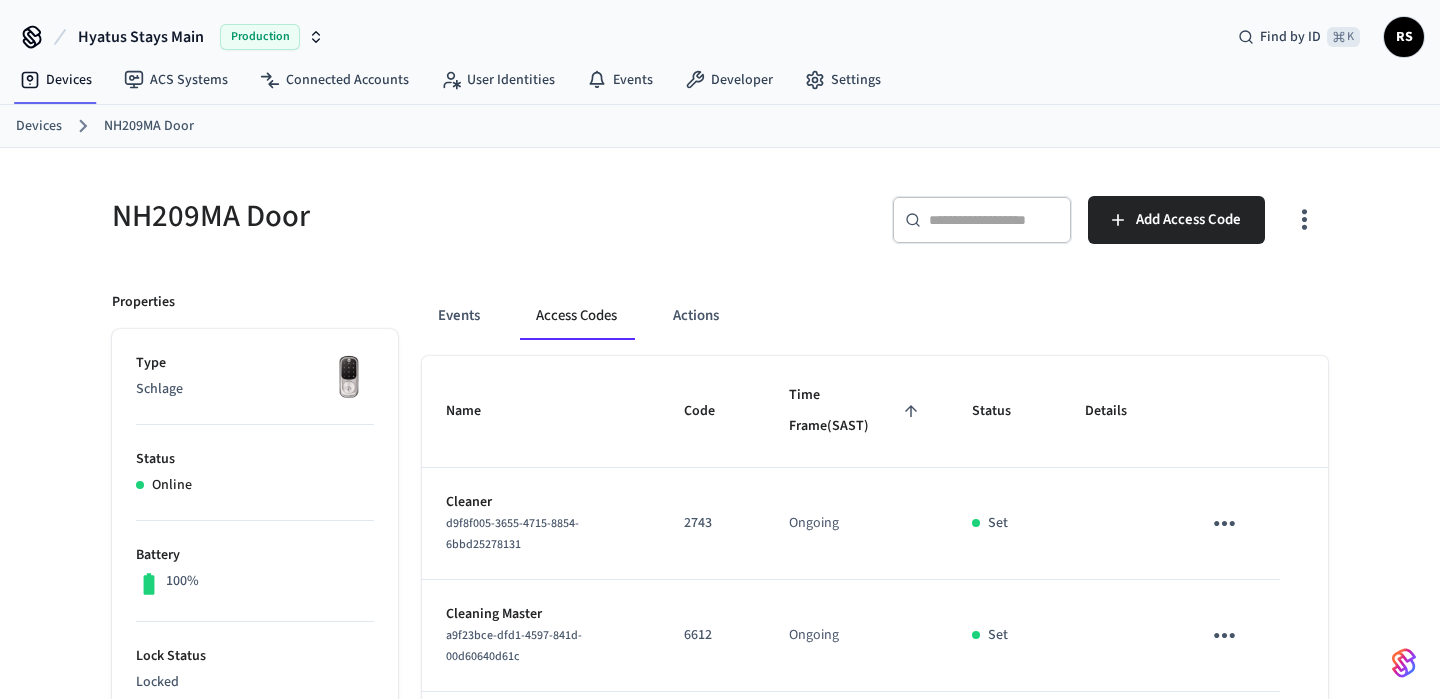 click on "Devices" at bounding box center [39, 126] 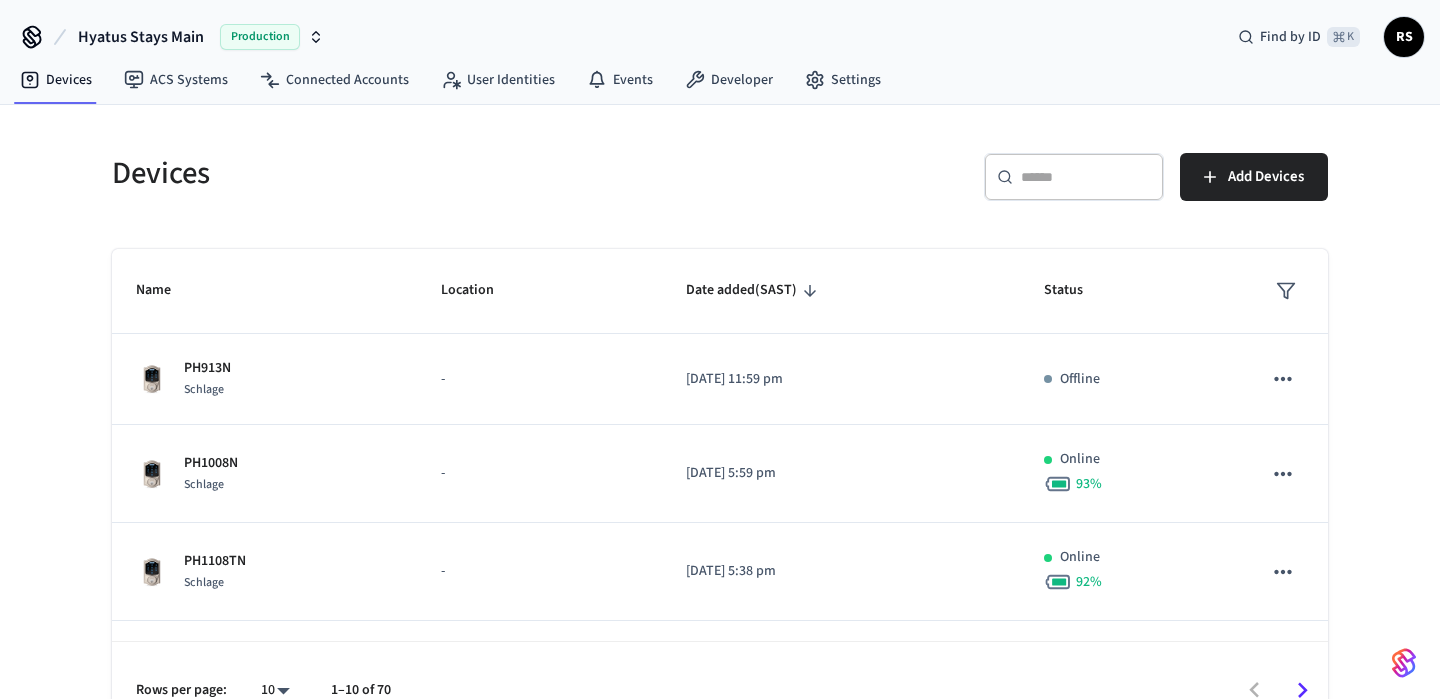click at bounding box center [1086, 177] 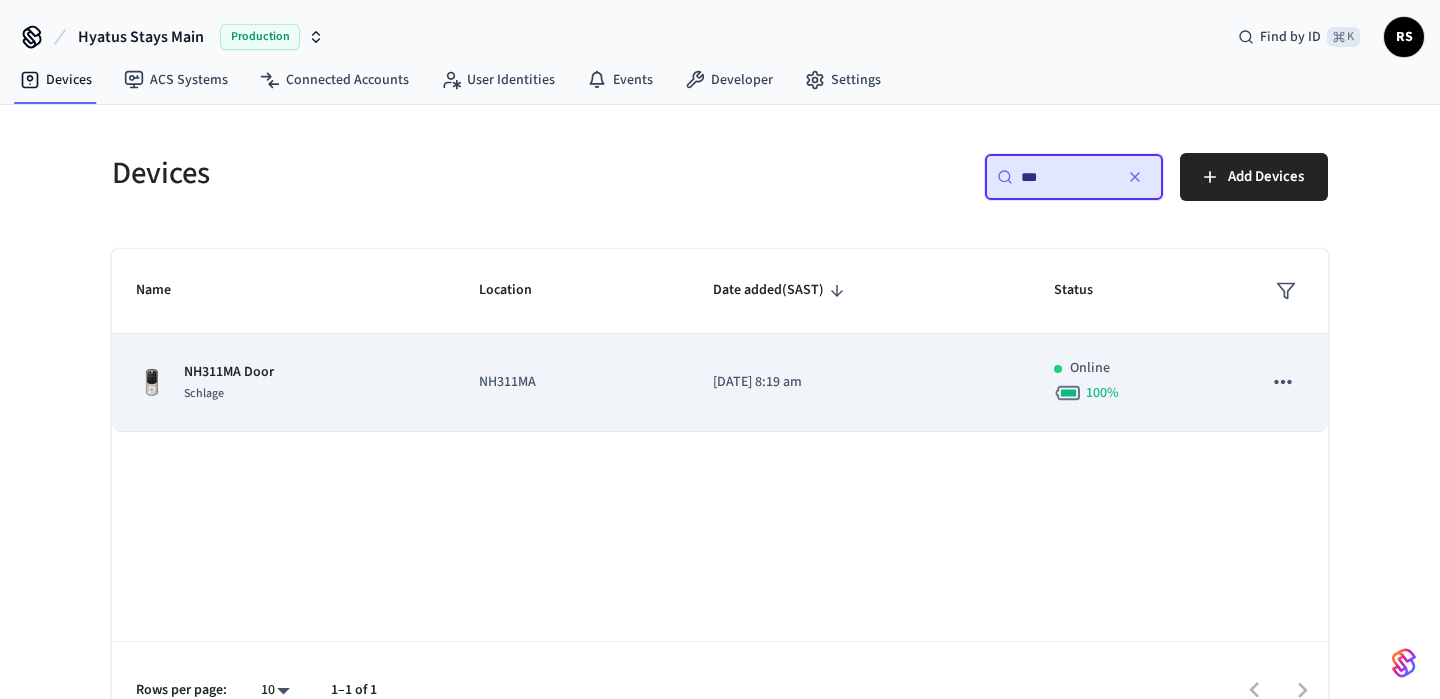type on "***" 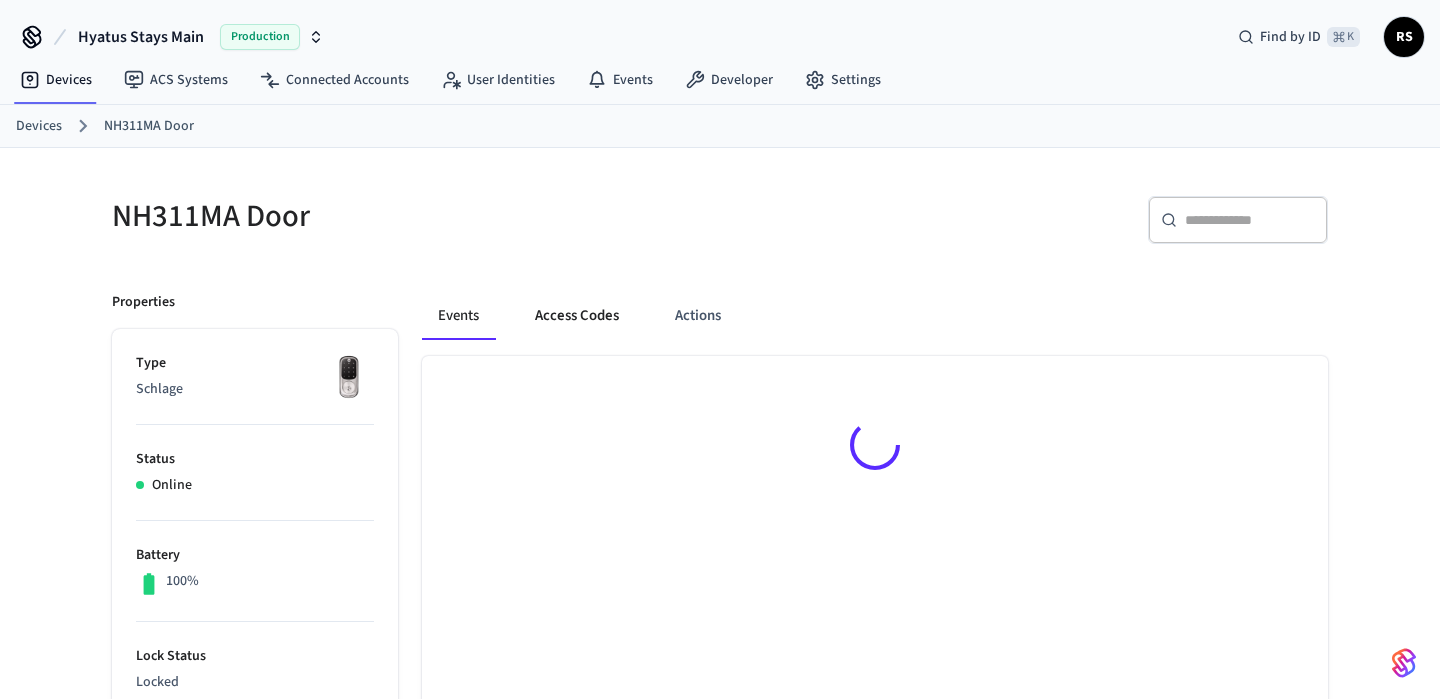 click on "Access Codes" at bounding box center [577, 316] 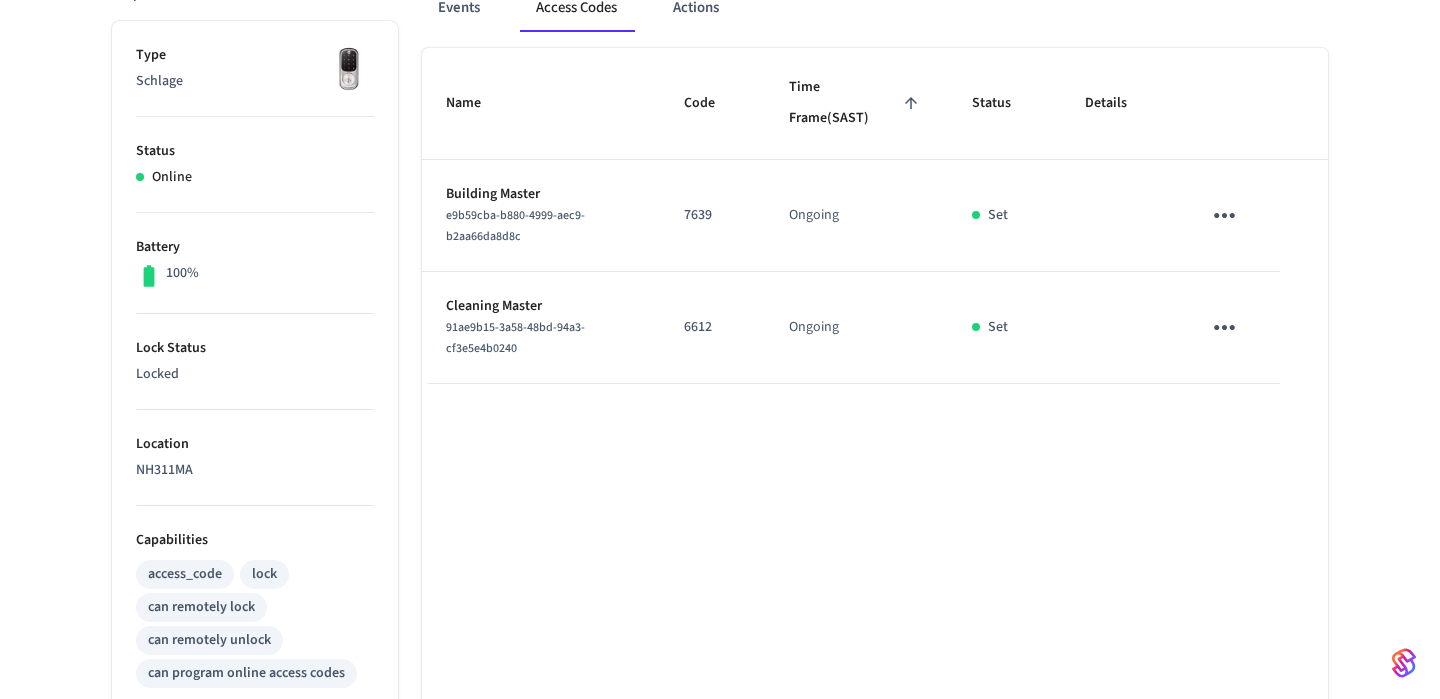 scroll, scrollTop: 309, scrollLeft: 0, axis: vertical 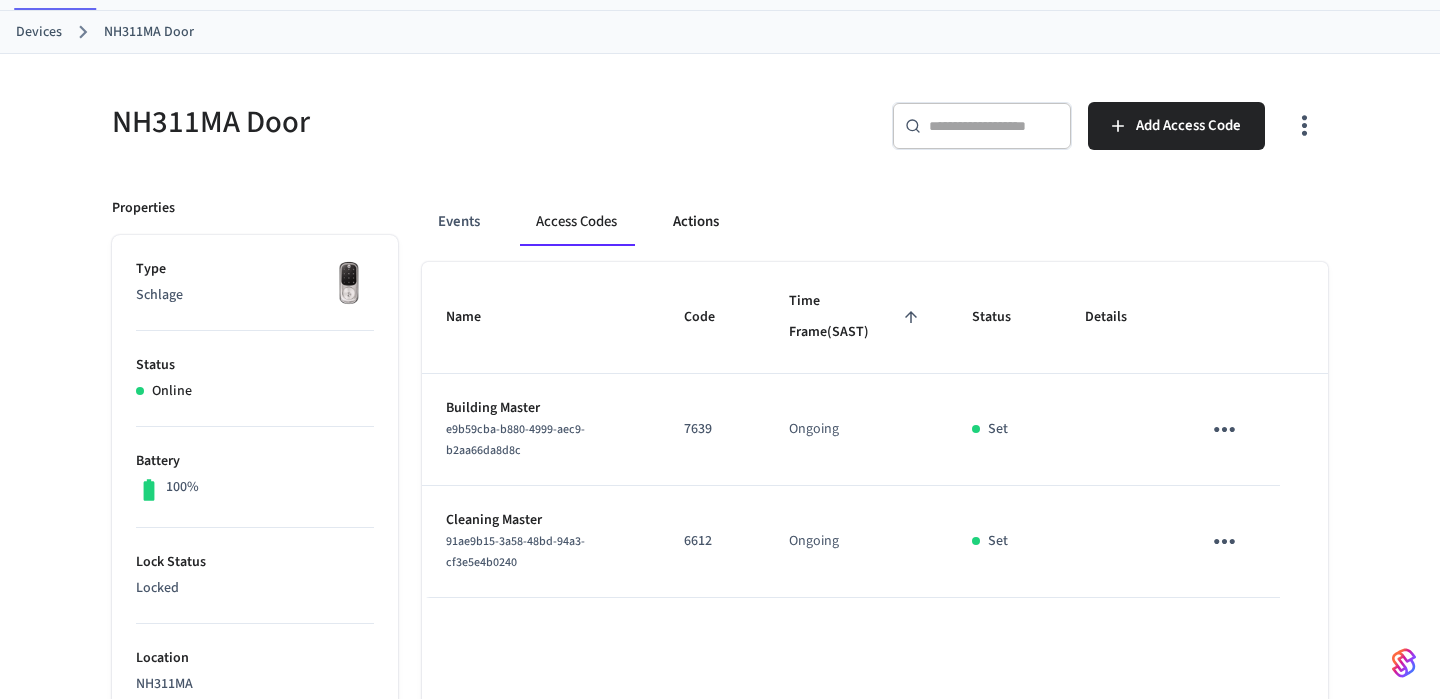 click on "Actions" at bounding box center [696, 222] 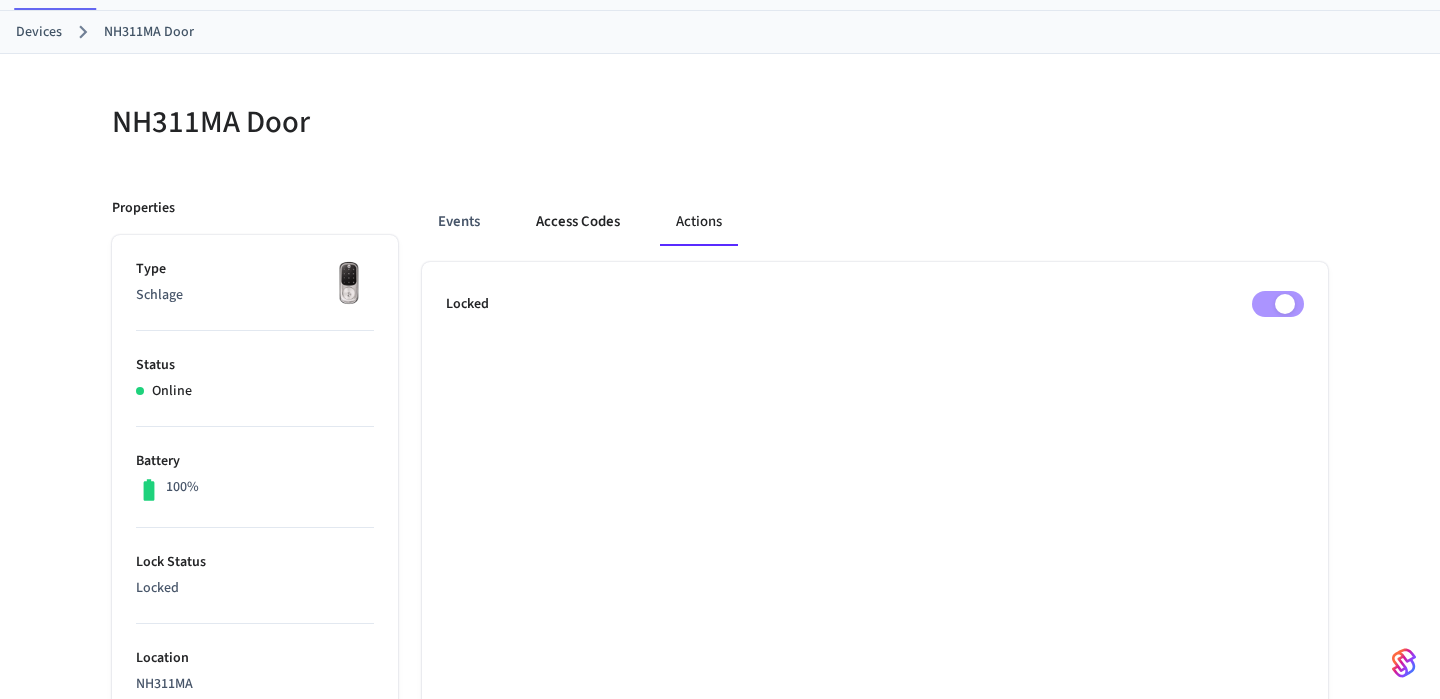 click on "Access Codes" at bounding box center (578, 222) 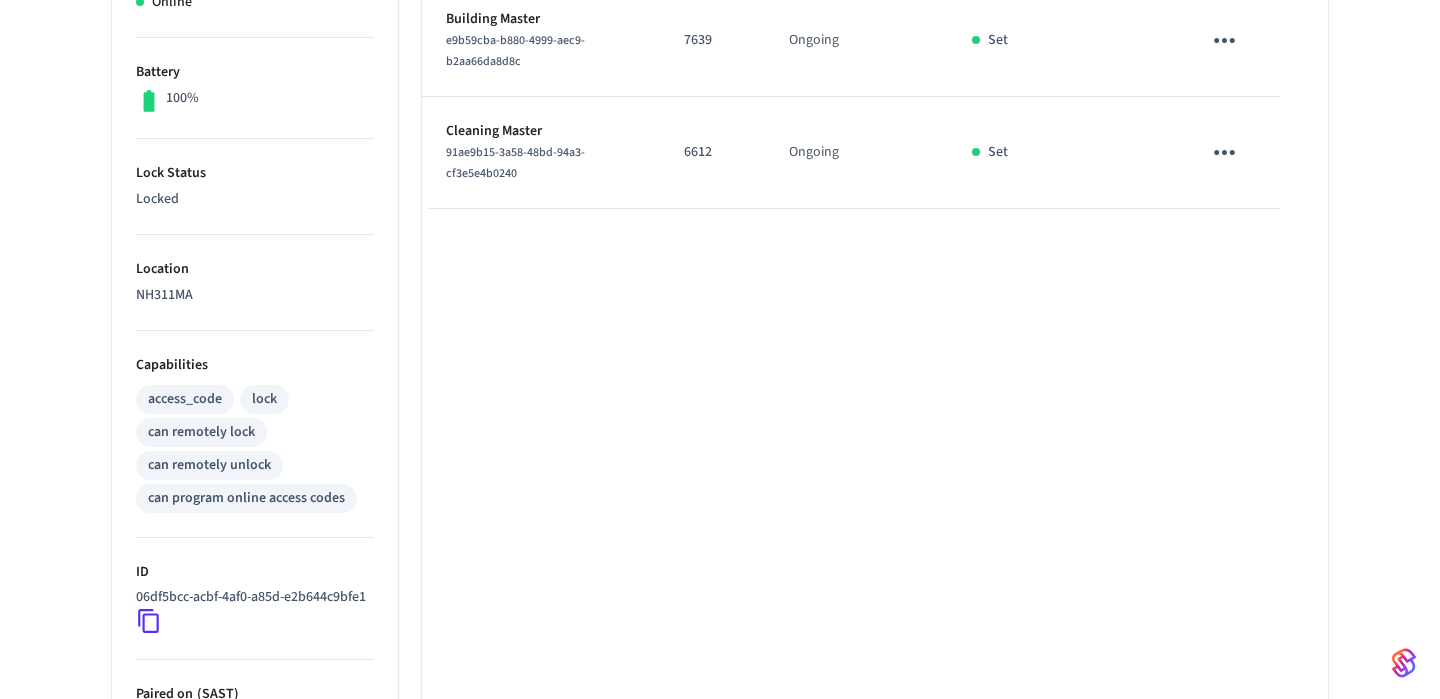 scroll, scrollTop: 730, scrollLeft: 0, axis: vertical 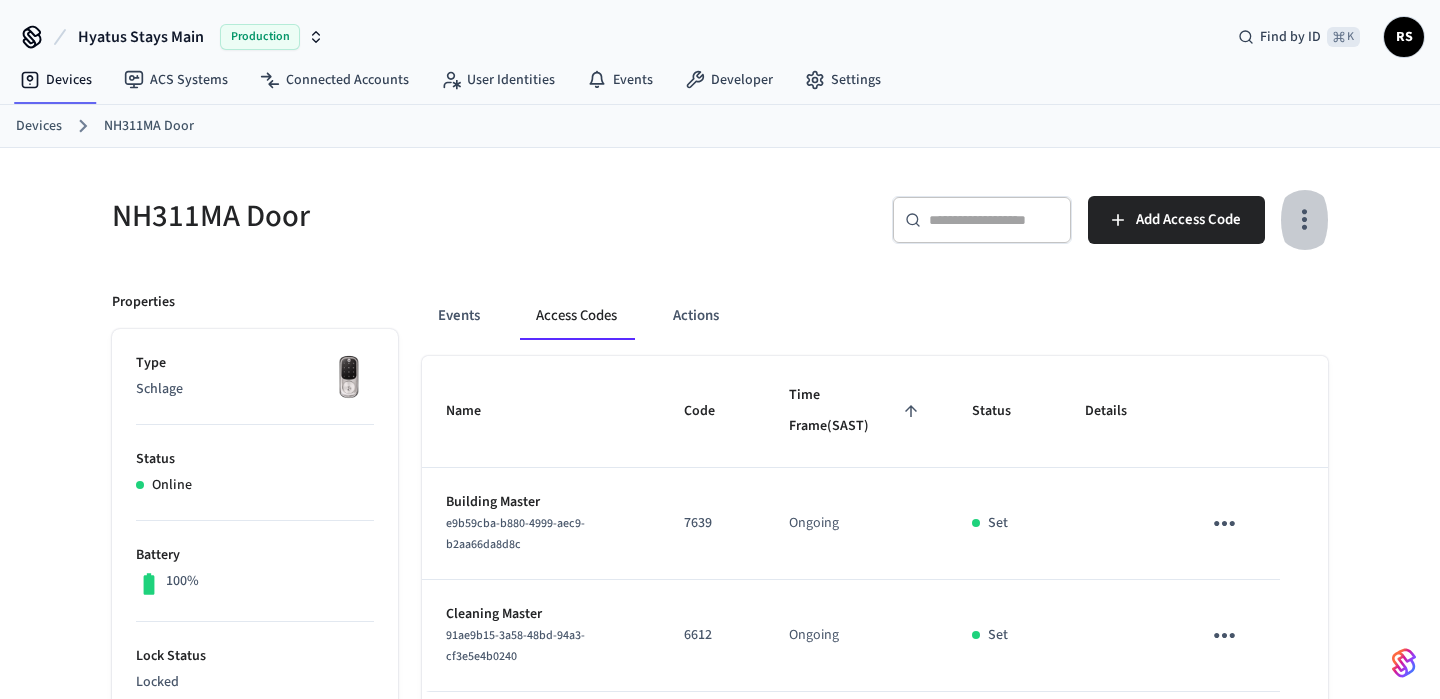 click 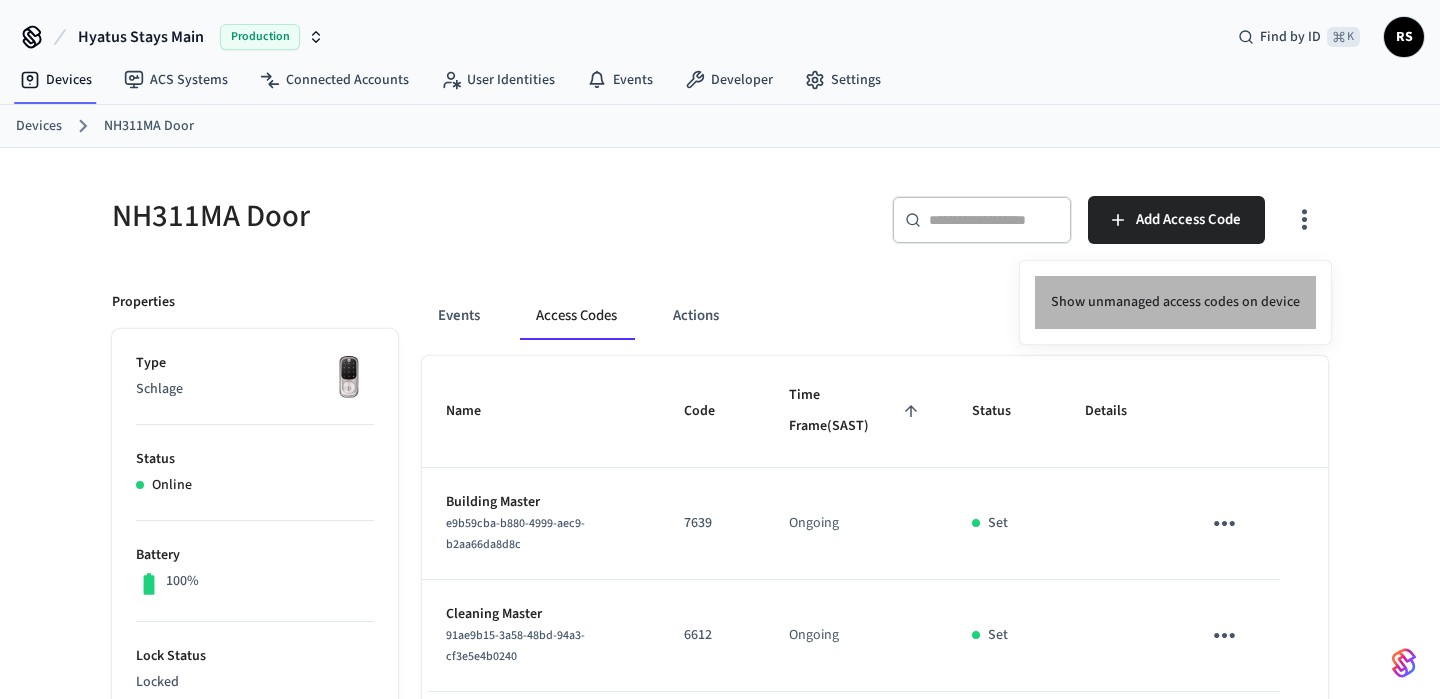 click on "Show unmanaged access codes on device" at bounding box center (1175, 302) 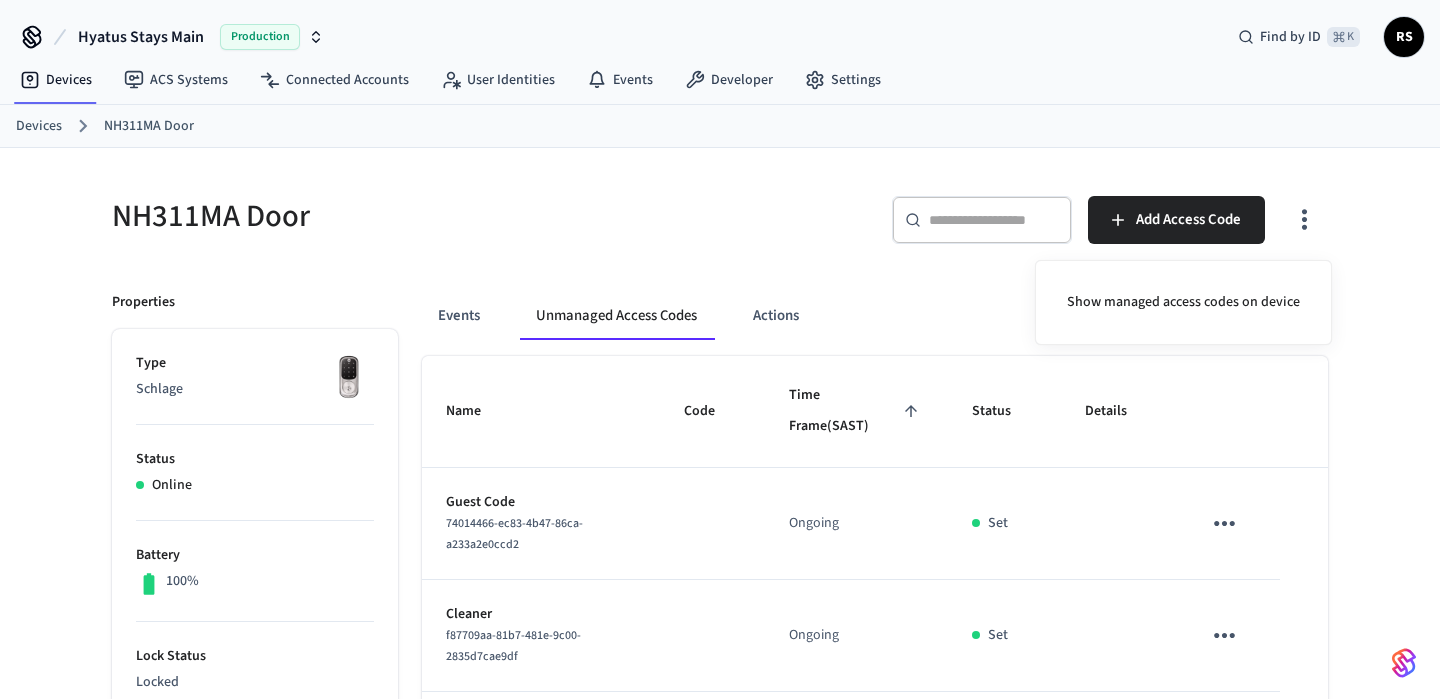 click at bounding box center (720, 349) 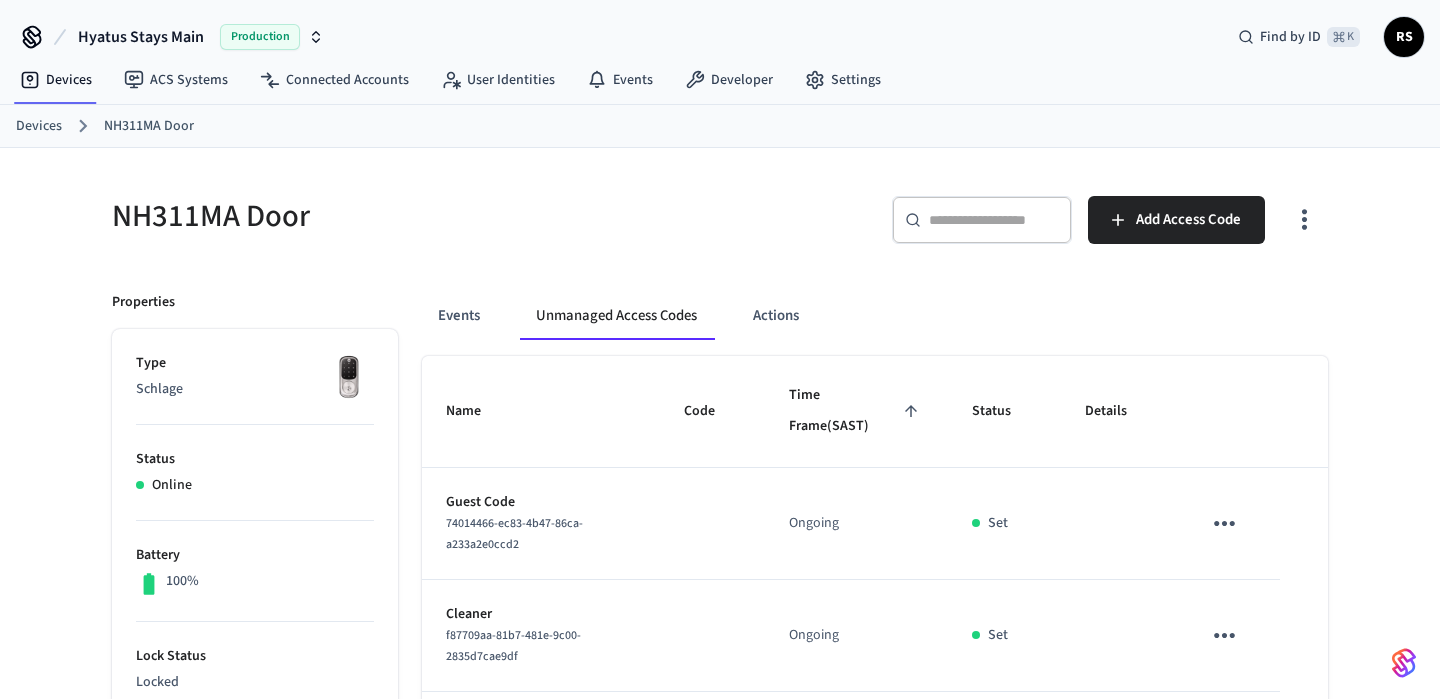 click on "Devices NH311MA Door" at bounding box center [728, 126] 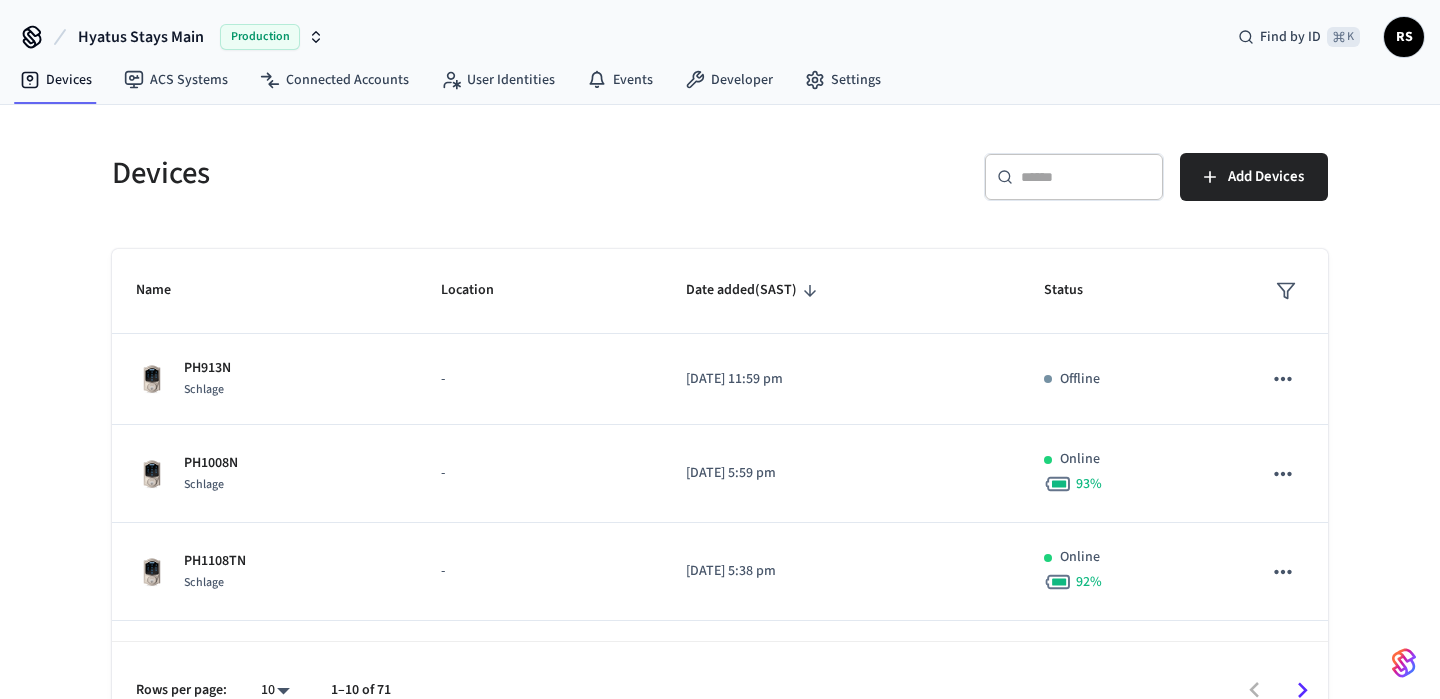 click at bounding box center [1086, 177] 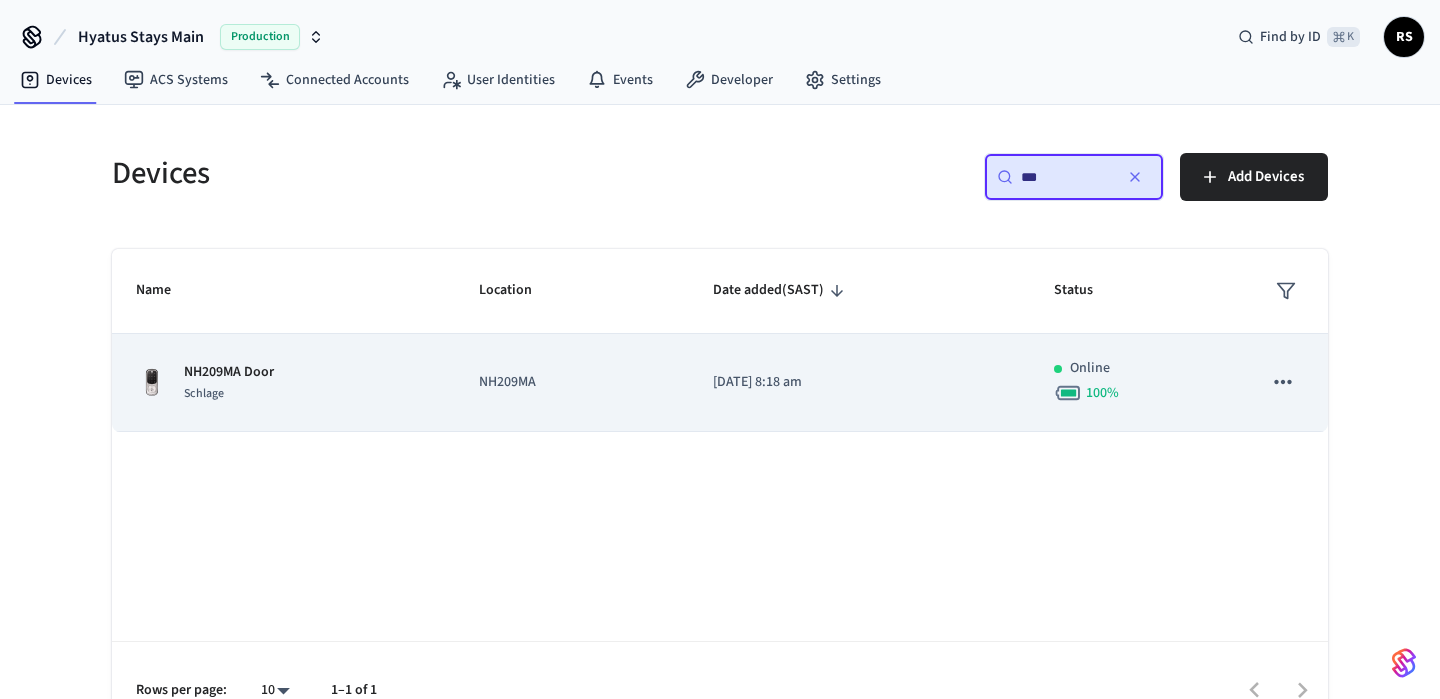 type on "***" 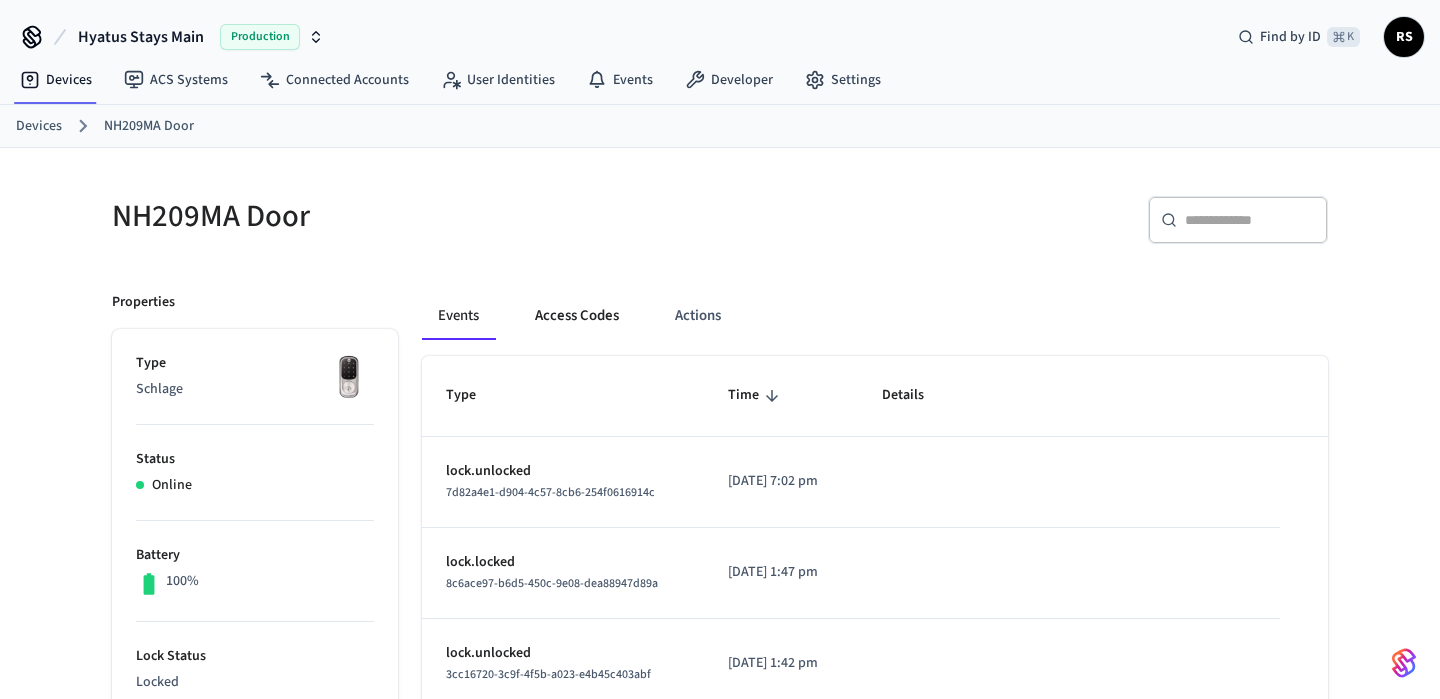 click on "Access Codes" at bounding box center [577, 316] 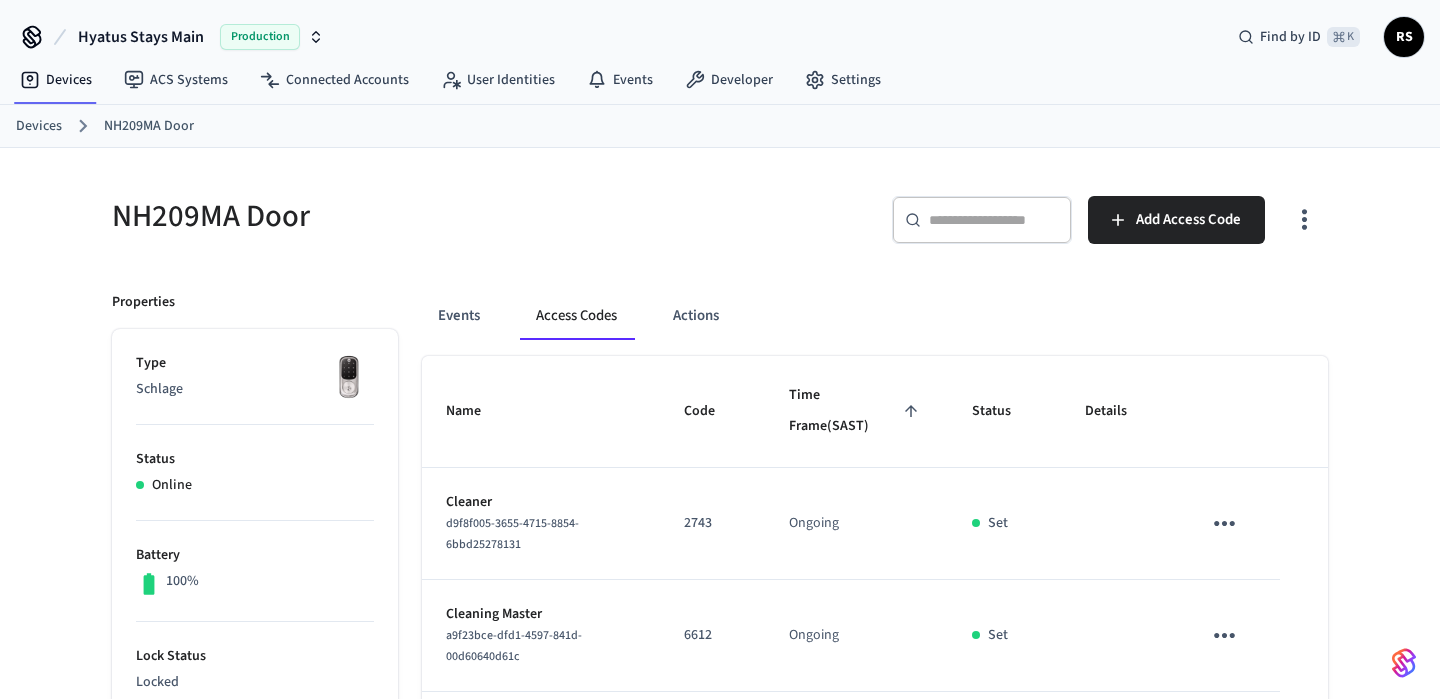 click at bounding box center (1304, 220) 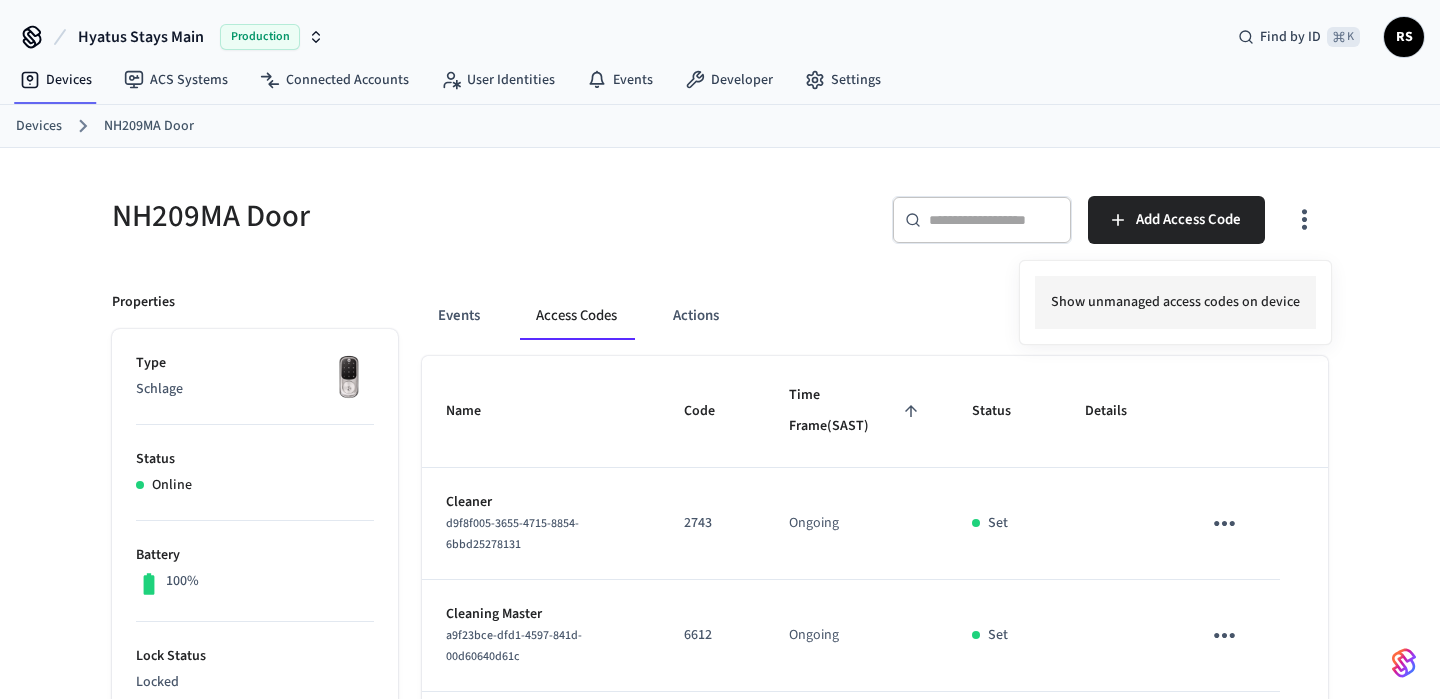 click on "Show unmanaged access codes on device" at bounding box center [1175, 302] 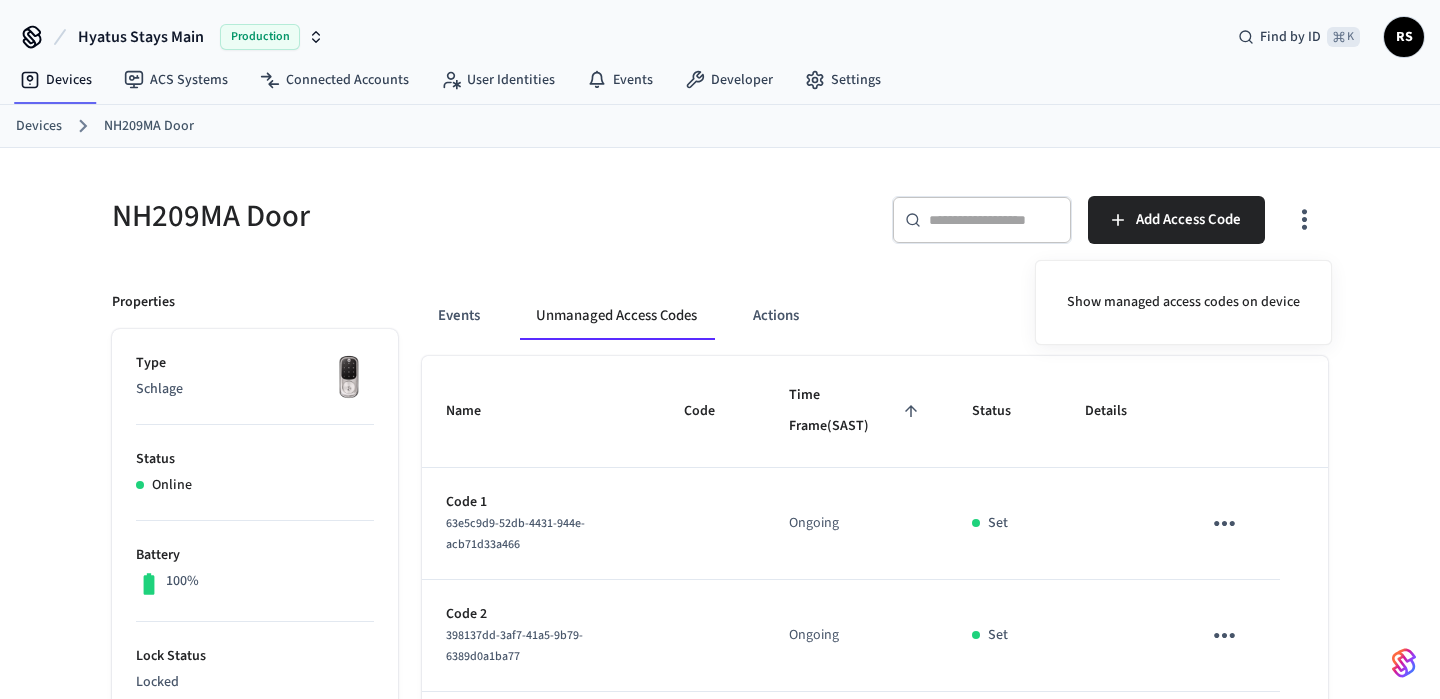 click at bounding box center [720, 349] 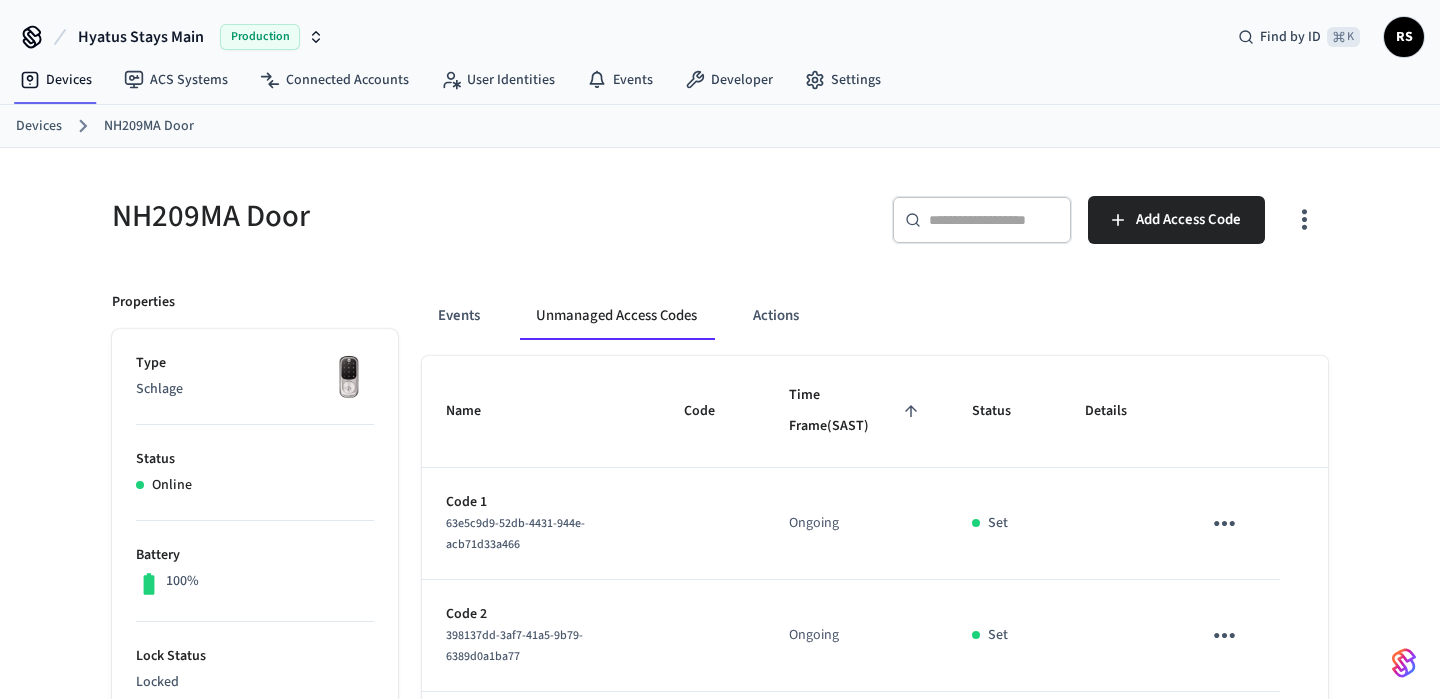 click on "63e5c9d9-52db-4431-944e-acb71d33a466" at bounding box center (515, 534) 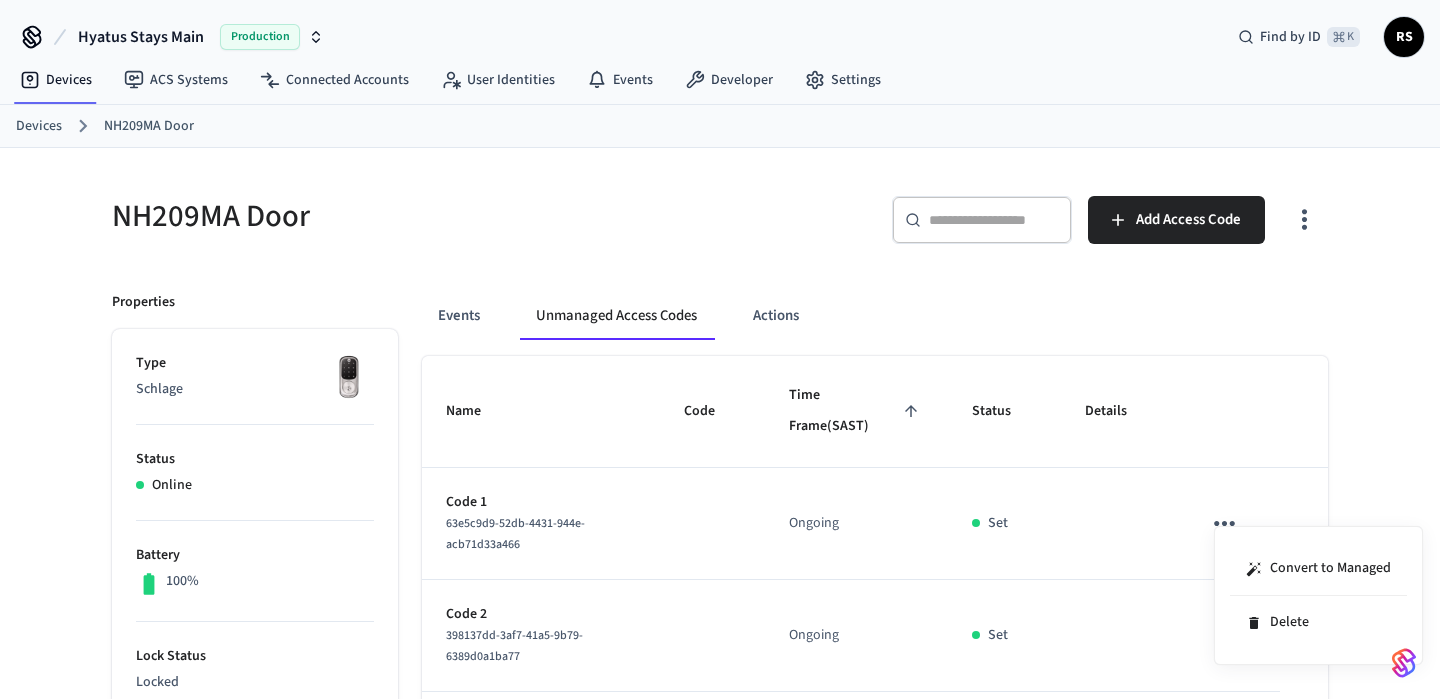 click at bounding box center (720, 349) 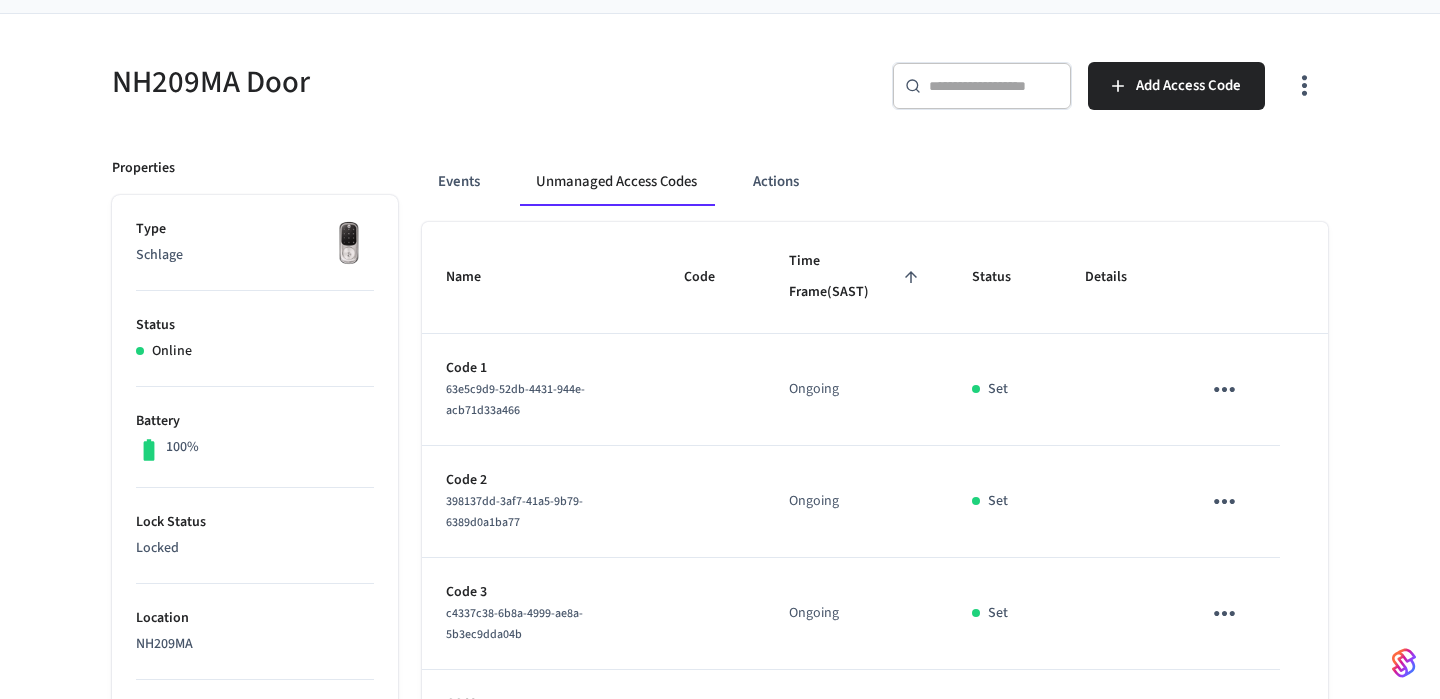 scroll, scrollTop: 139, scrollLeft: 0, axis: vertical 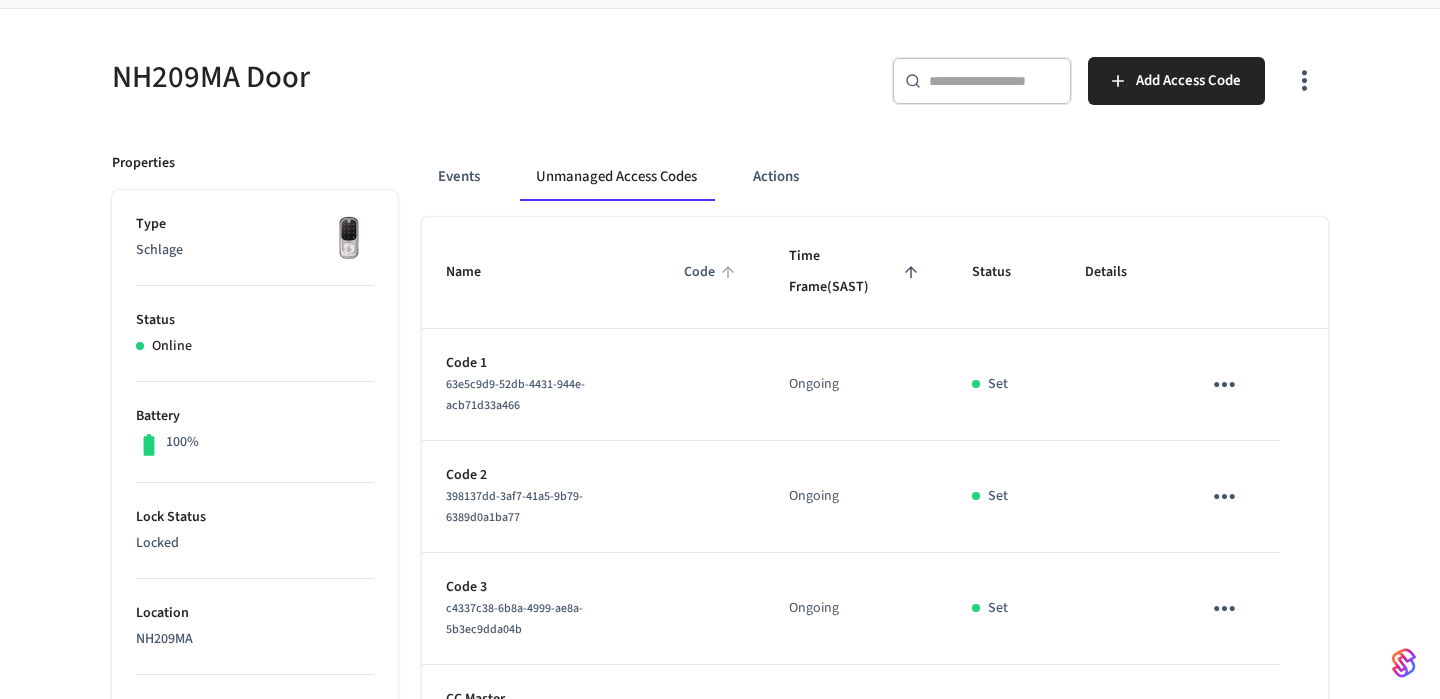 click on "Code" at bounding box center (712, 272) 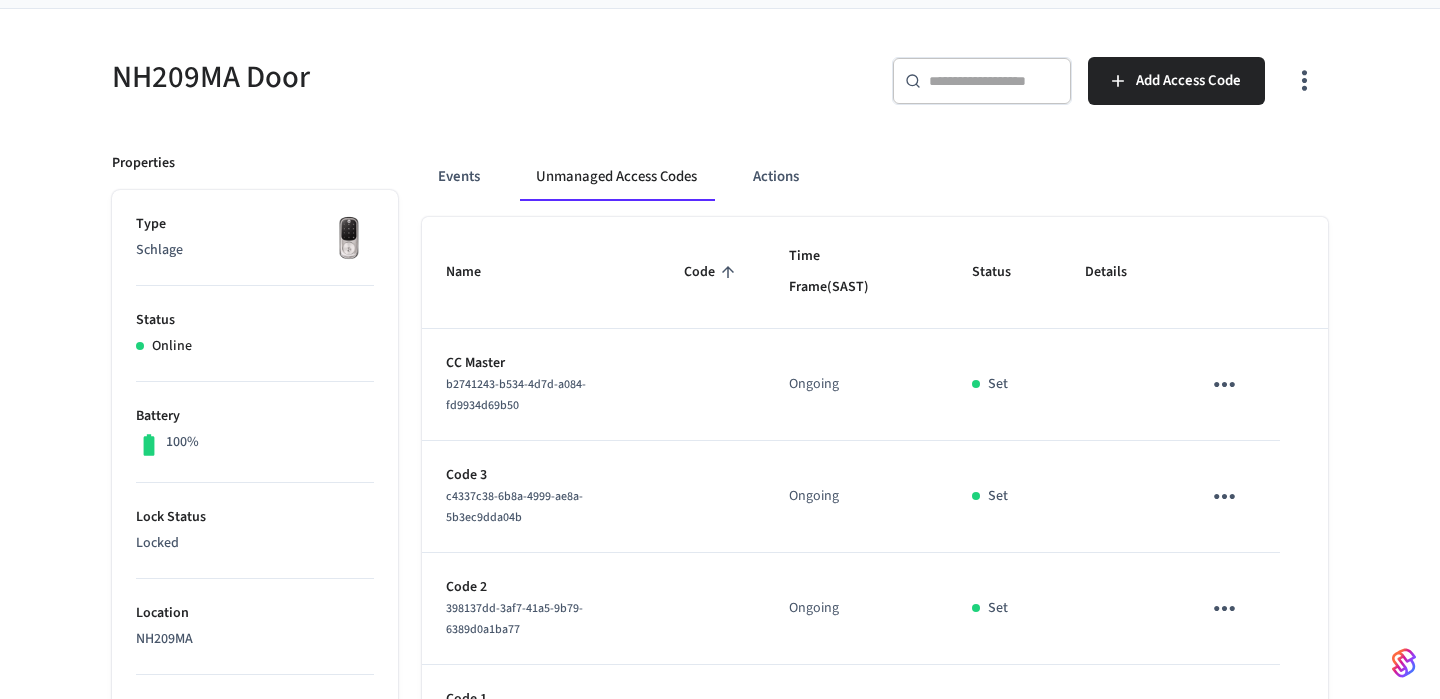 click on "Code" at bounding box center [712, 272] 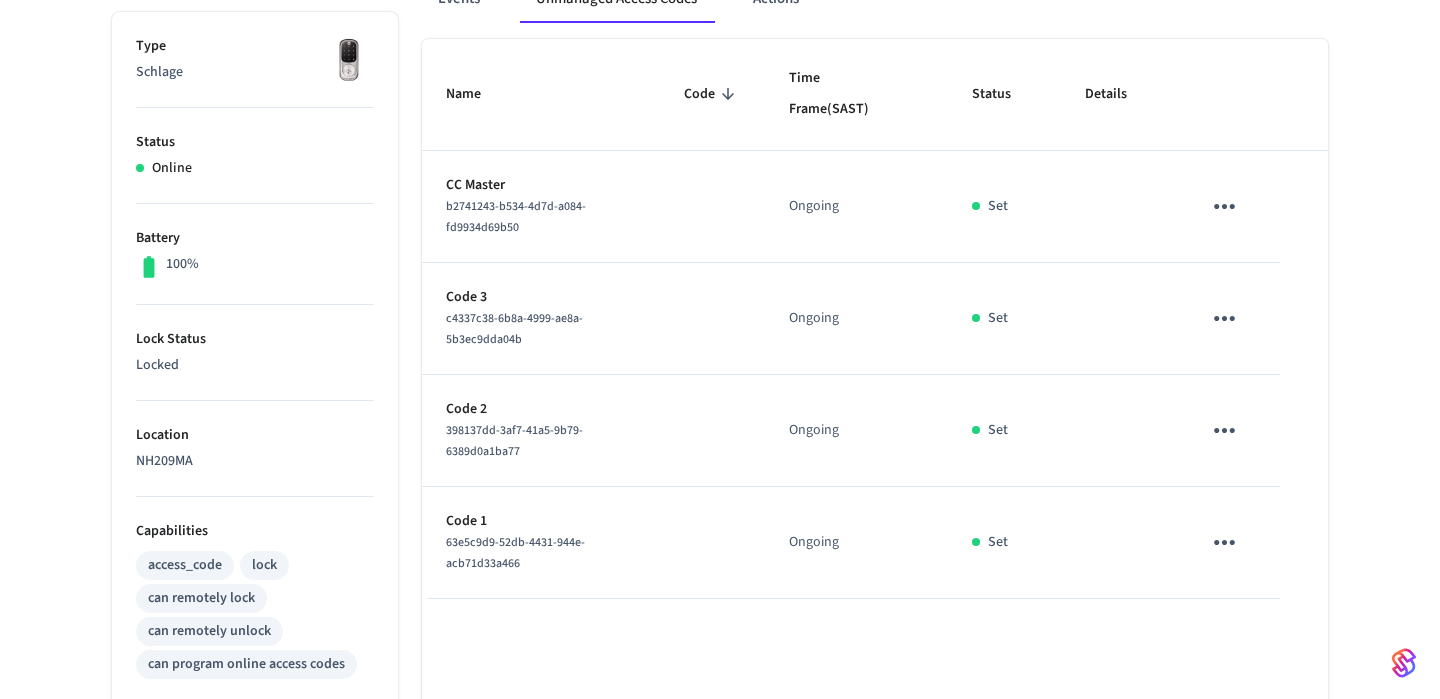 scroll, scrollTop: 311, scrollLeft: 0, axis: vertical 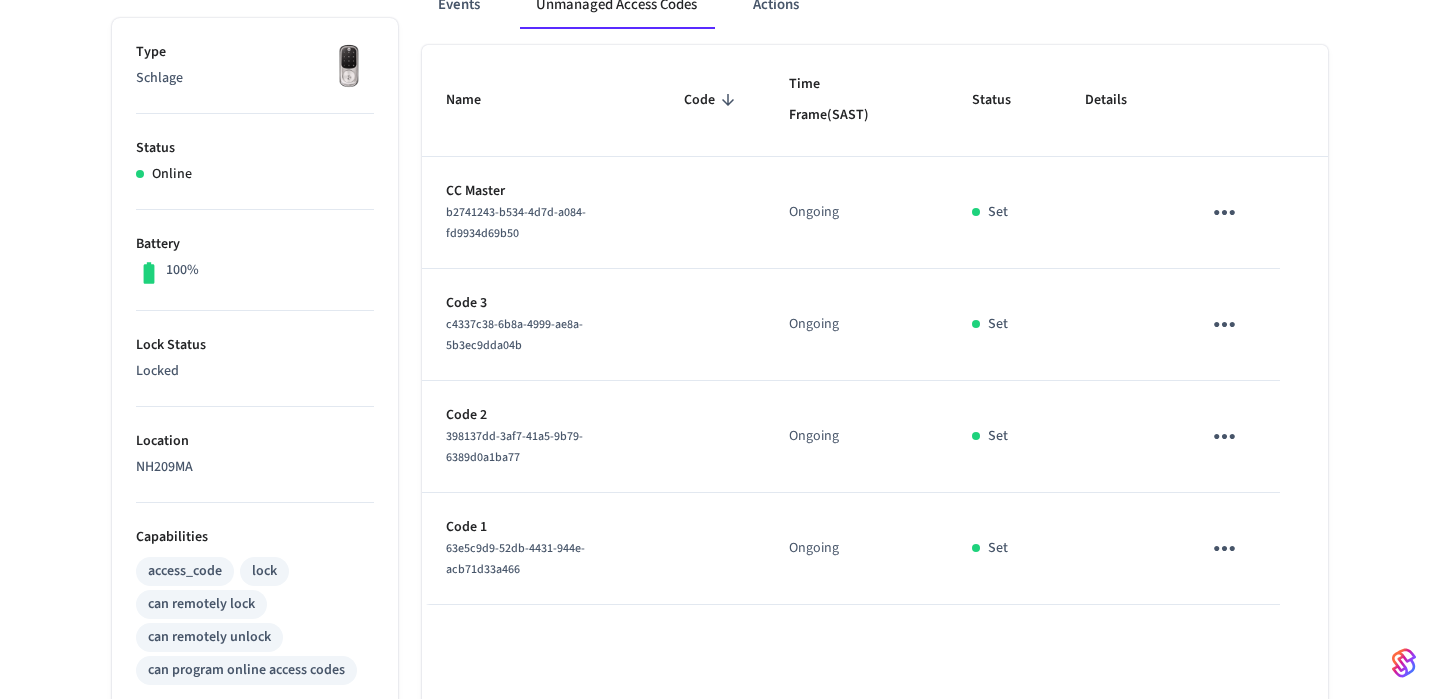 click 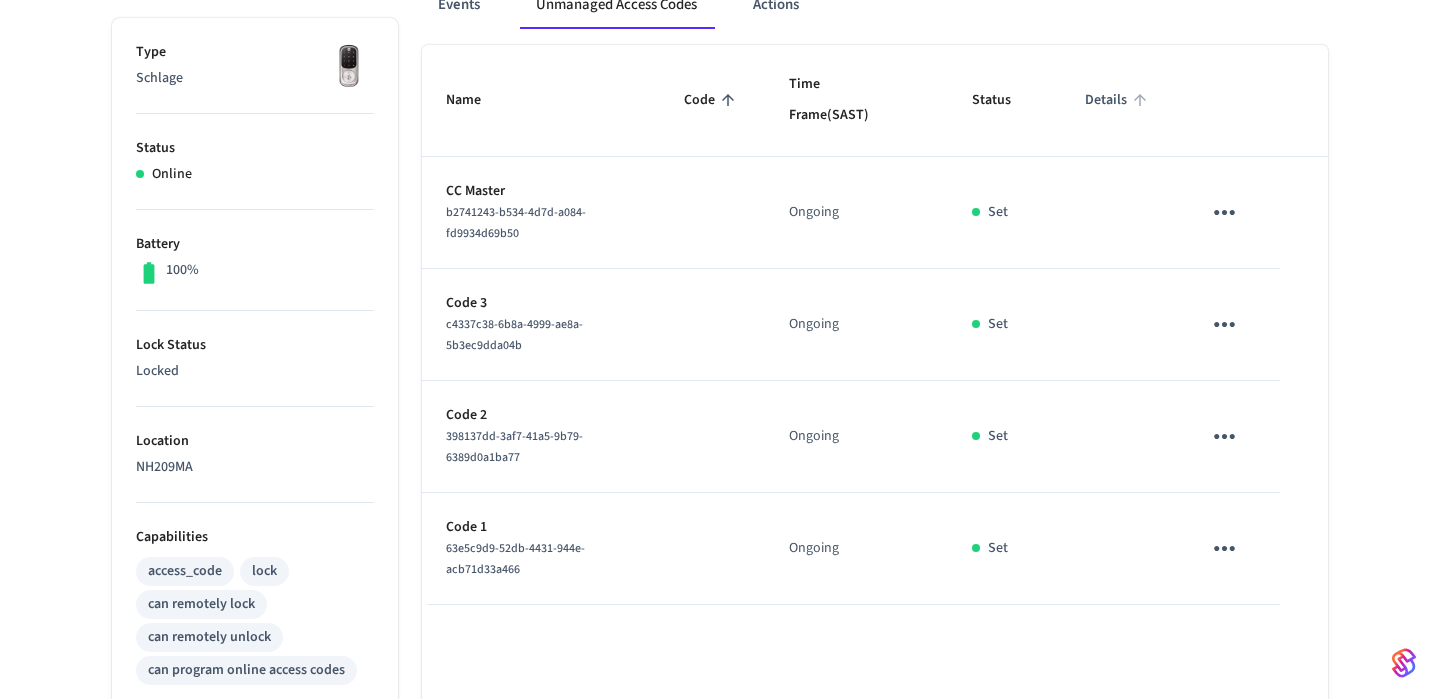 click on "Details" at bounding box center (1119, 100) 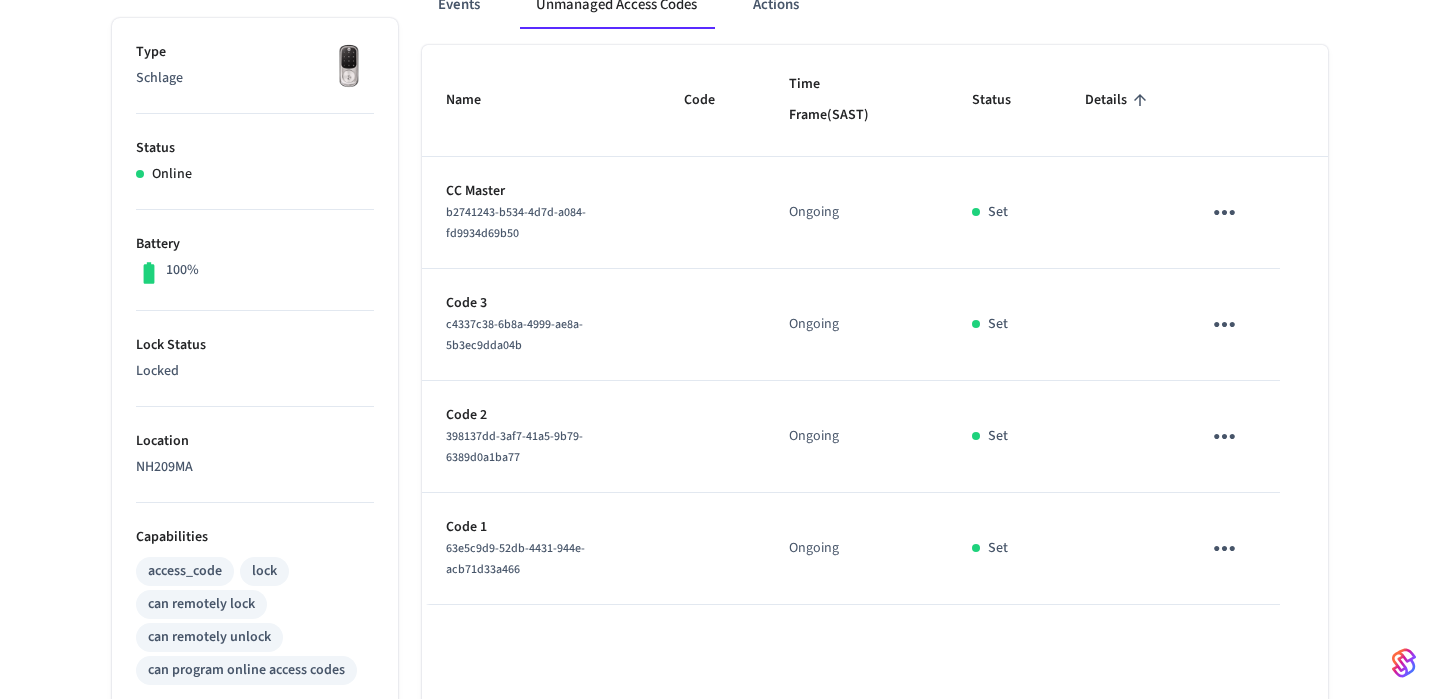 click on "Details" at bounding box center (1119, 100) 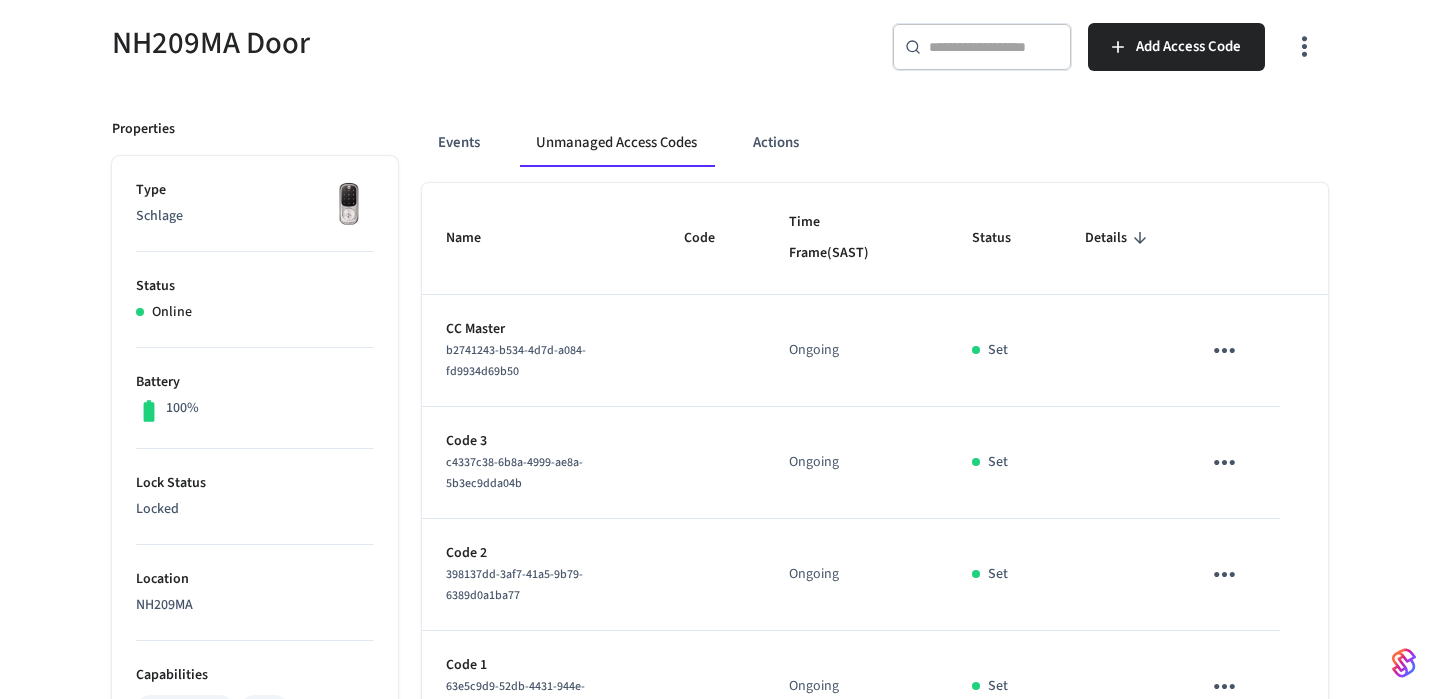 scroll, scrollTop: 144, scrollLeft: 0, axis: vertical 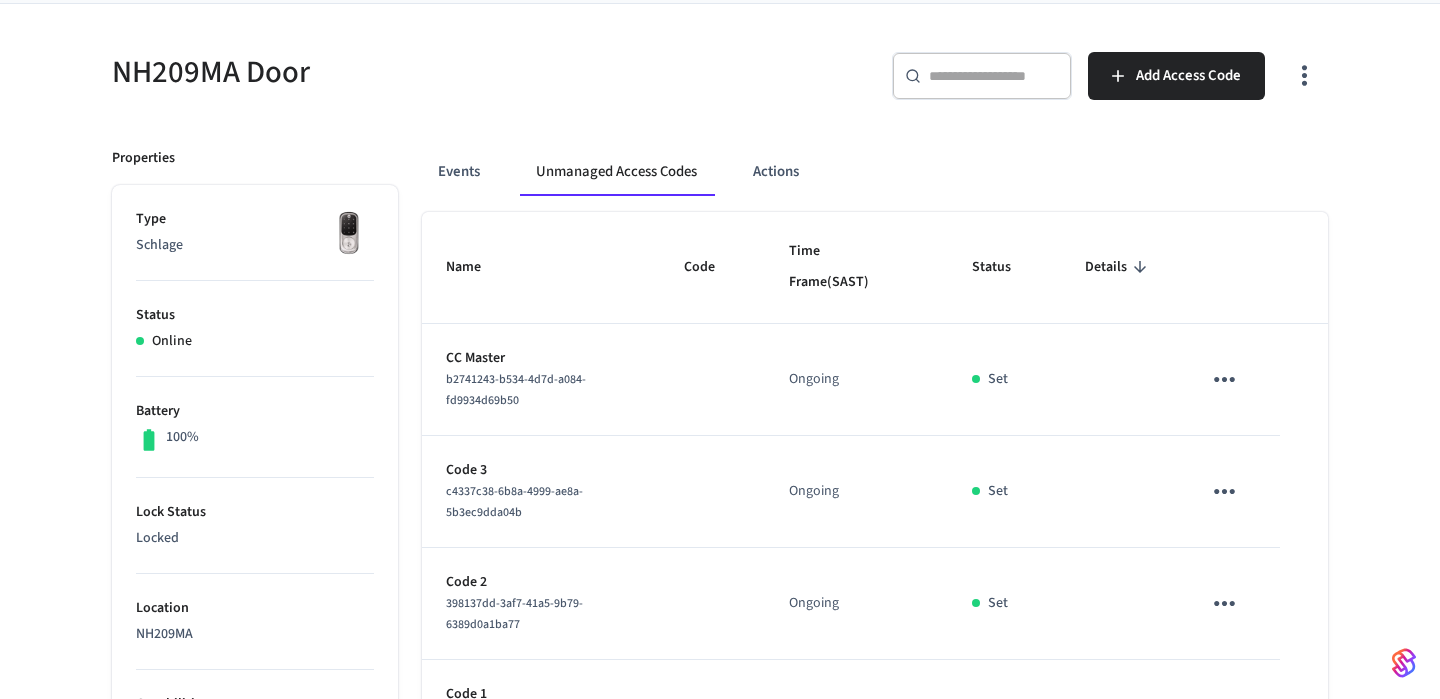 click 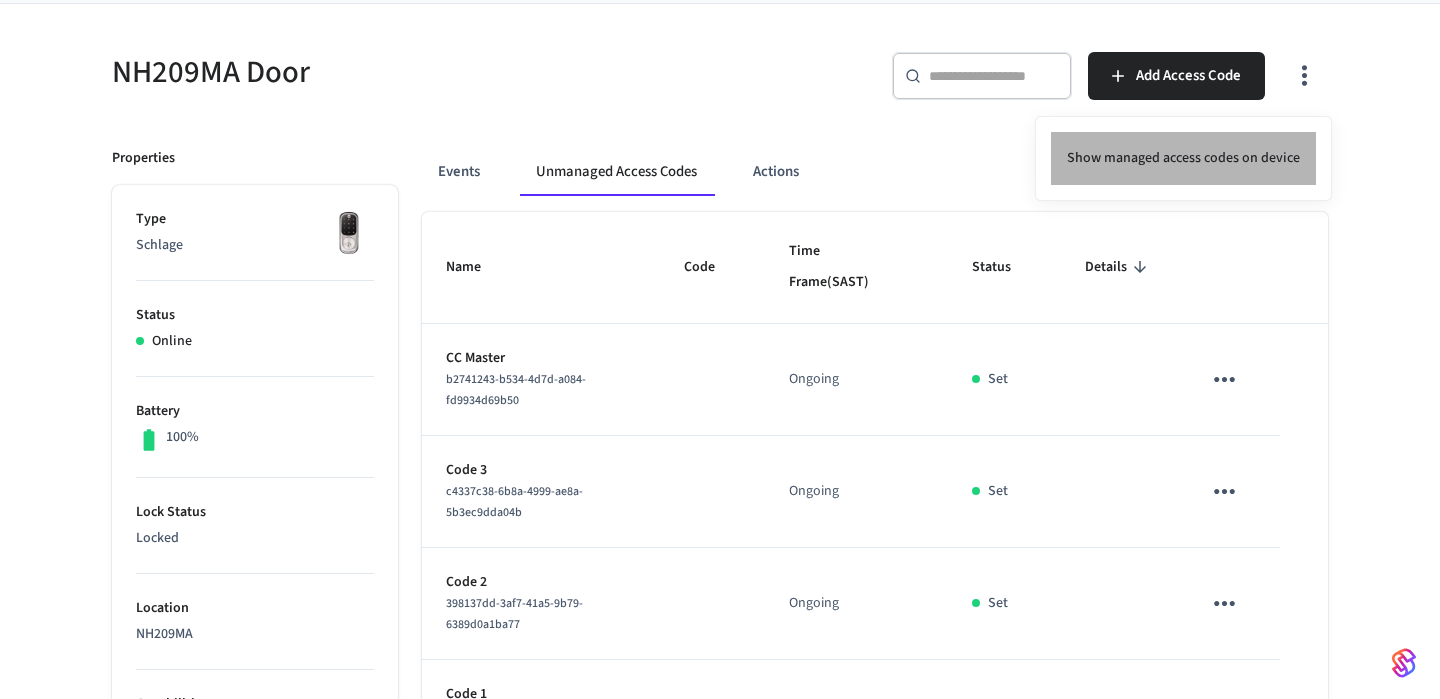 click on "Show managed access codes on device" at bounding box center [1183, 158] 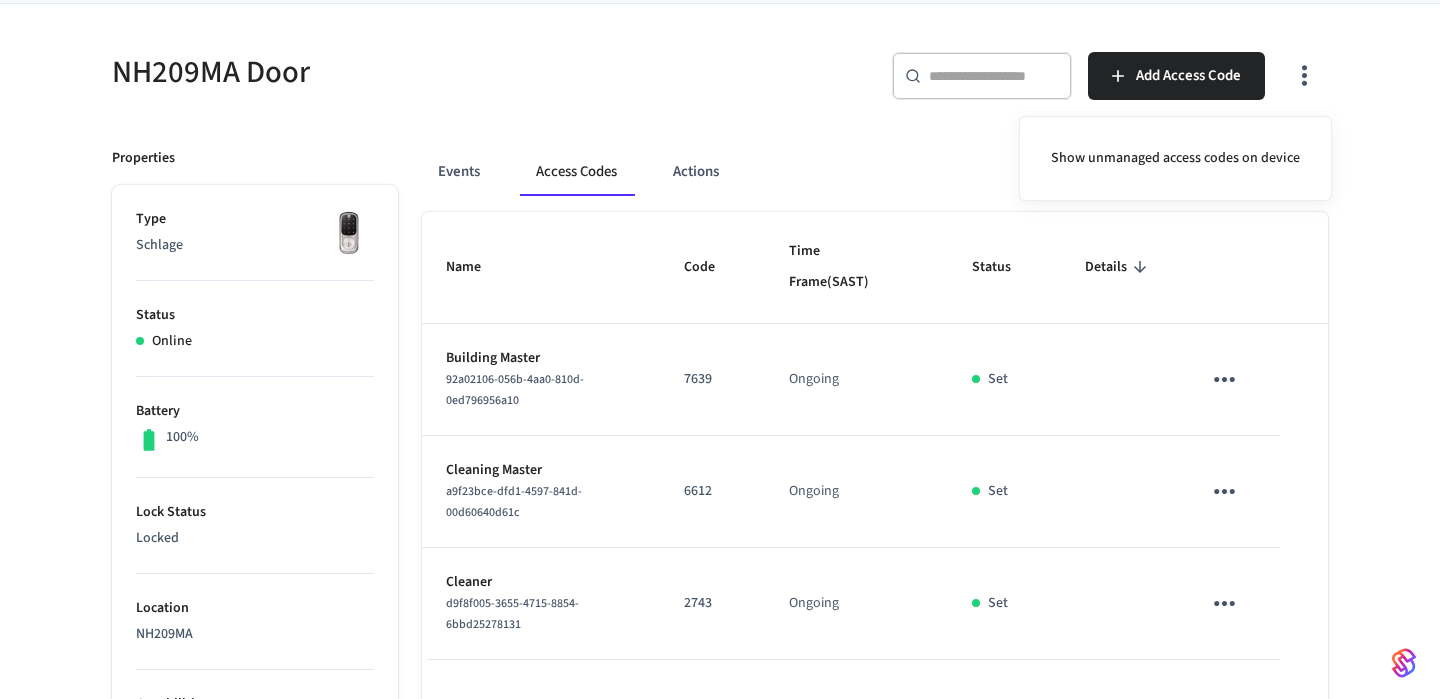 click at bounding box center (720, 349) 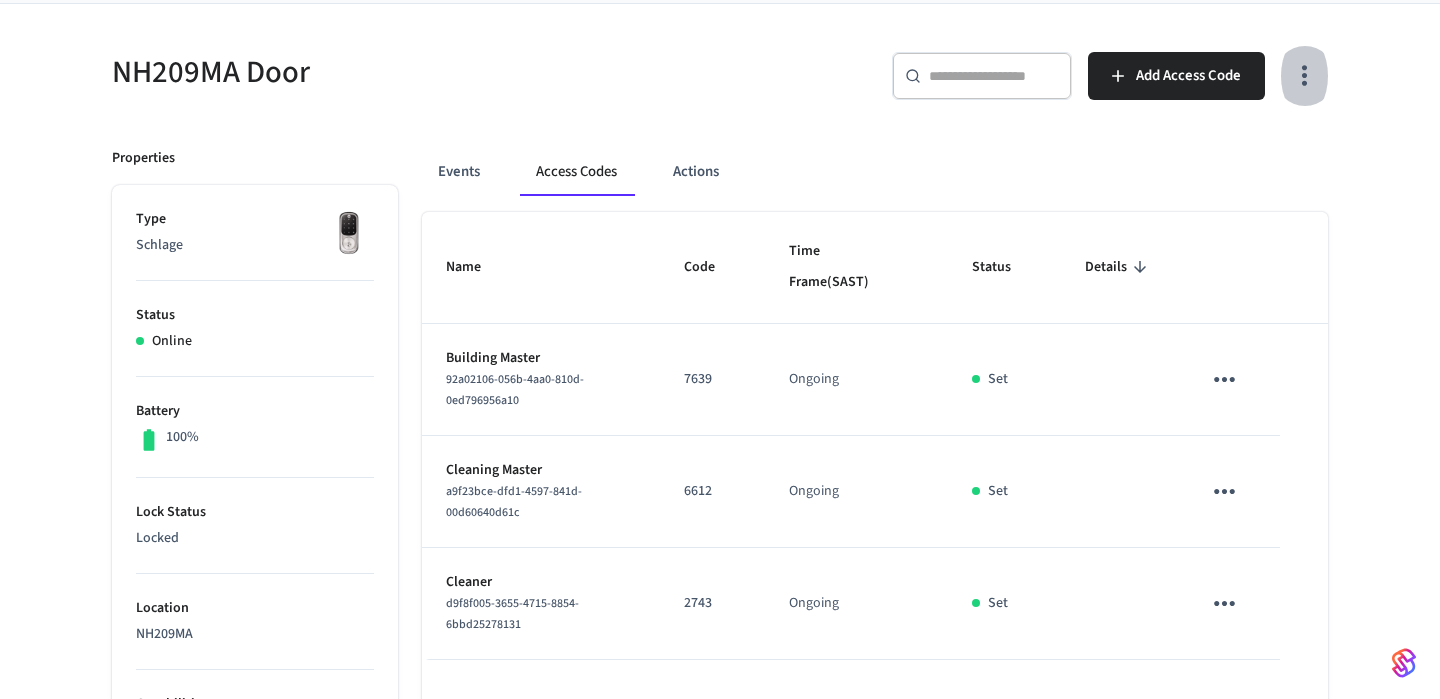 click 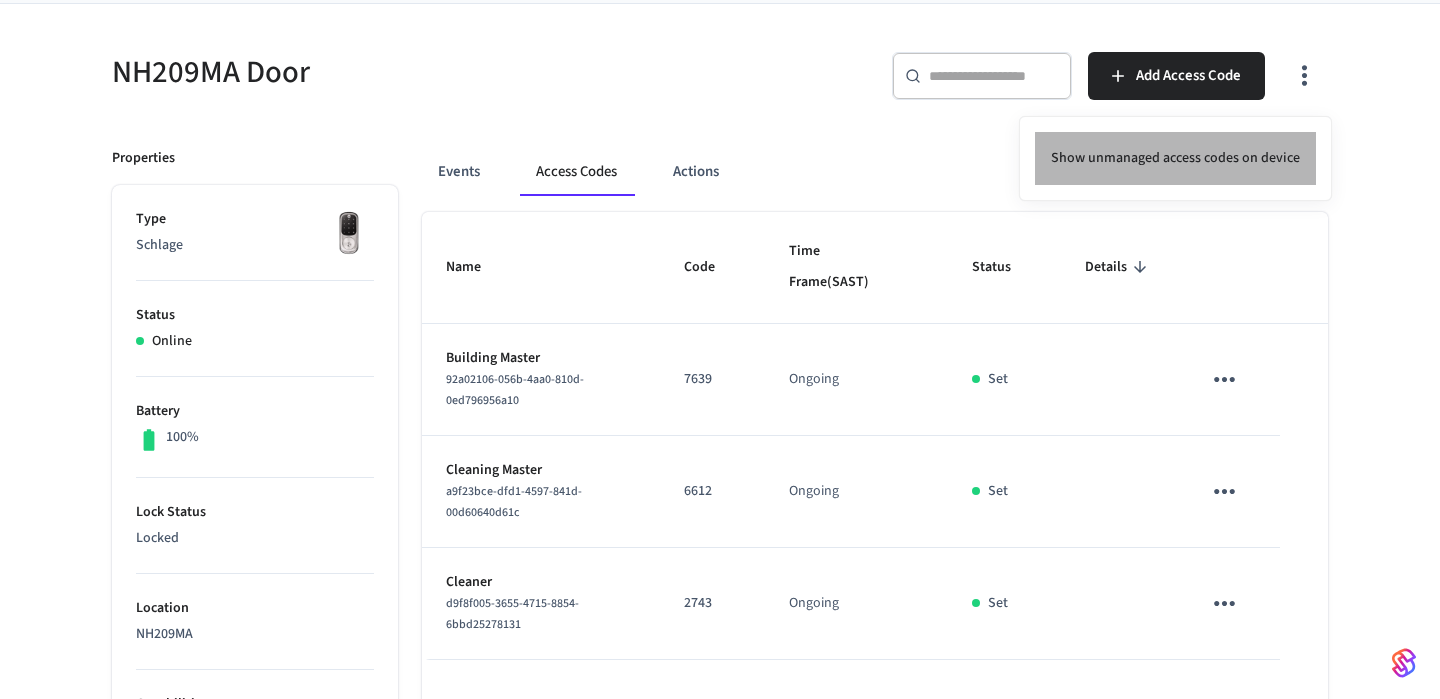 click on "Show unmanaged access codes on device" at bounding box center [1175, 158] 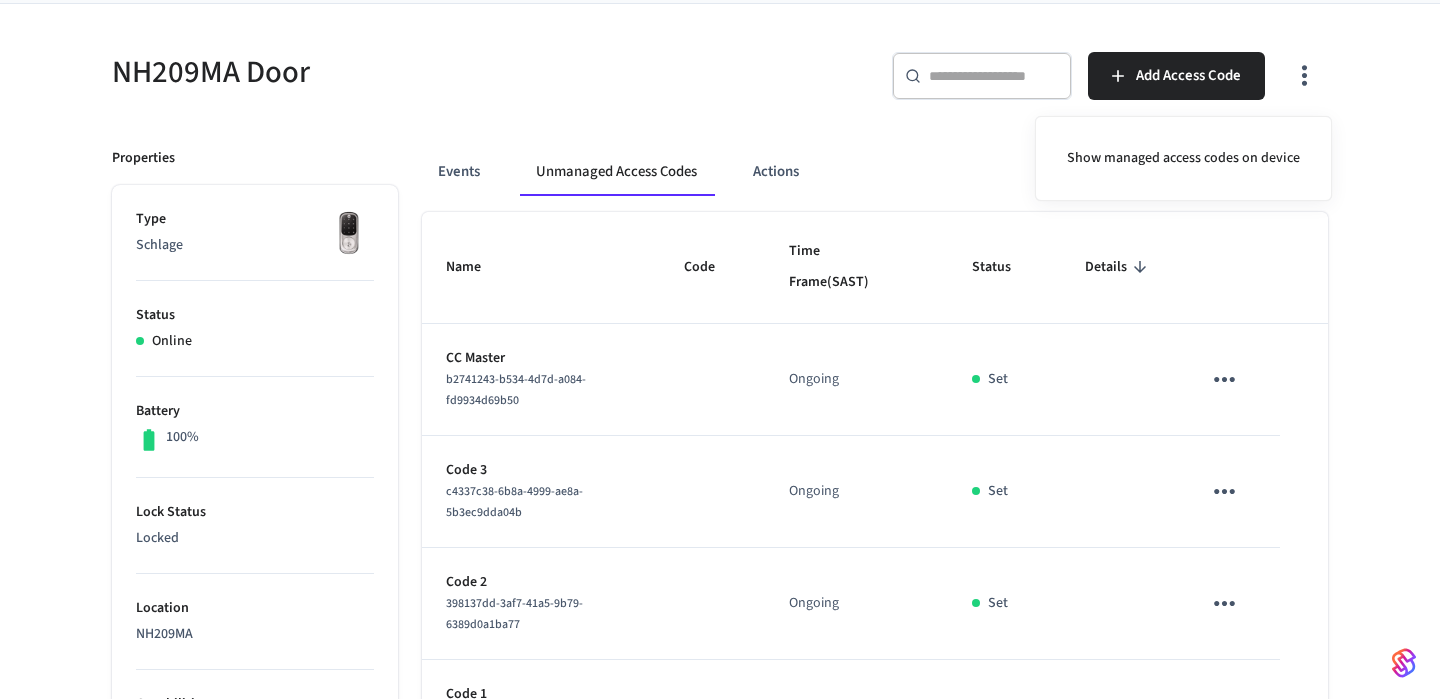 click at bounding box center [720, 349] 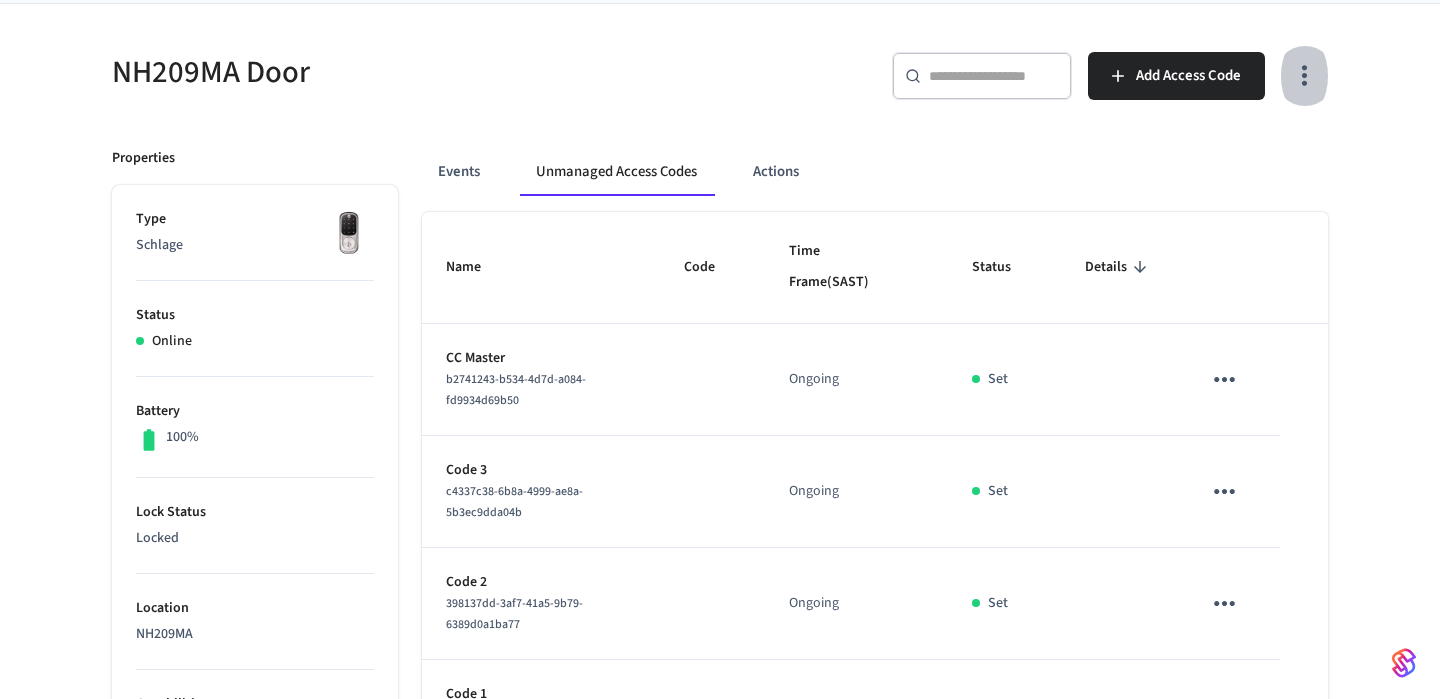 click 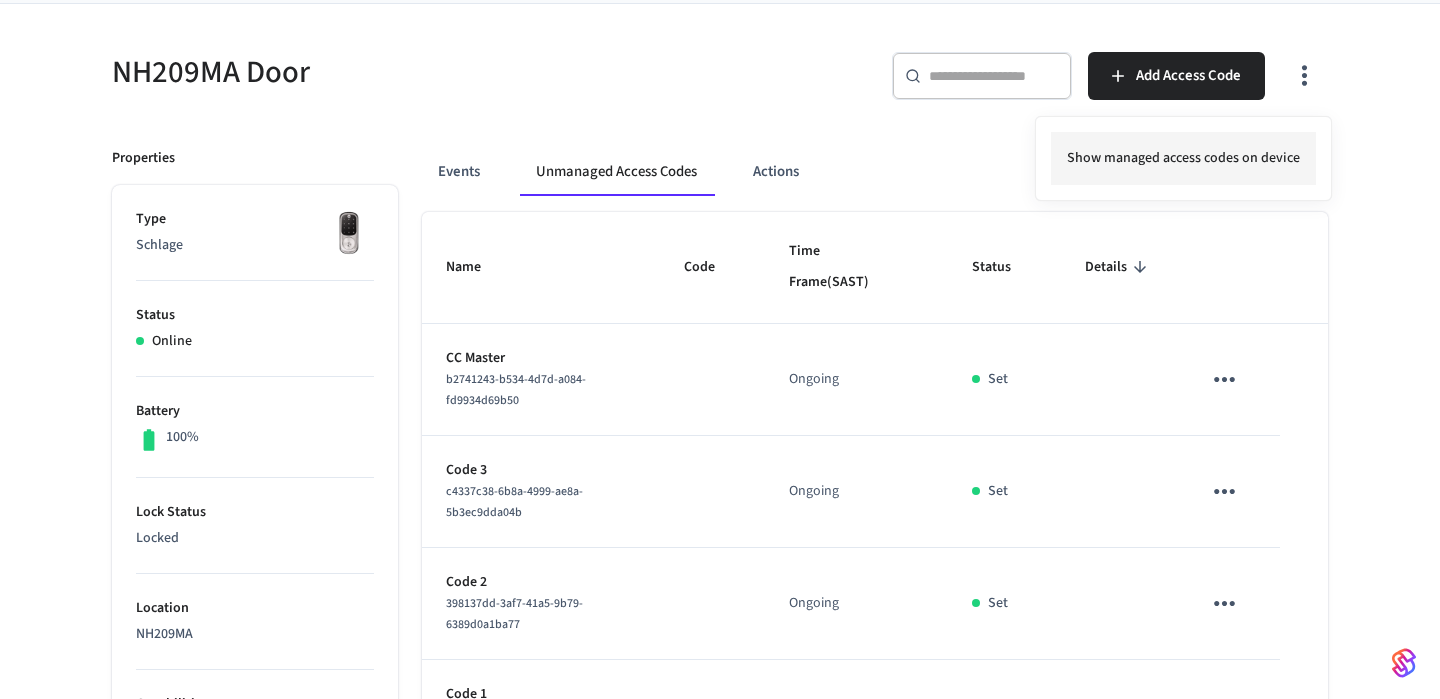click on "Show managed access codes on device" at bounding box center [1183, 158] 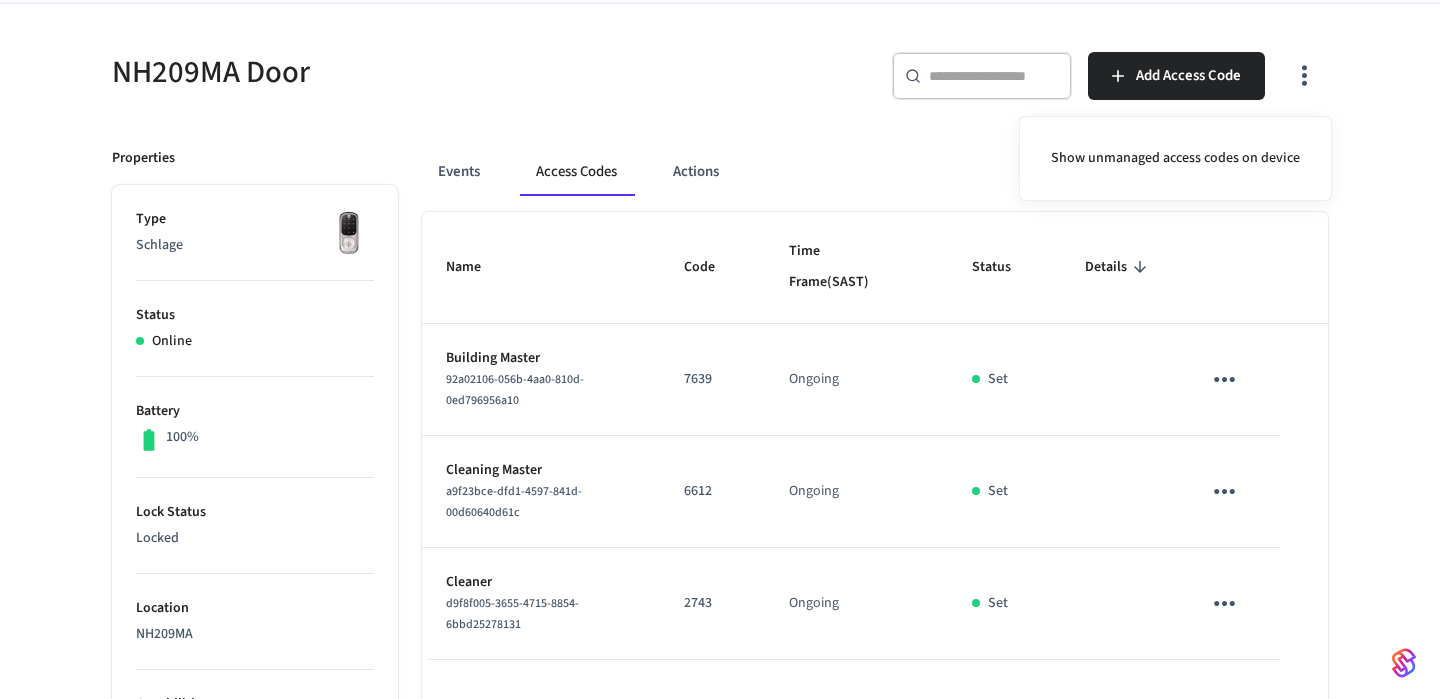 click at bounding box center (720, 349) 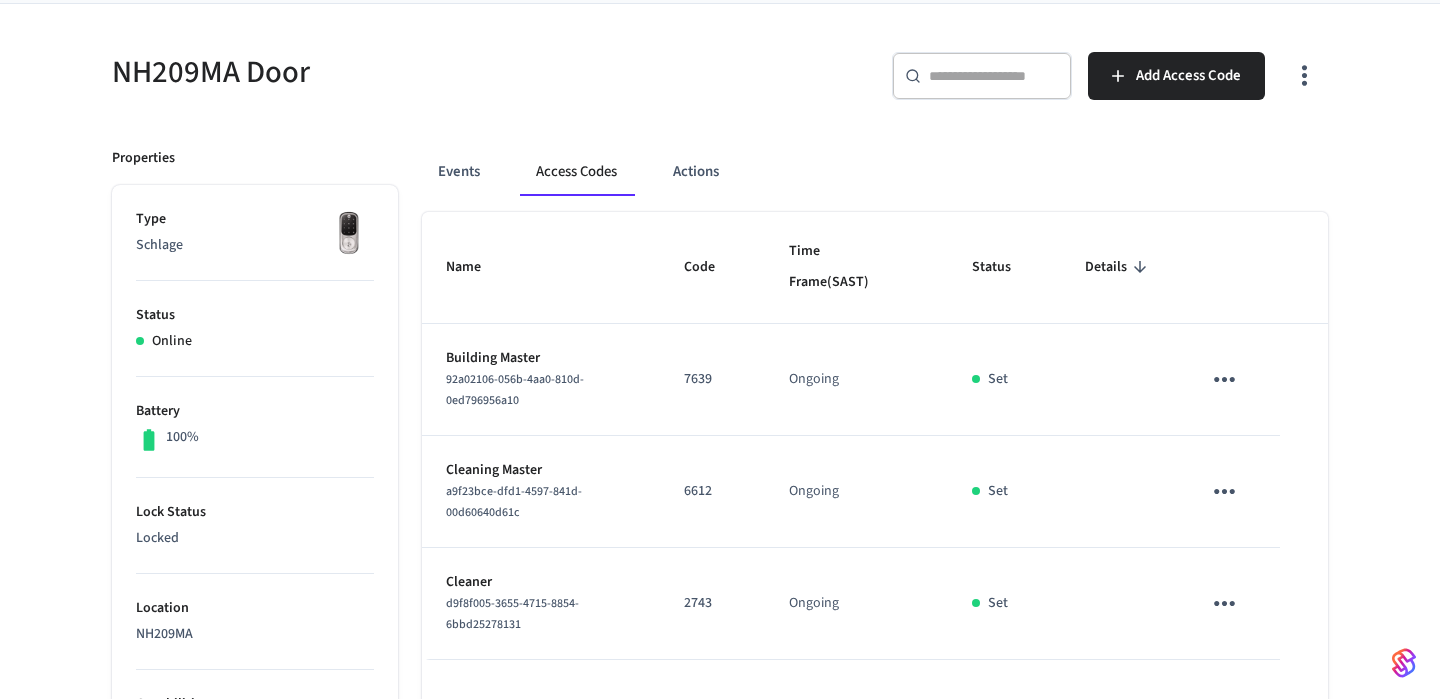 click 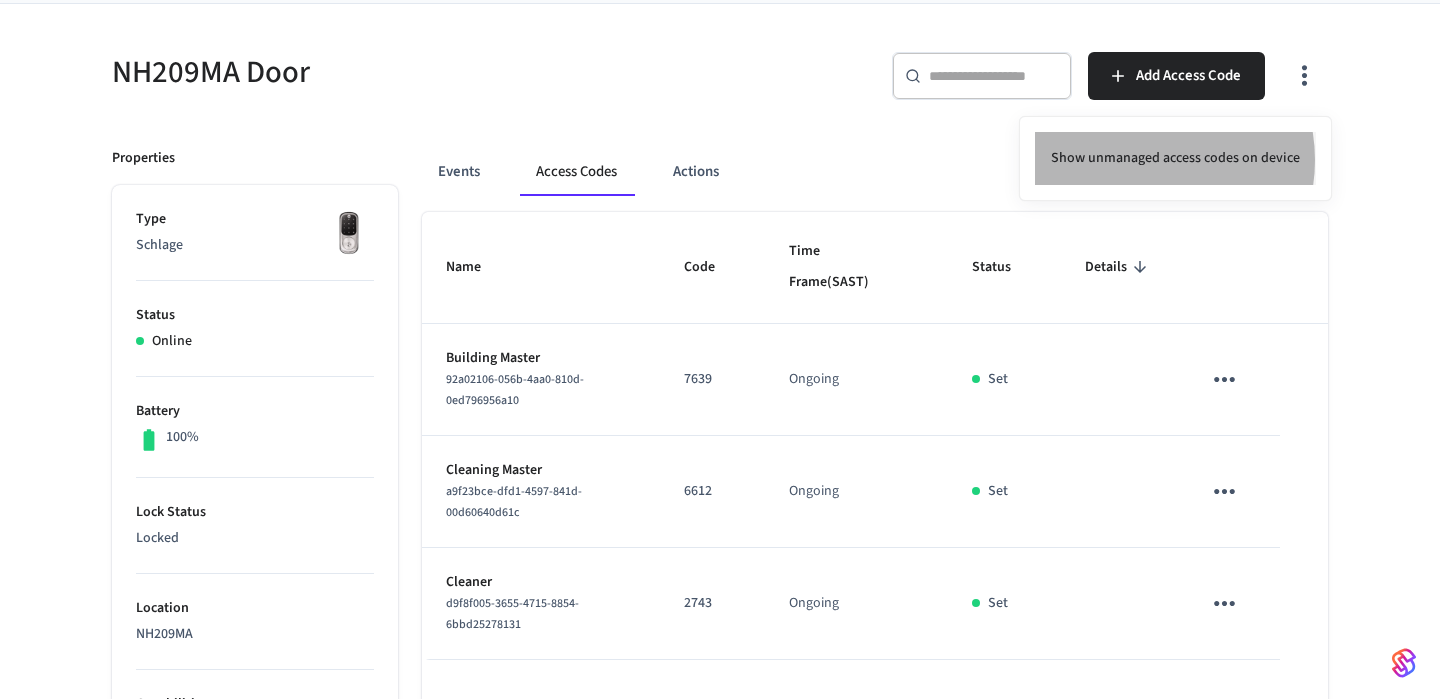 click on "Show unmanaged access codes on device" at bounding box center [1175, 158] 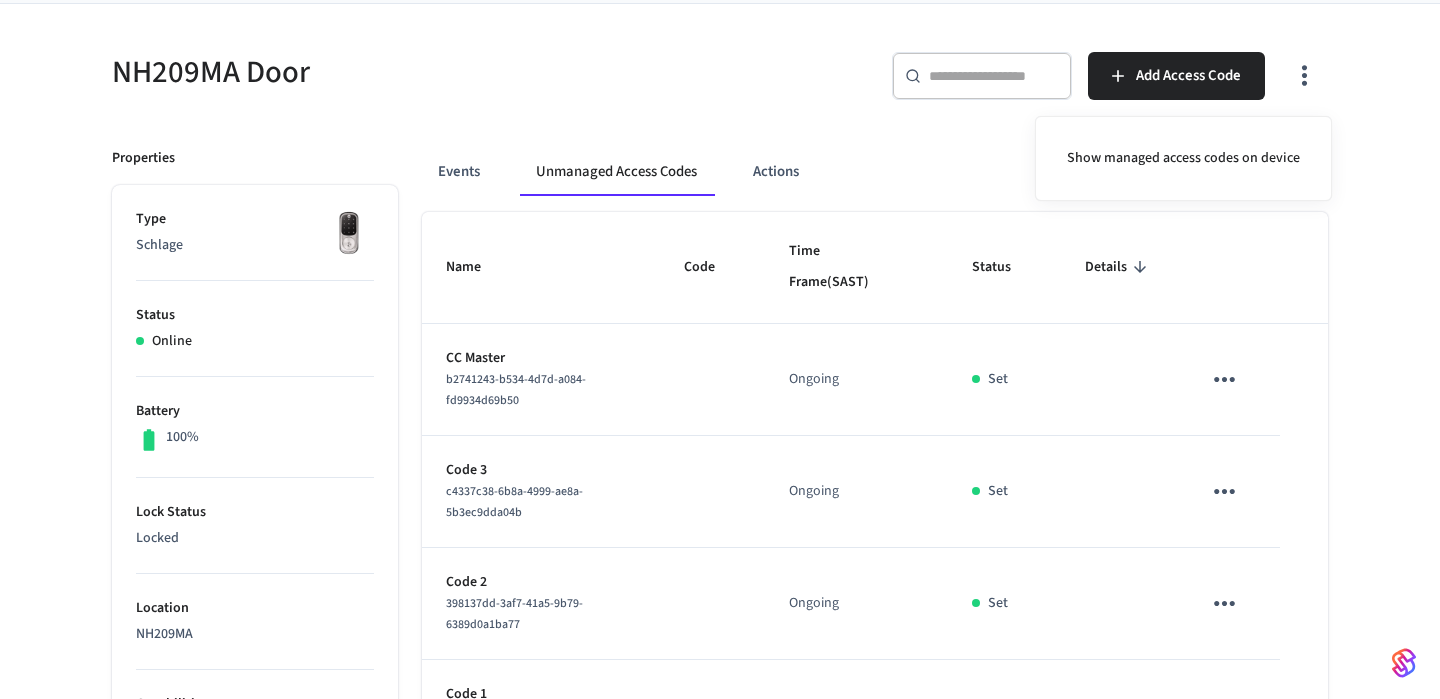 click at bounding box center (720, 349) 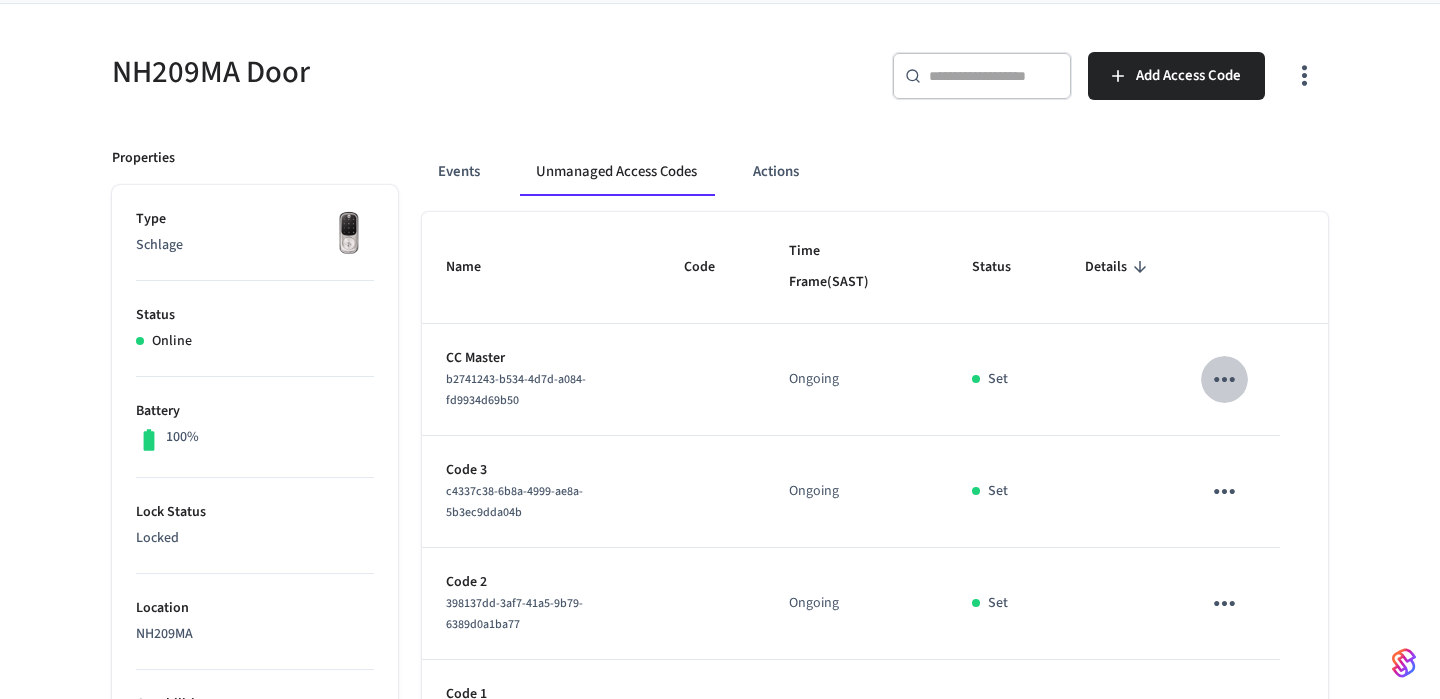 click 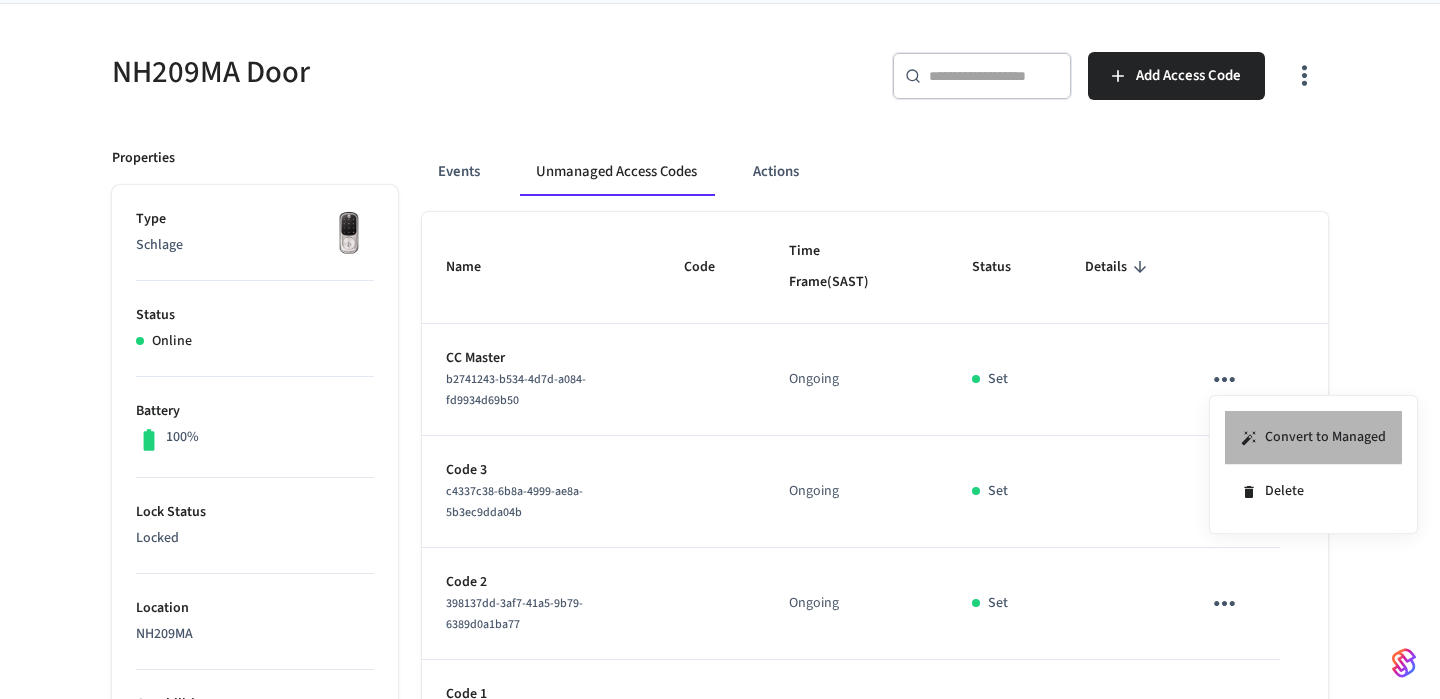 click on "Convert to Managed" at bounding box center (1313, 438) 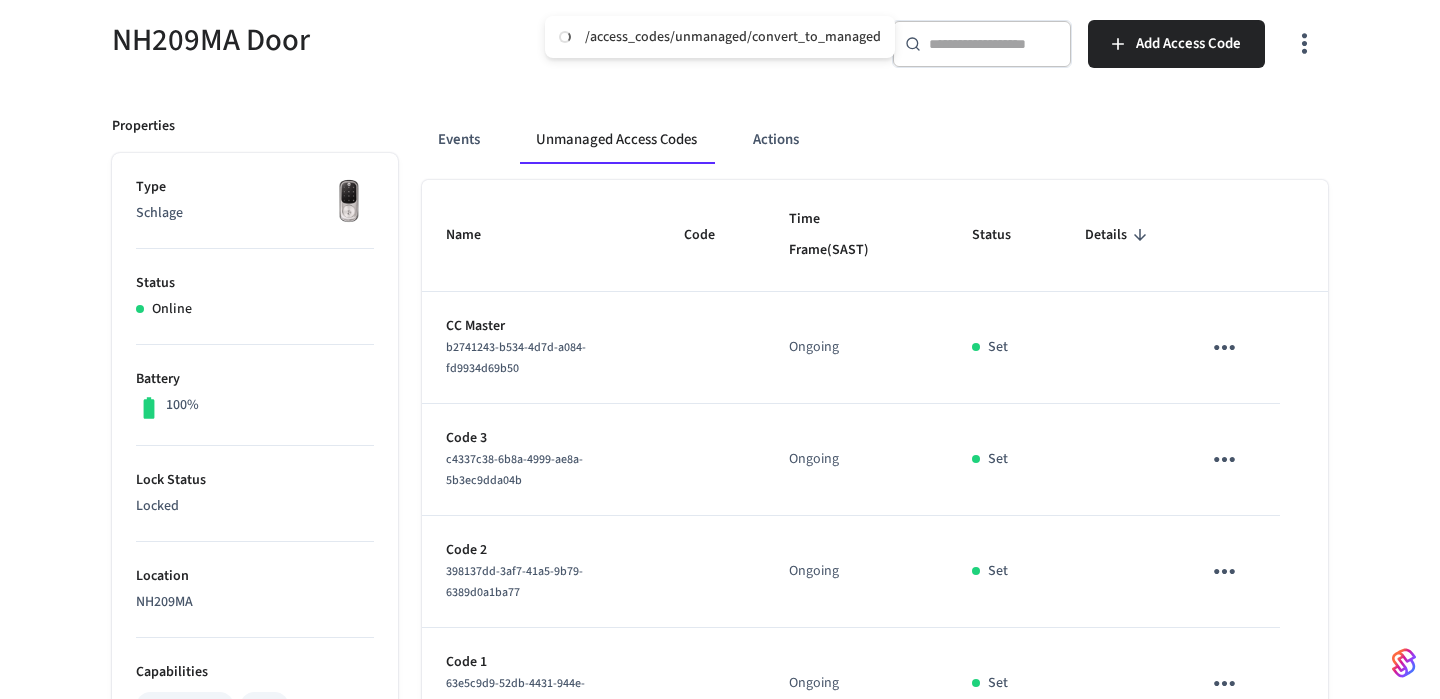 scroll, scrollTop: 174, scrollLeft: 0, axis: vertical 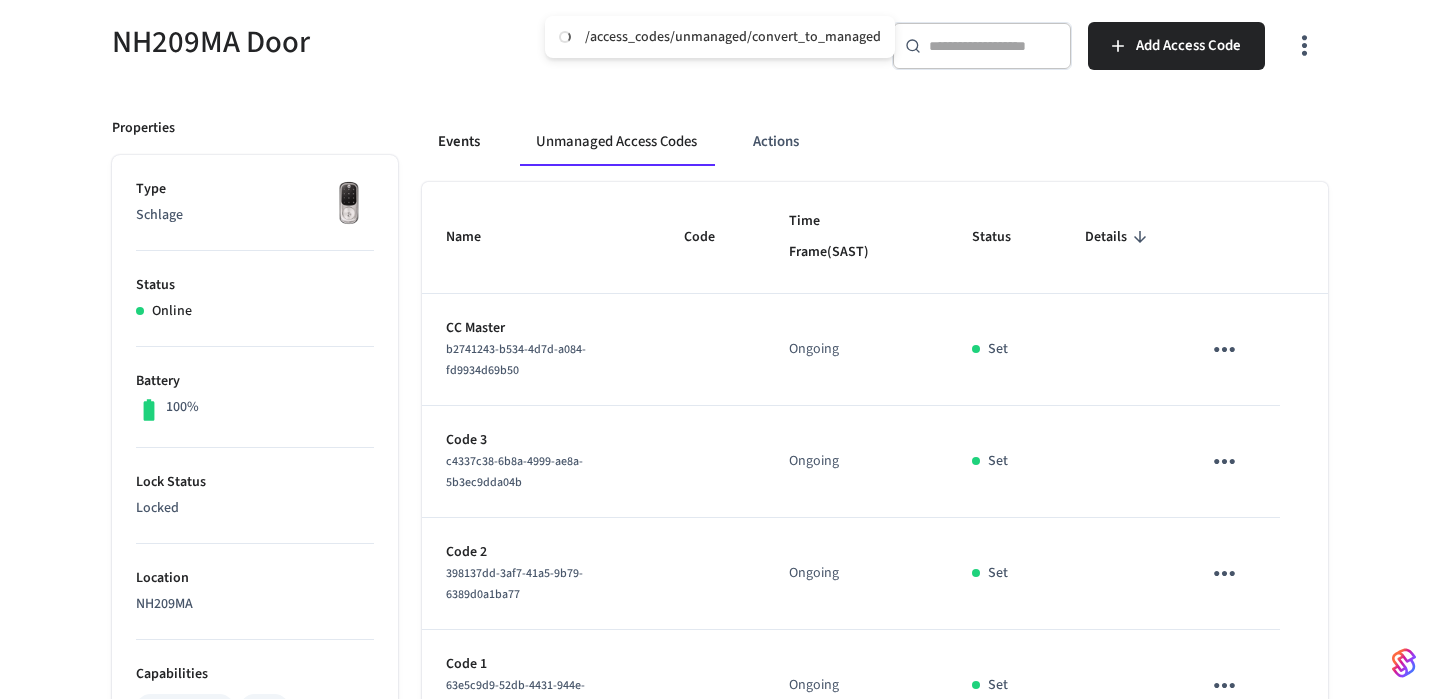 click on "Events" at bounding box center [459, 142] 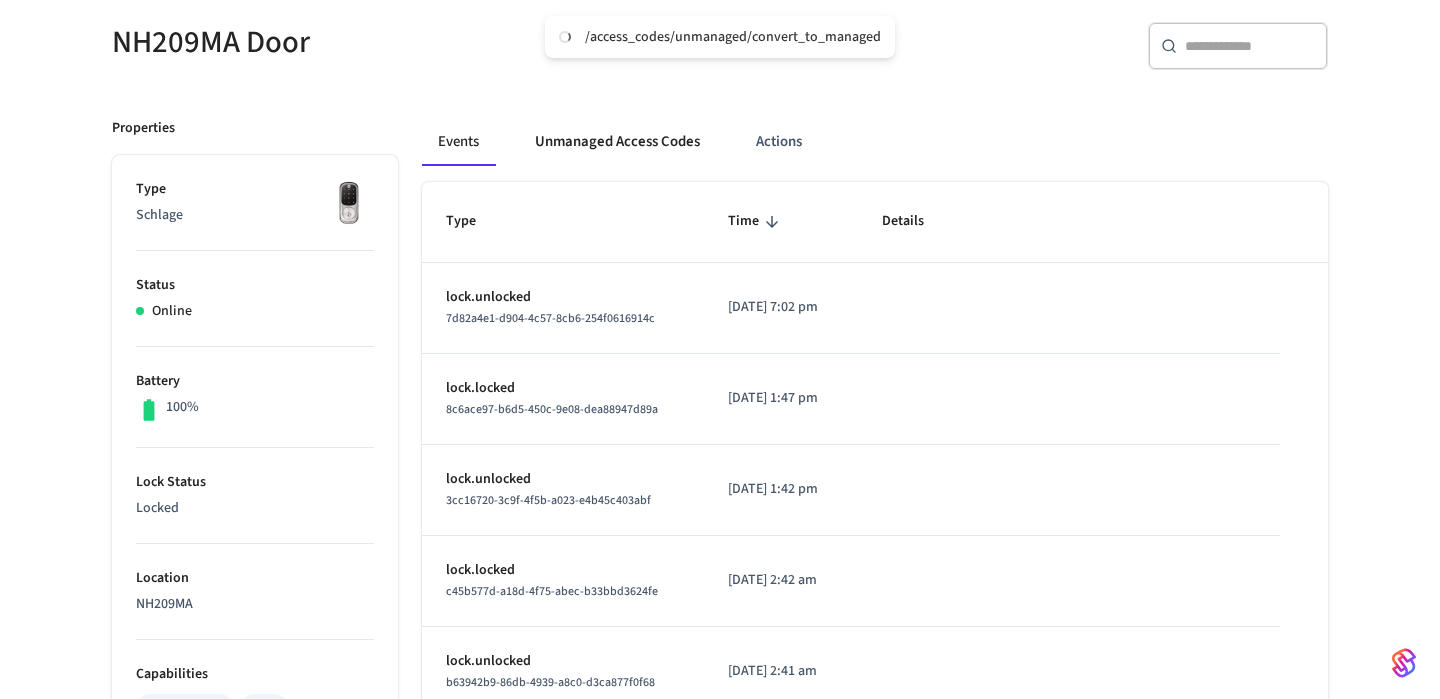 click on "Unmanaged Access Codes" at bounding box center (617, 142) 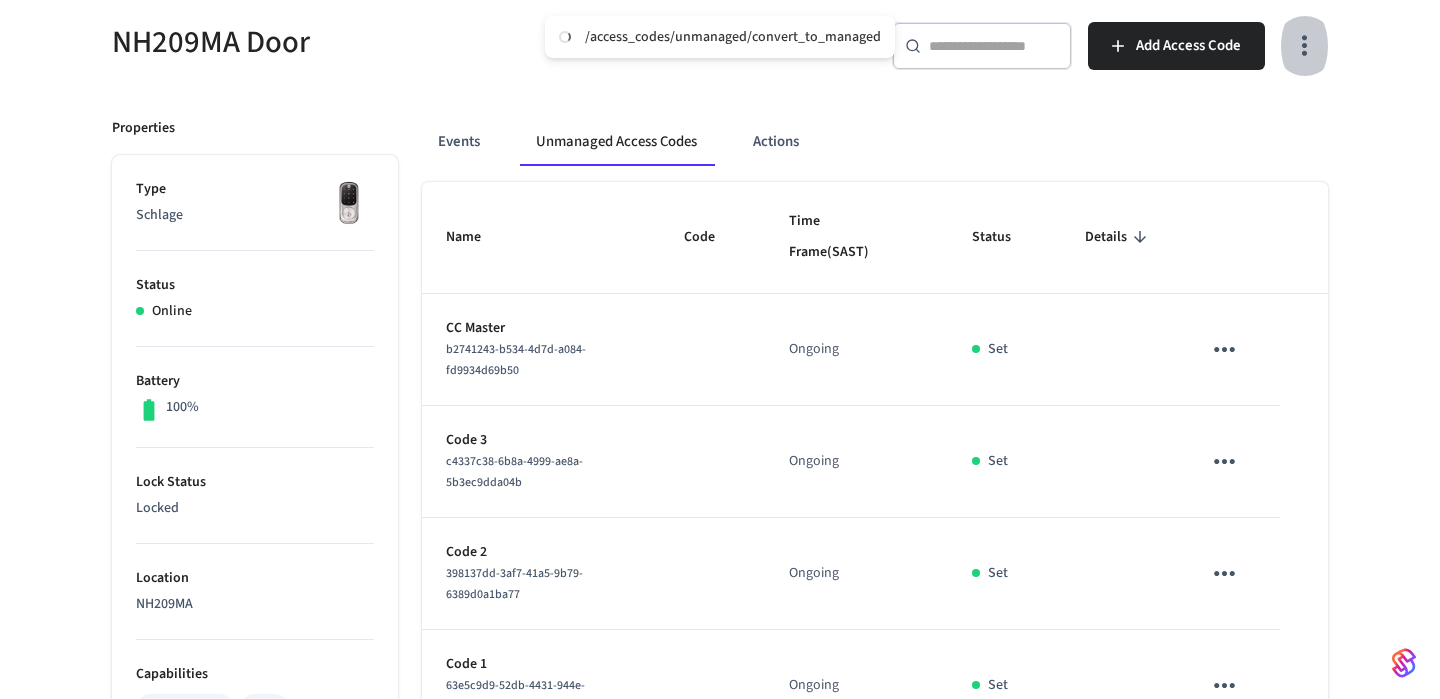 click 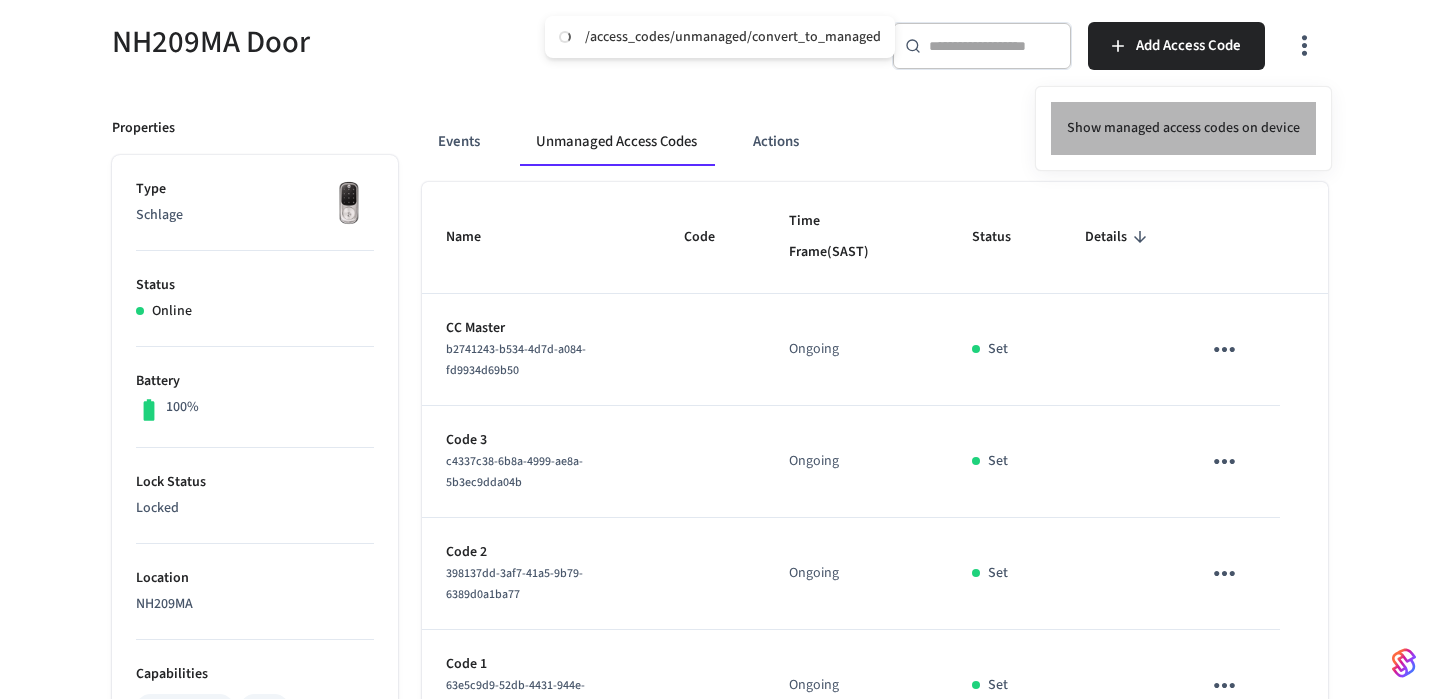 click on "Show managed access codes on device" at bounding box center (1183, 128) 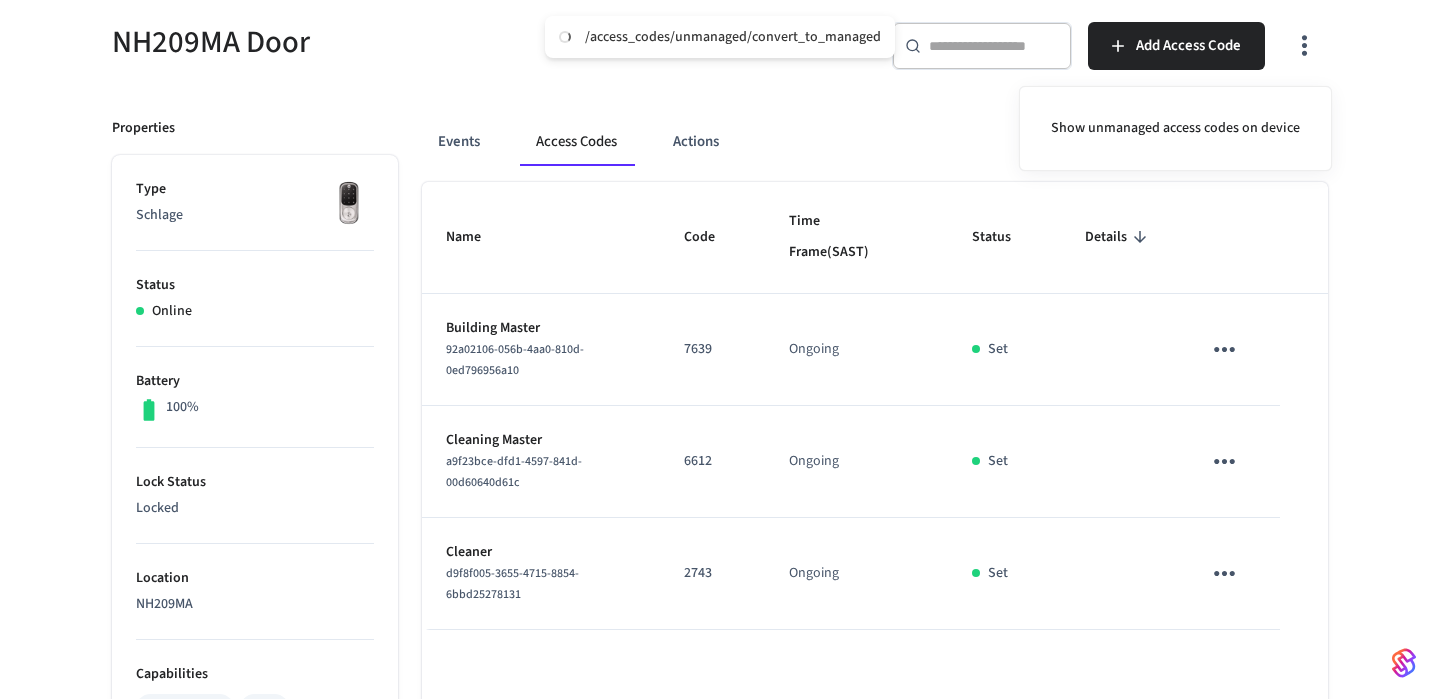 click at bounding box center (720, 349) 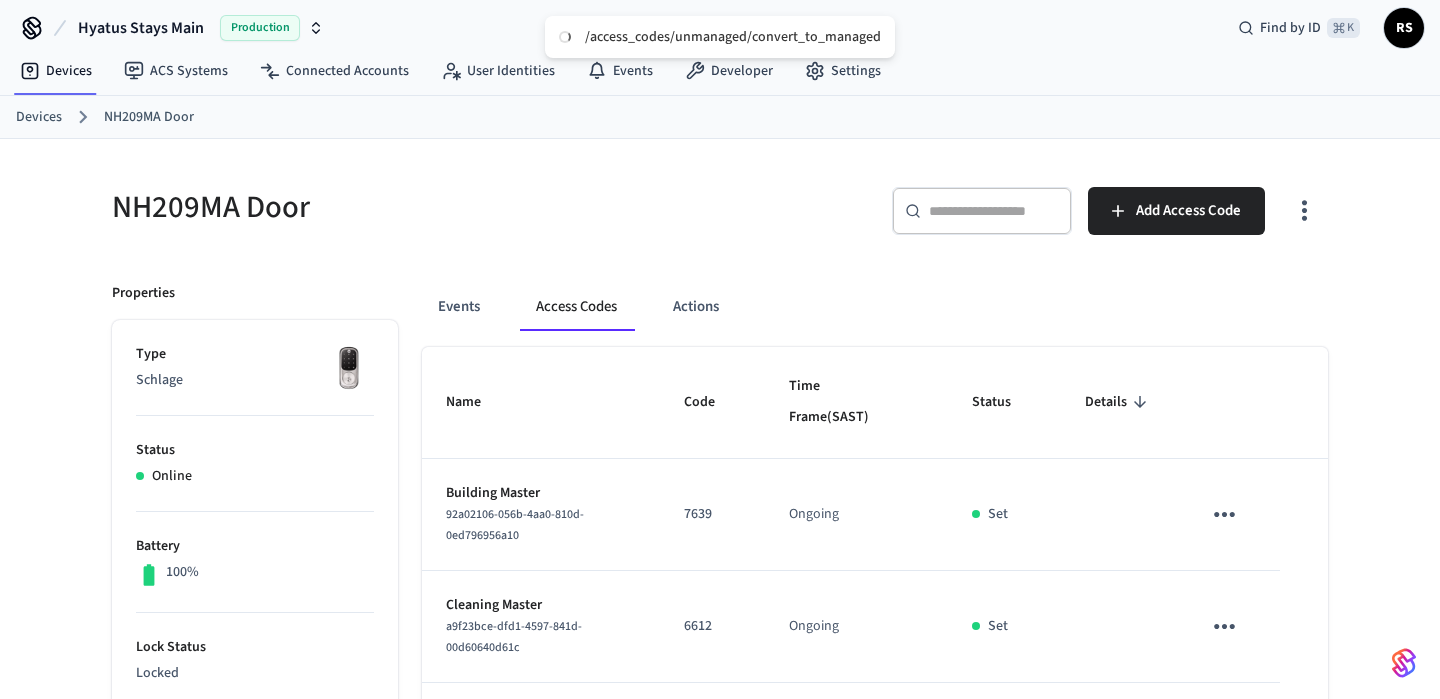 scroll, scrollTop: 0, scrollLeft: 0, axis: both 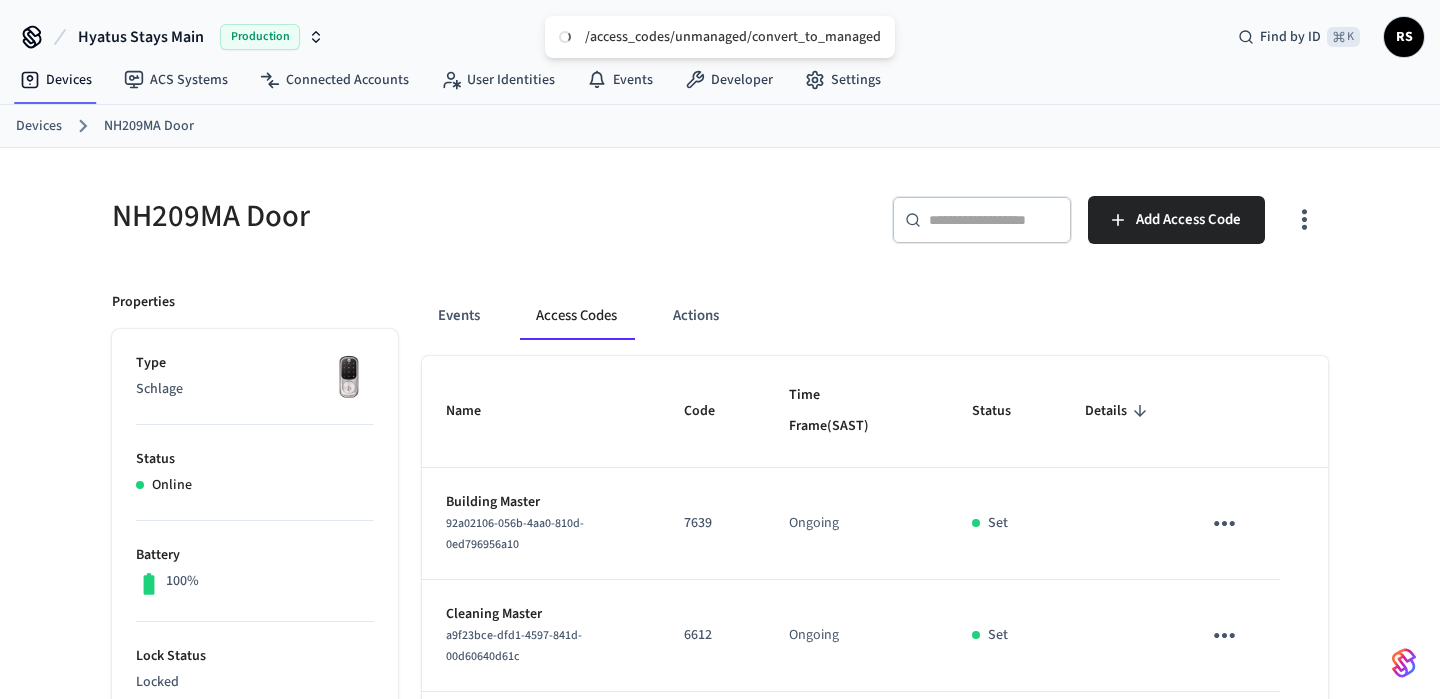 click on "Devices" at bounding box center (39, 126) 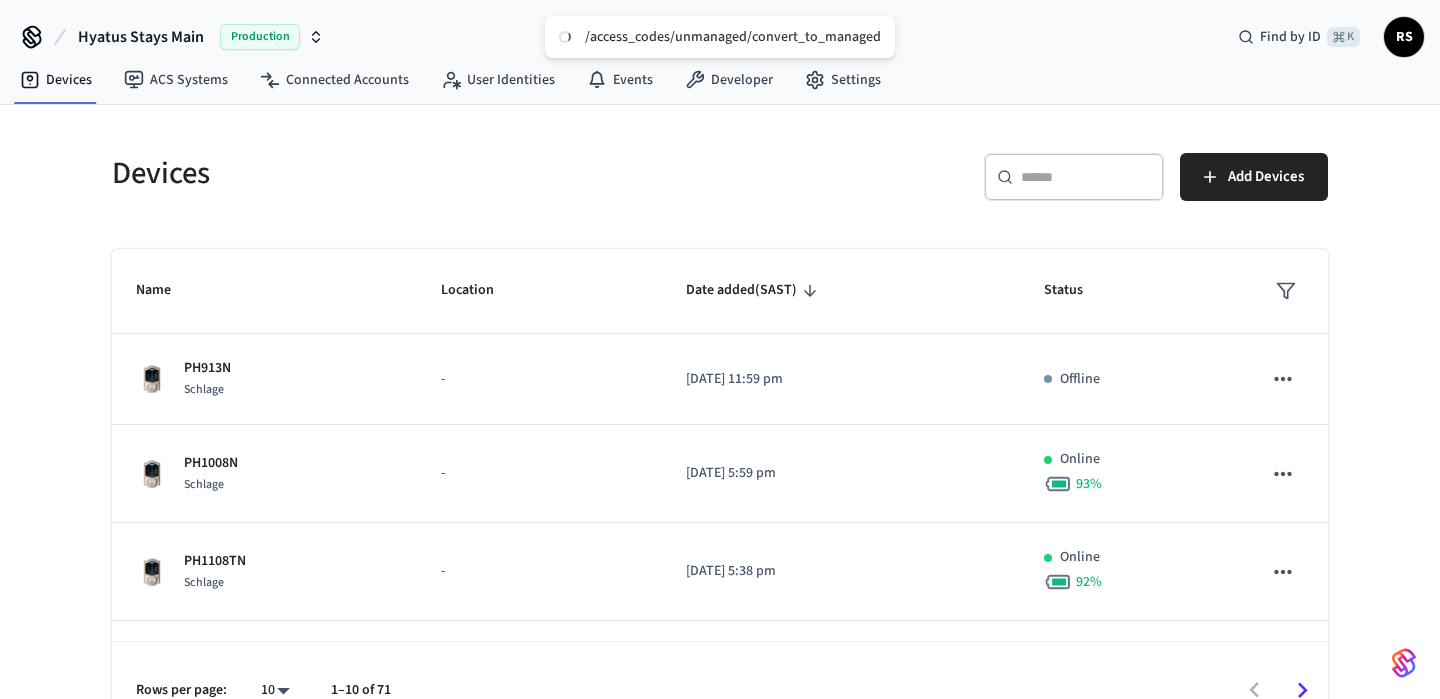 click on "​ ​" at bounding box center [1074, 177] 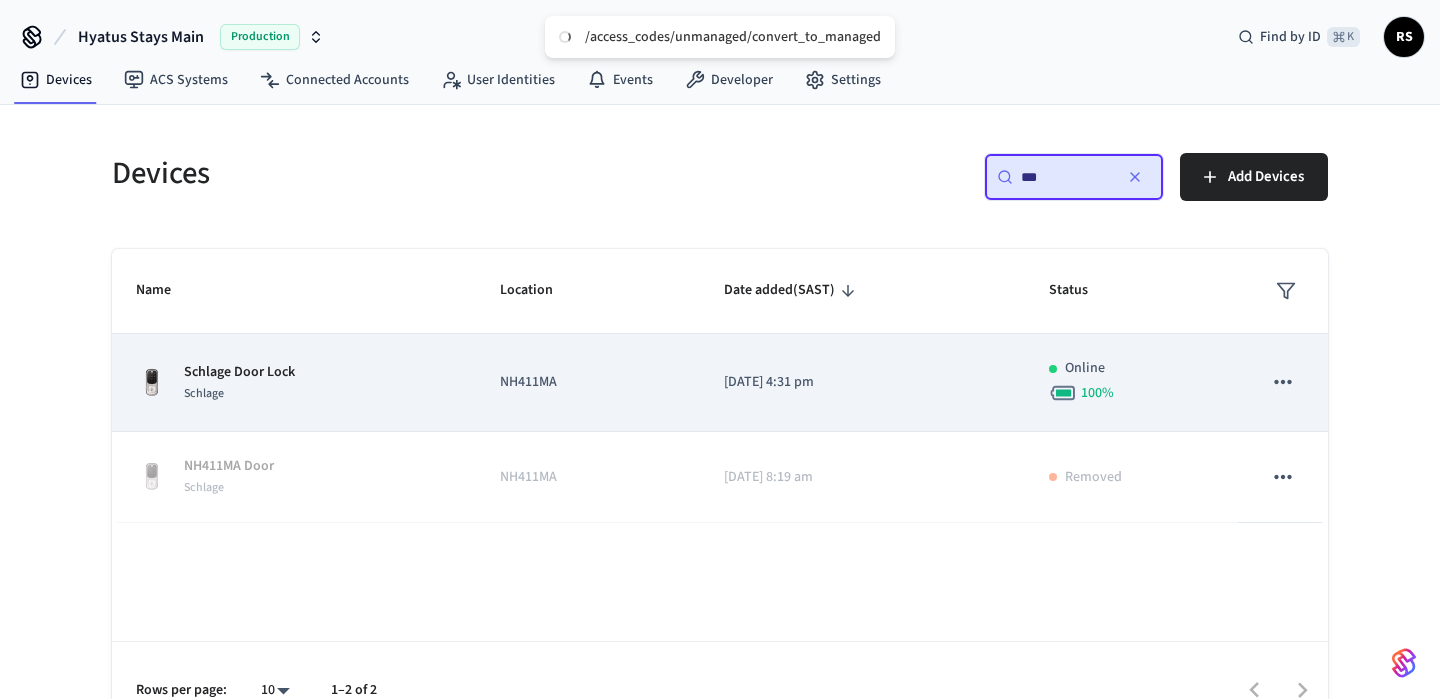 type on "***" 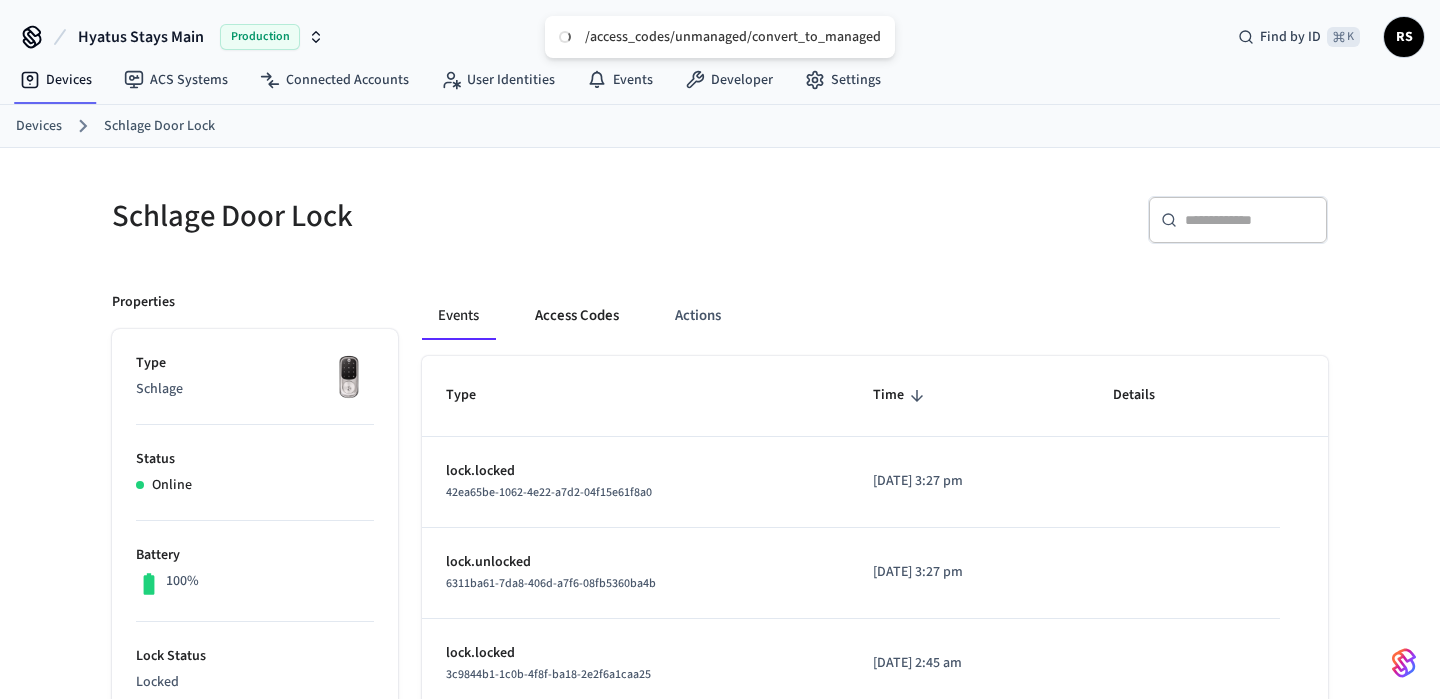 click on "Access Codes" at bounding box center (577, 316) 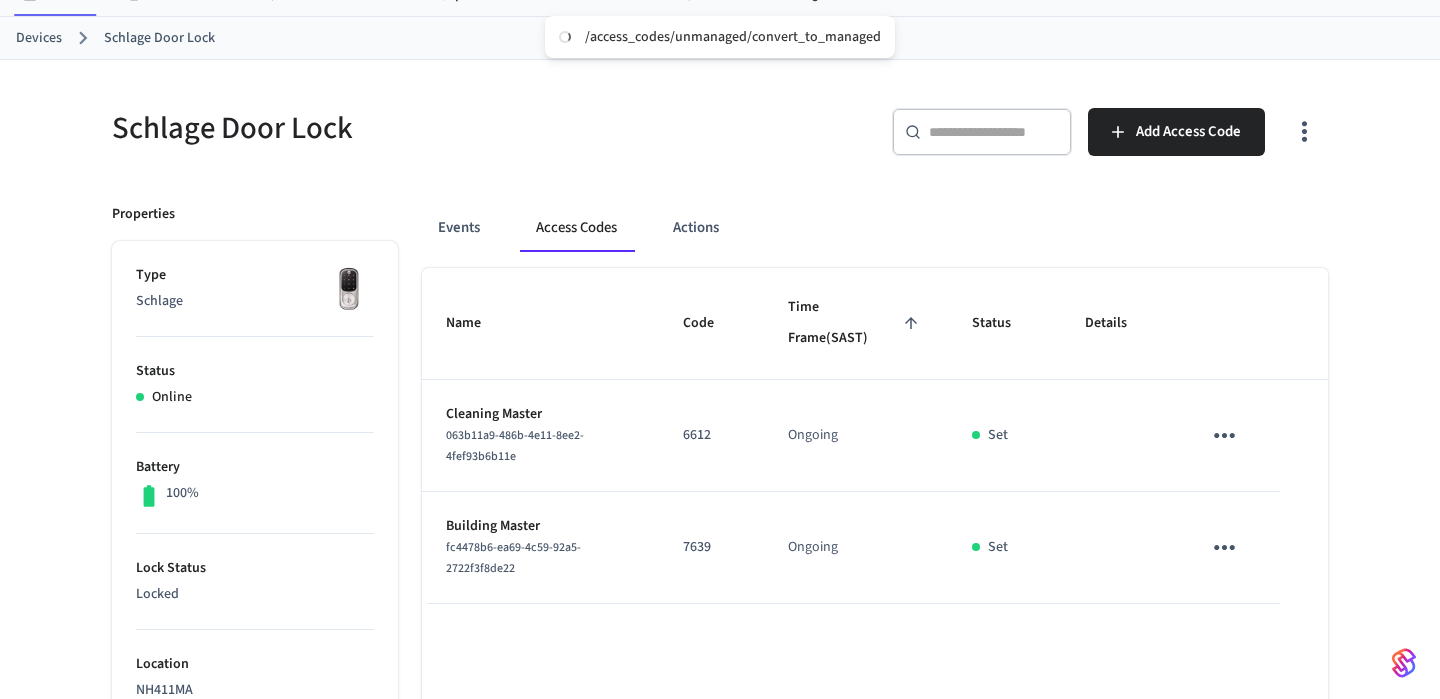 scroll, scrollTop: 66, scrollLeft: 0, axis: vertical 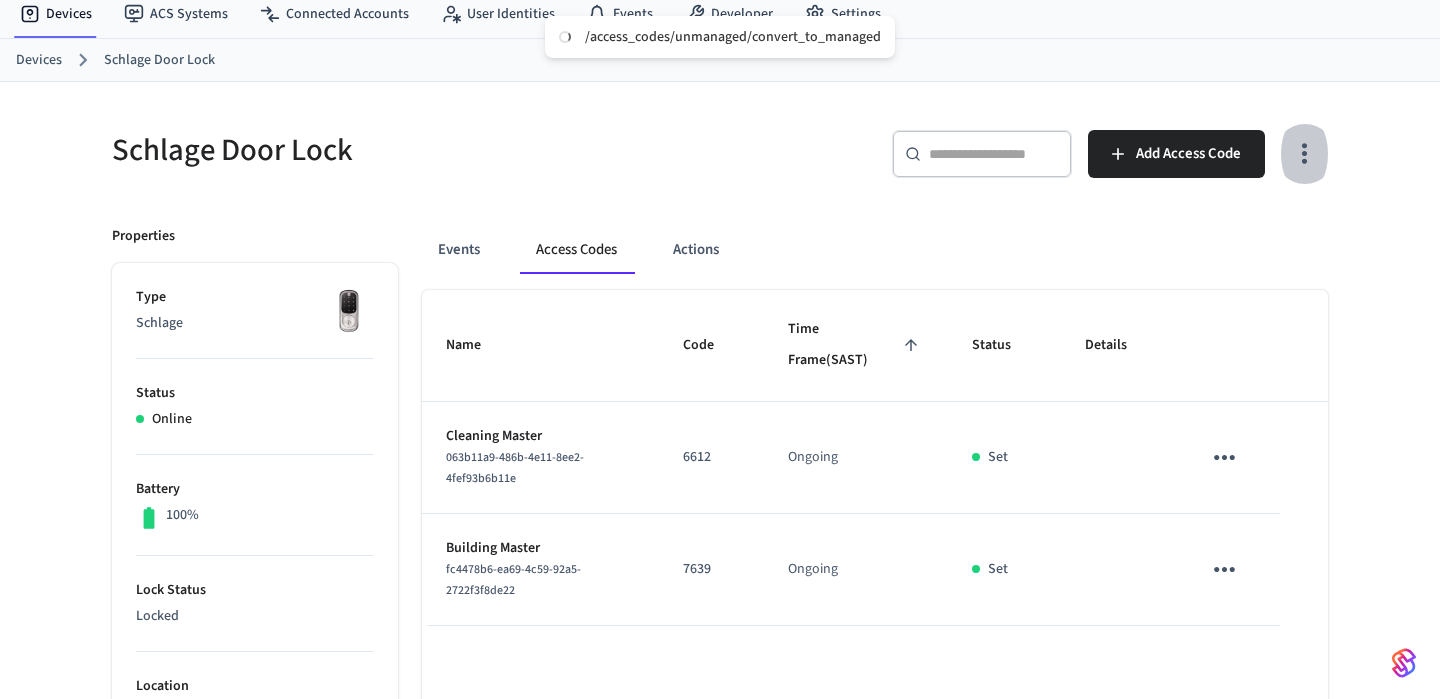 click 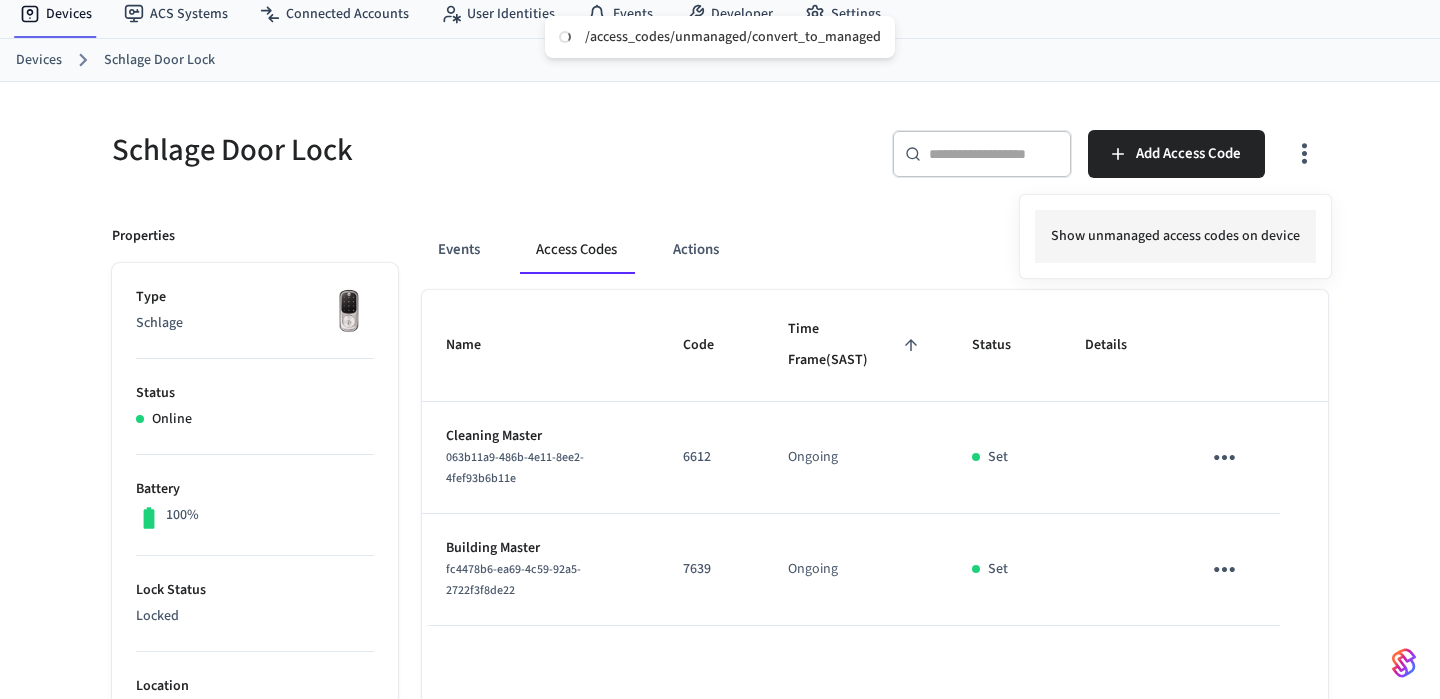 click on "Show unmanaged access codes on device" at bounding box center (1175, 236) 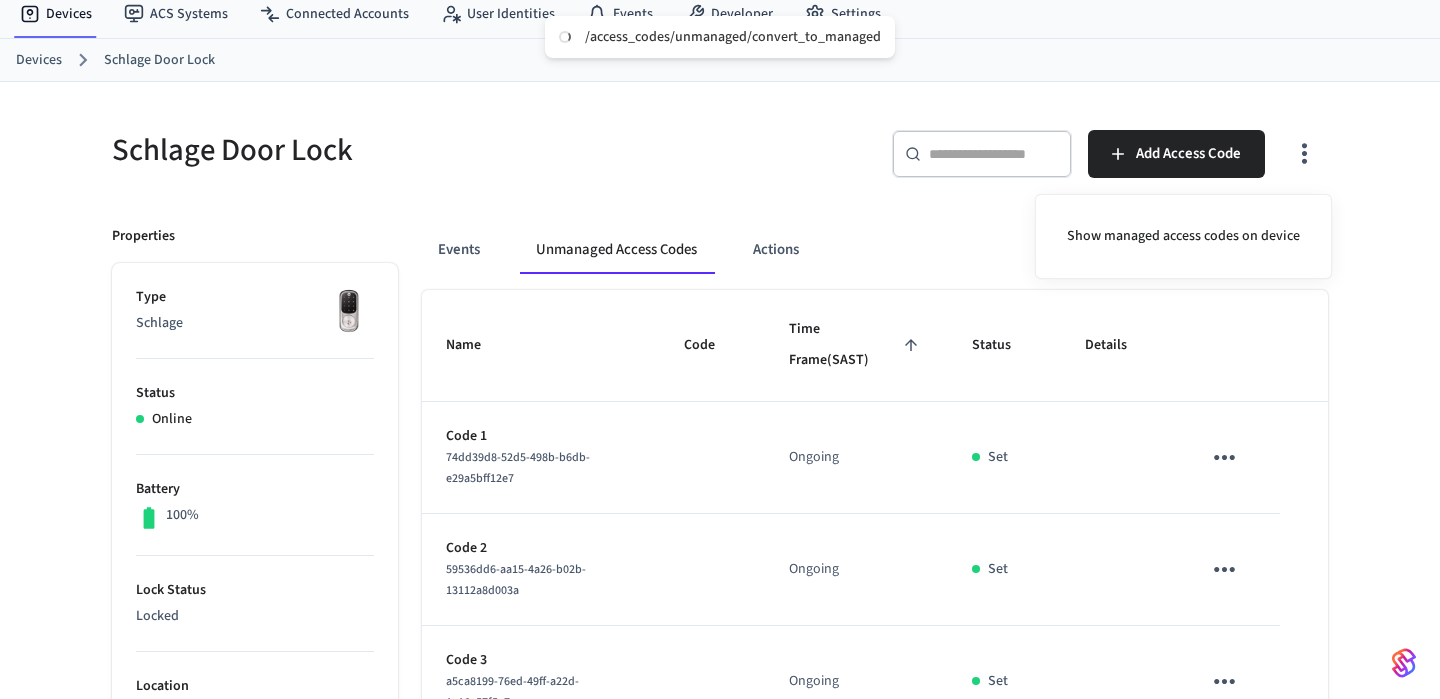 click at bounding box center (720, 349) 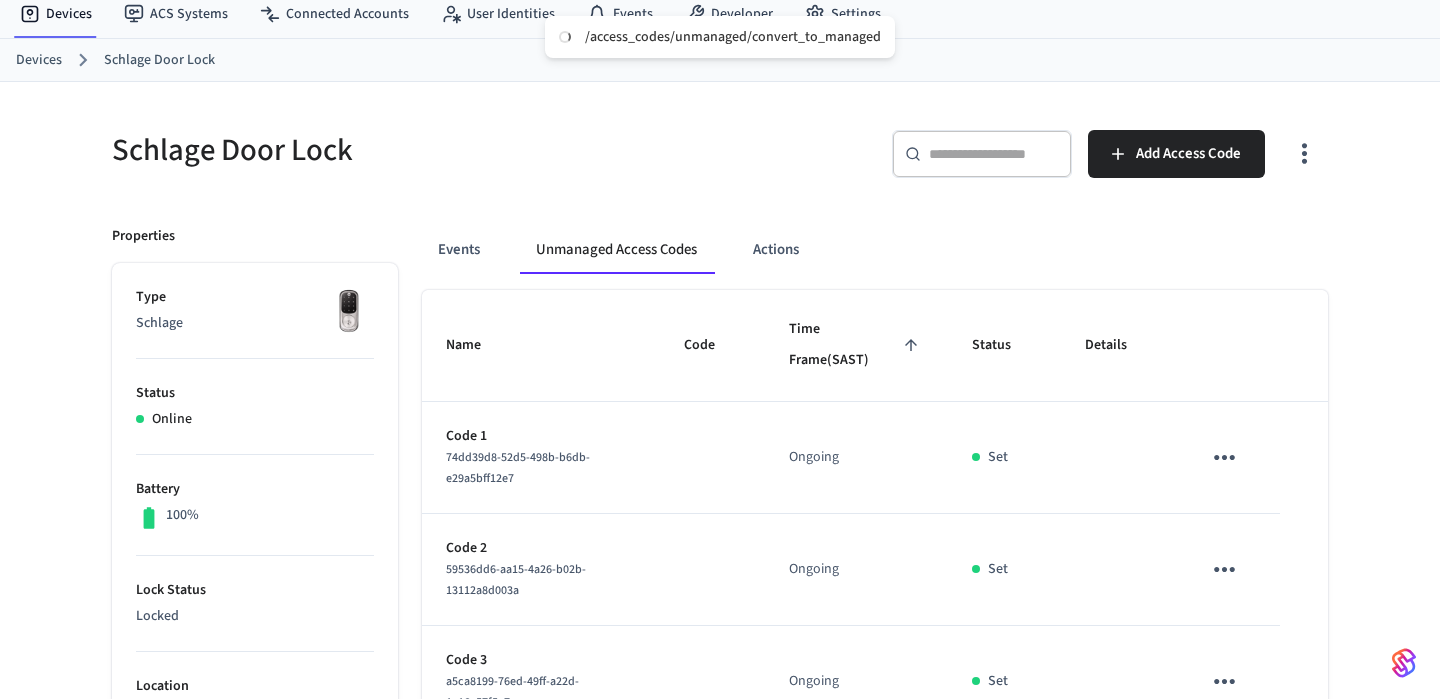 click 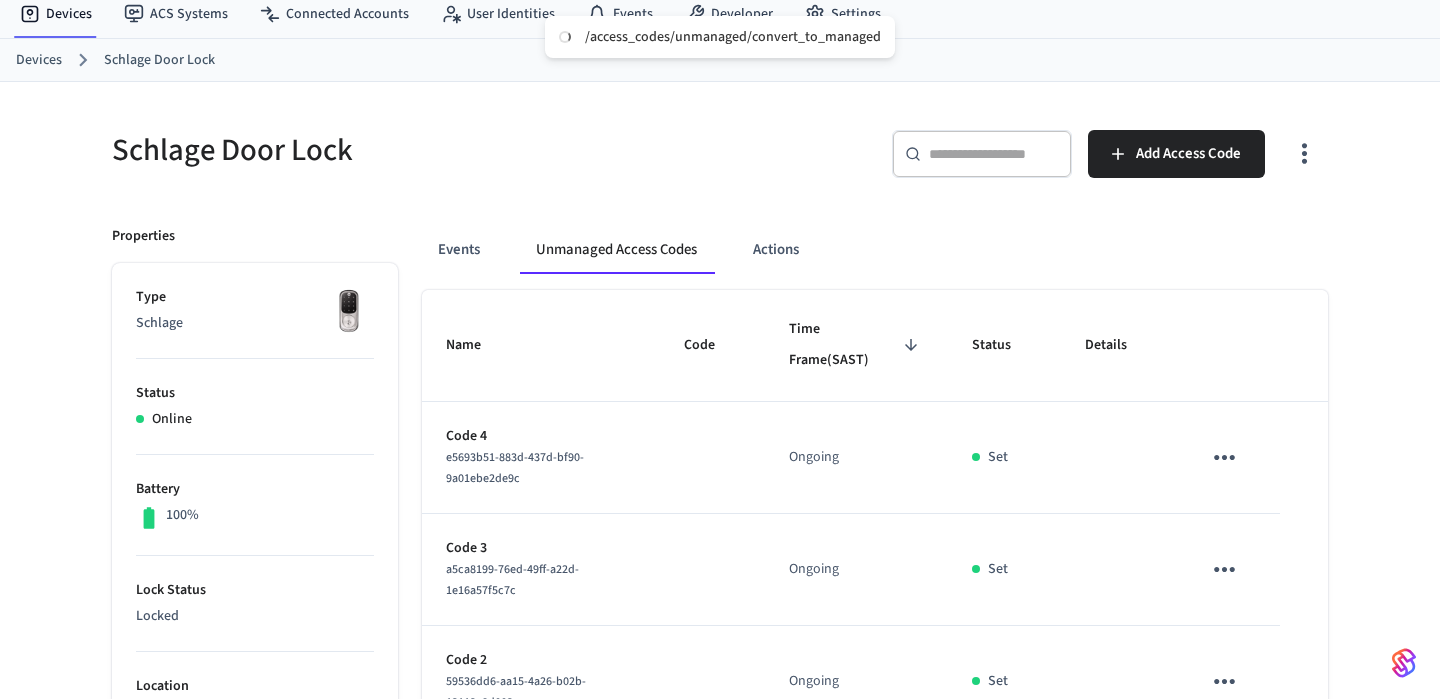 click 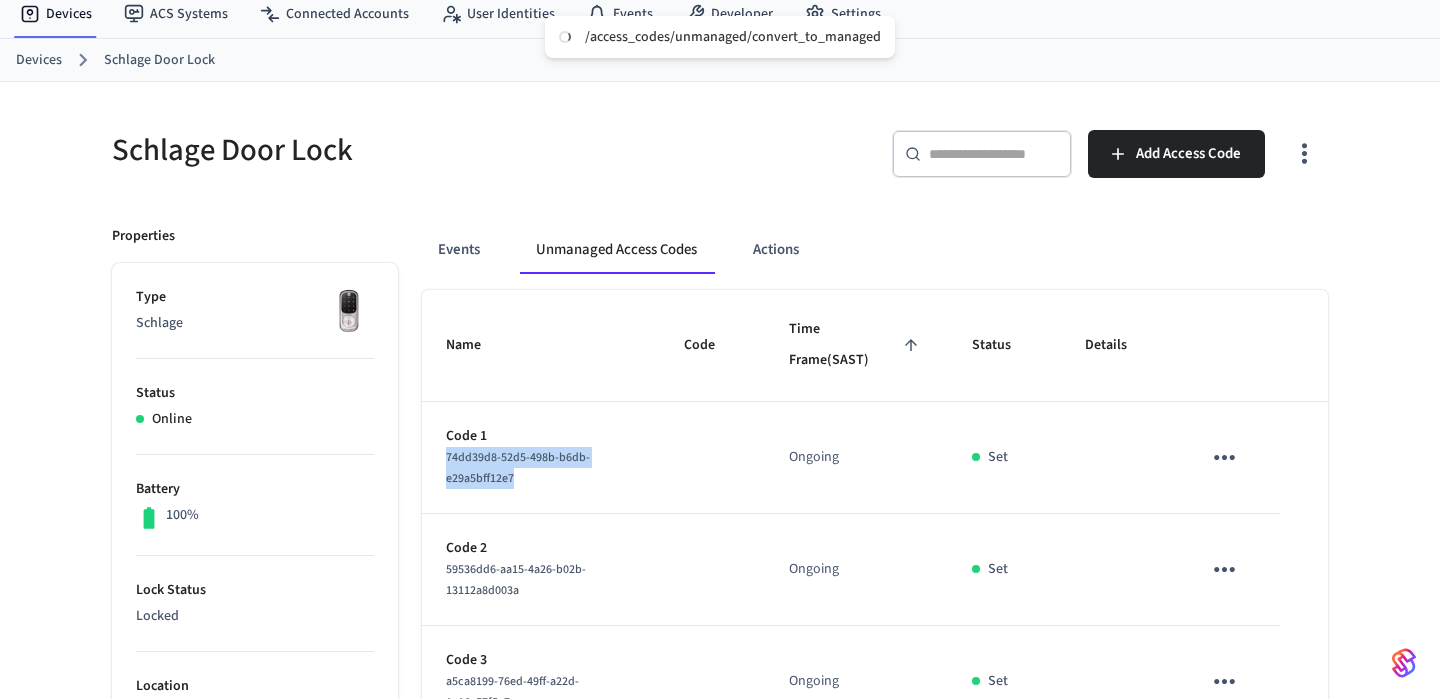 drag, startPoint x: 521, startPoint y: 490, endPoint x: 434, endPoint y: 463, distance: 91.09336 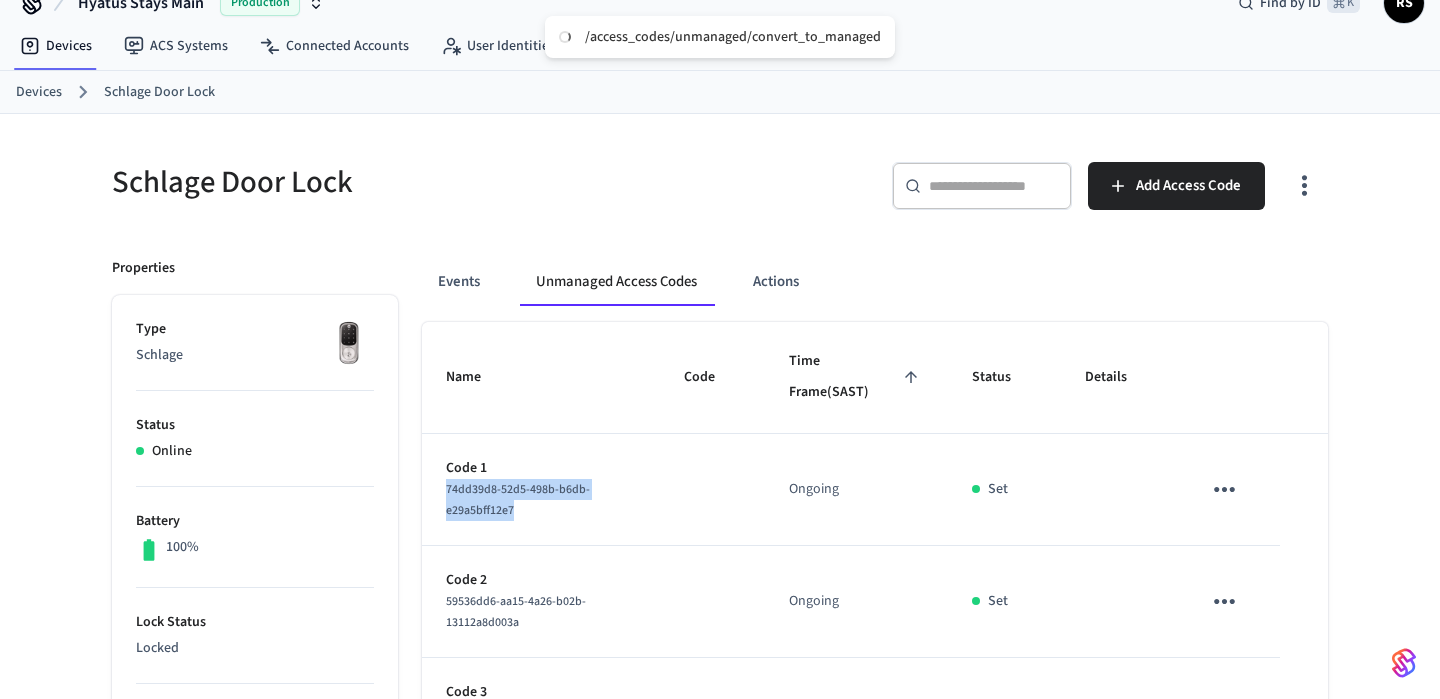 scroll, scrollTop: 0, scrollLeft: 0, axis: both 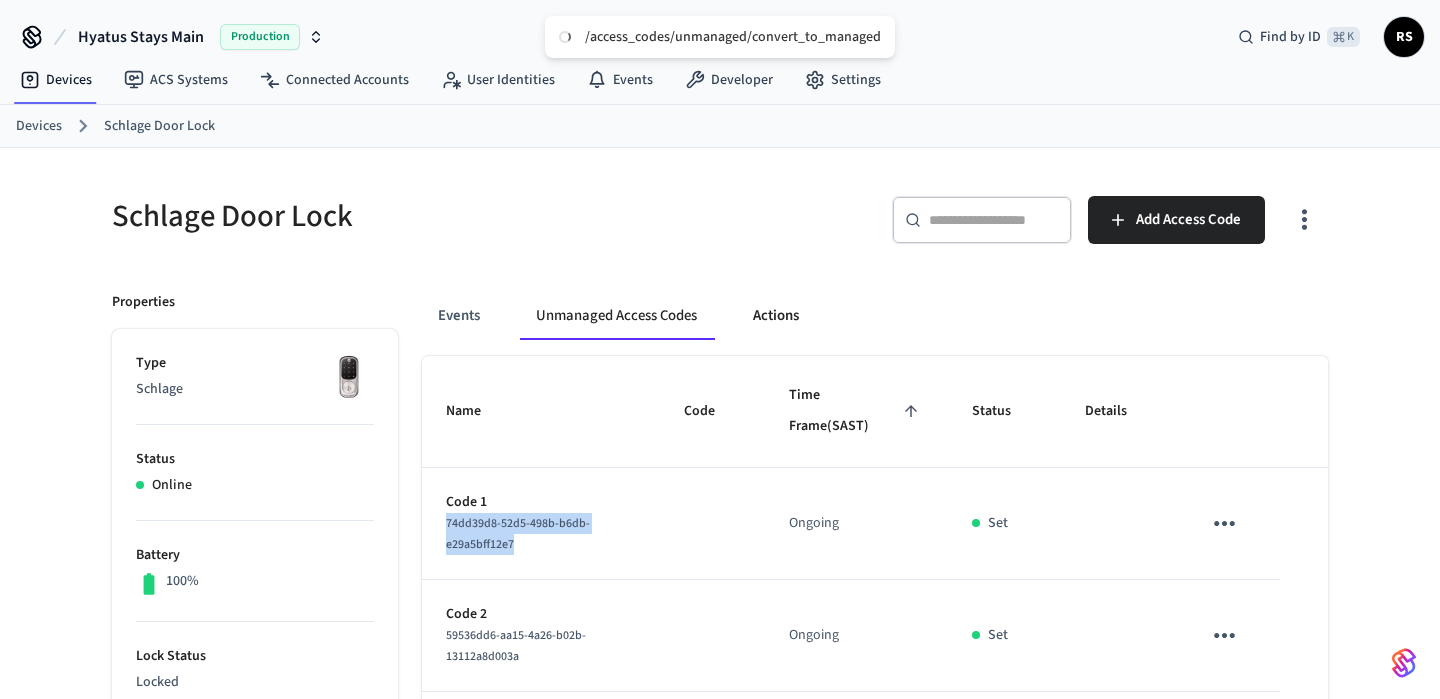click on "Actions" at bounding box center (776, 316) 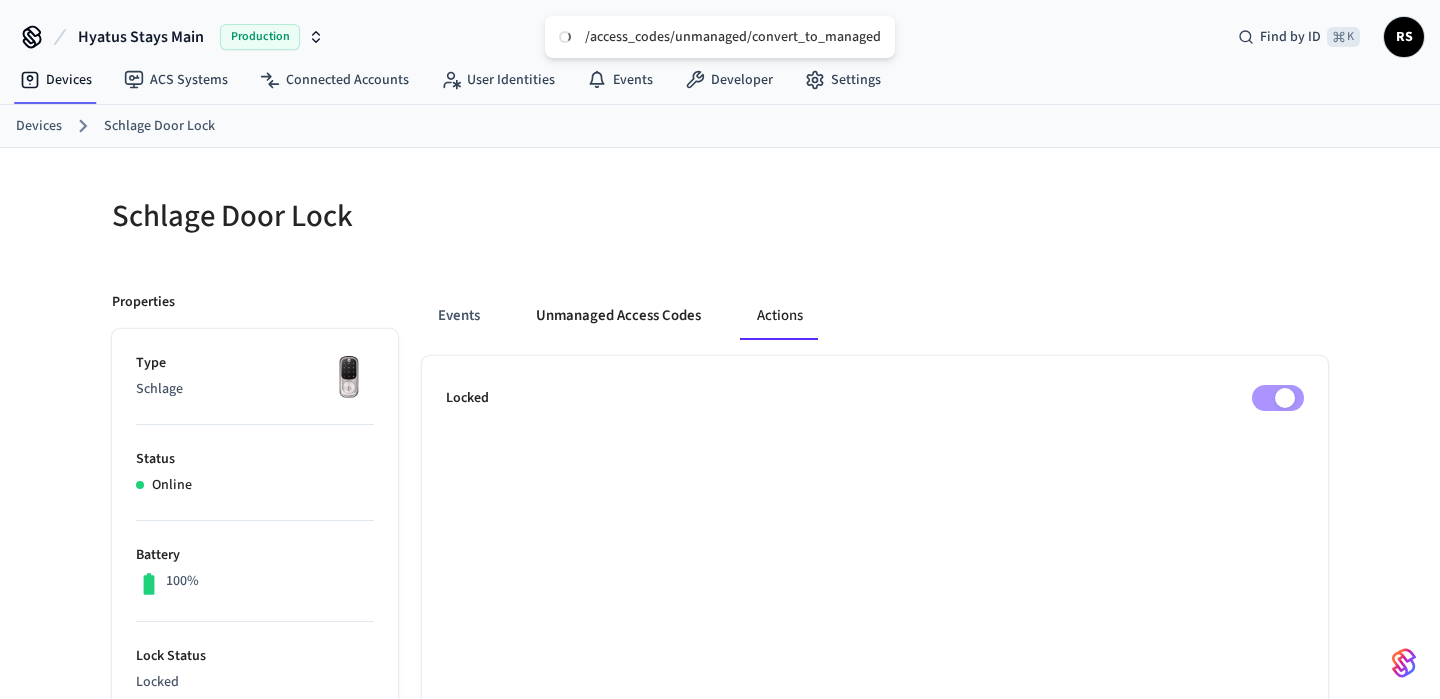 click on "Unmanaged Access Codes" at bounding box center (618, 316) 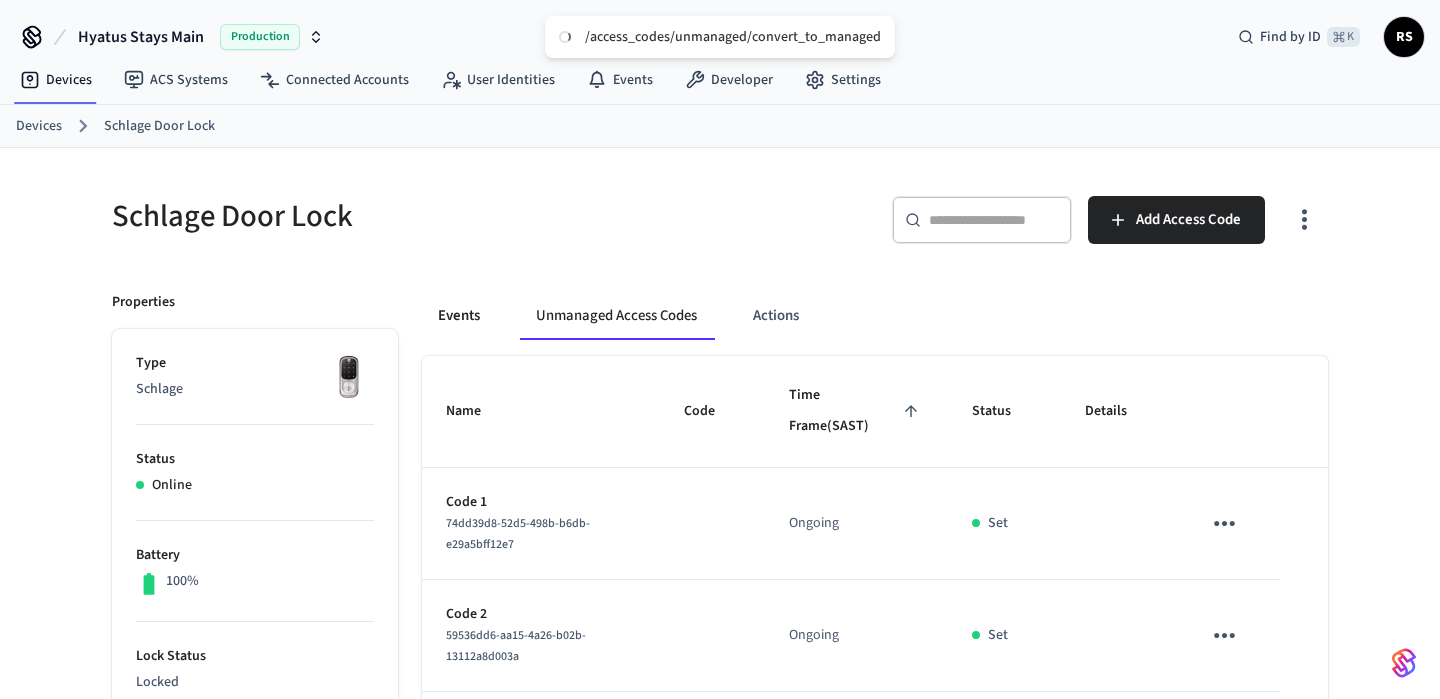 click on "Events" at bounding box center (459, 316) 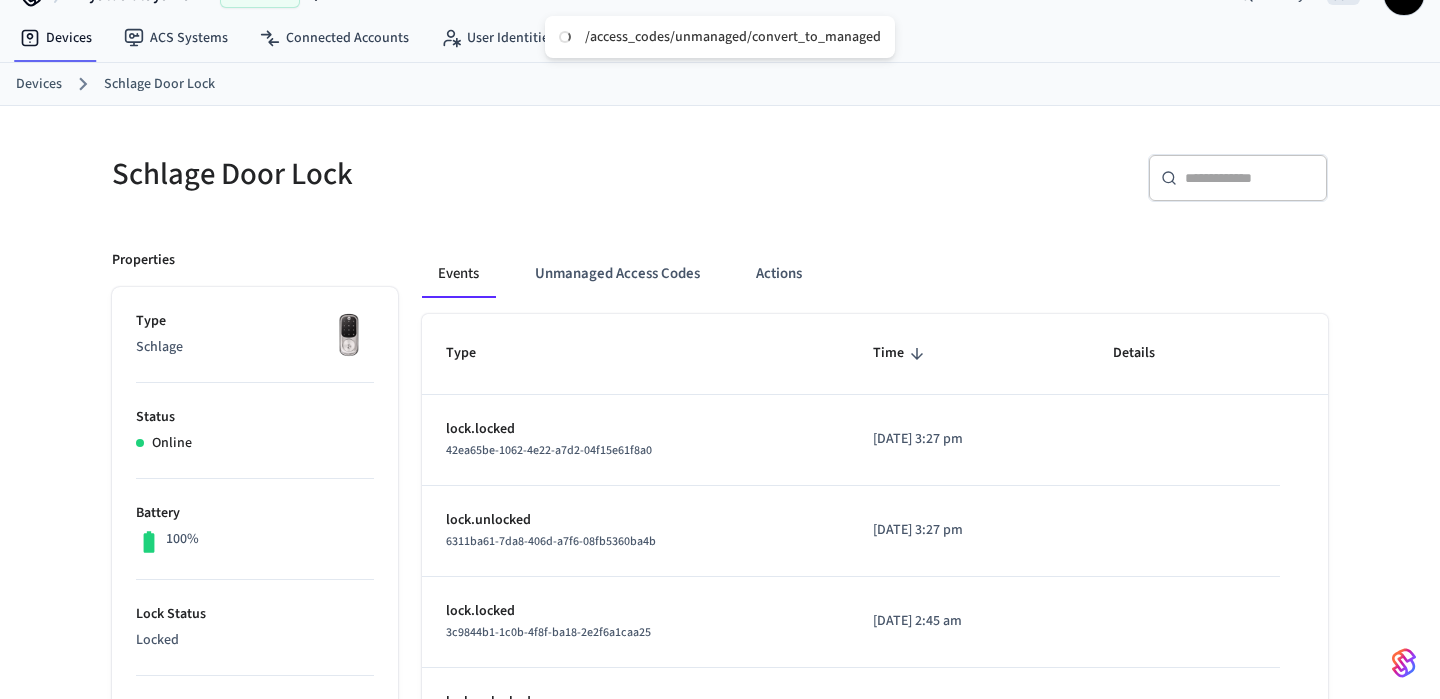 scroll, scrollTop: 43, scrollLeft: 0, axis: vertical 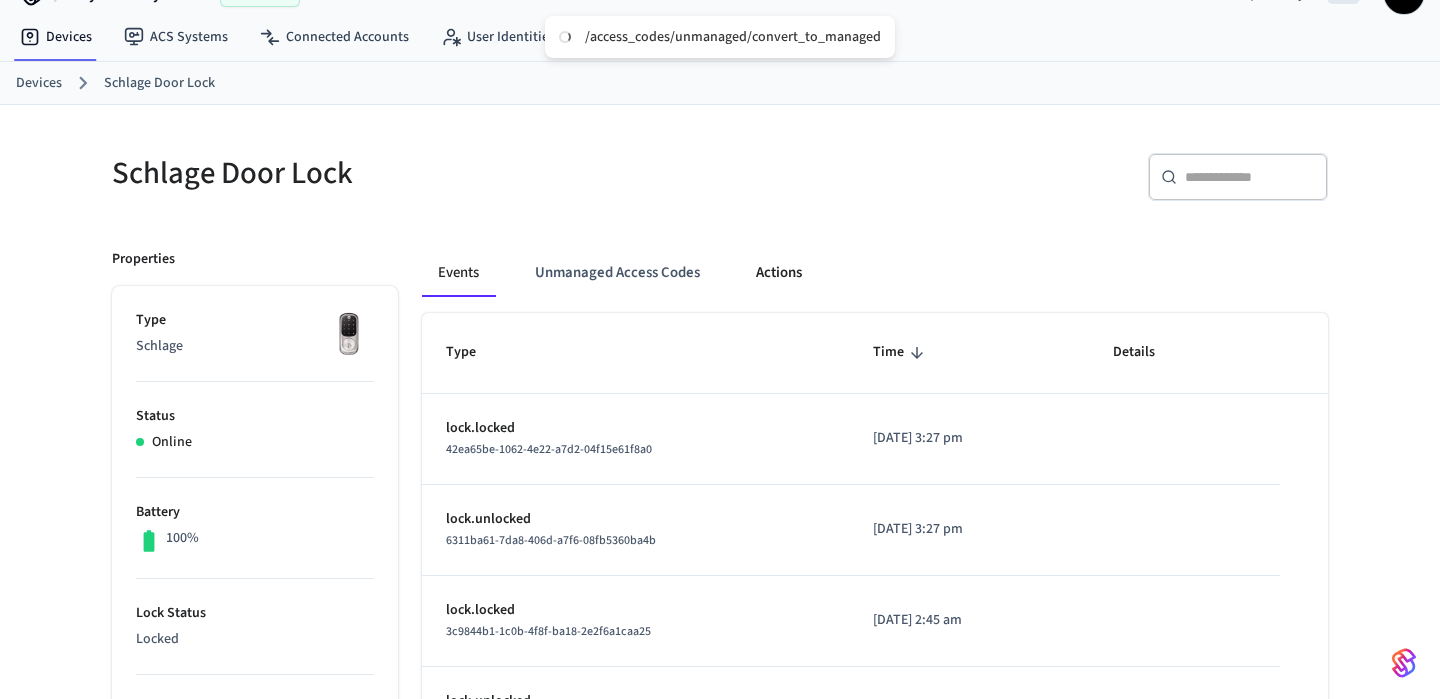 click on "Actions" at bounding box center [779, 273] 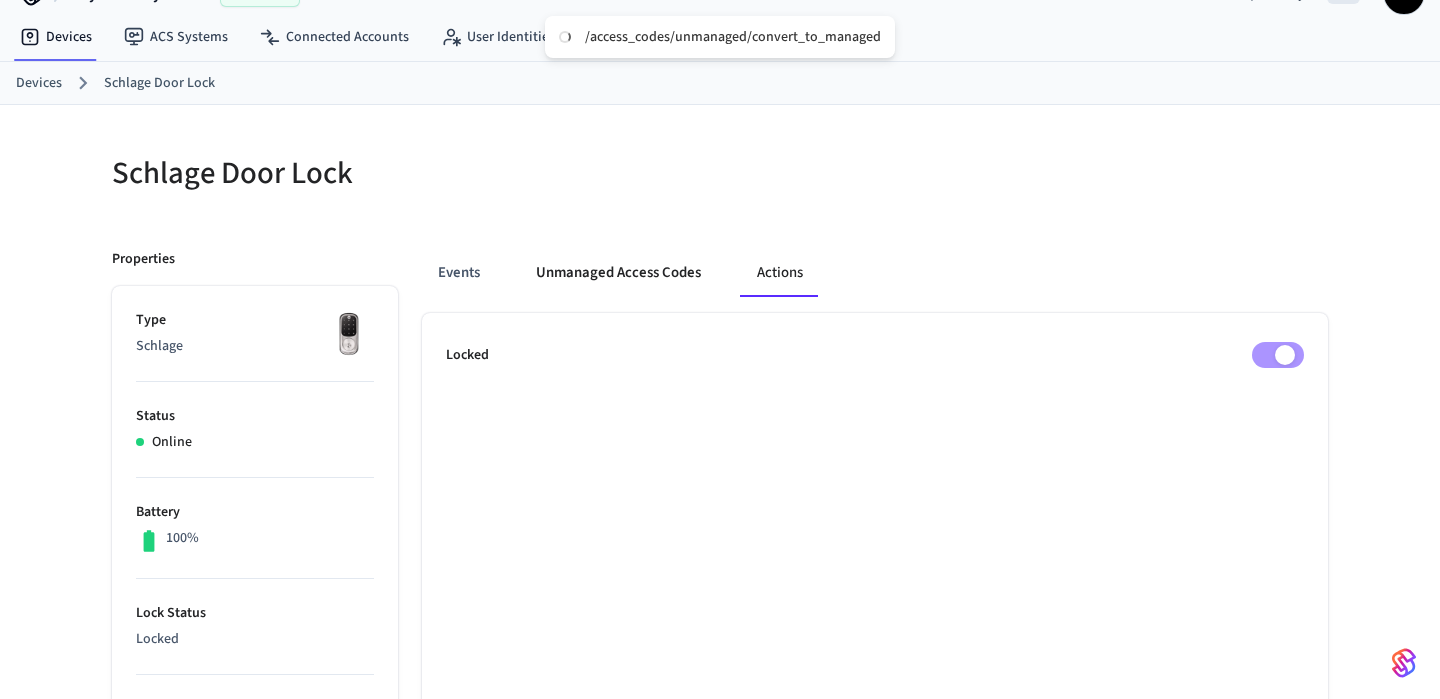 click on "Unmanaged Access Codes" at bounding box center (618, 273) 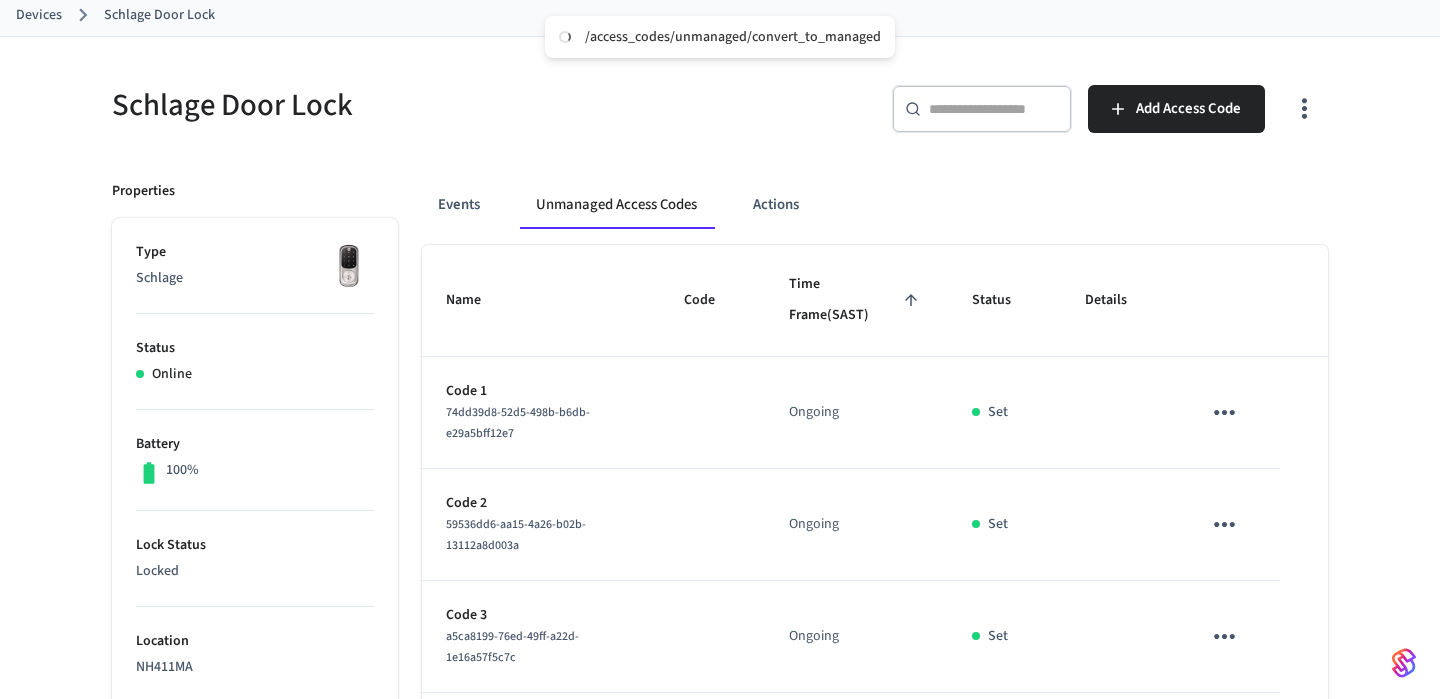 scroll, scrollTop: 0, scrollLeft: 0, axis: both 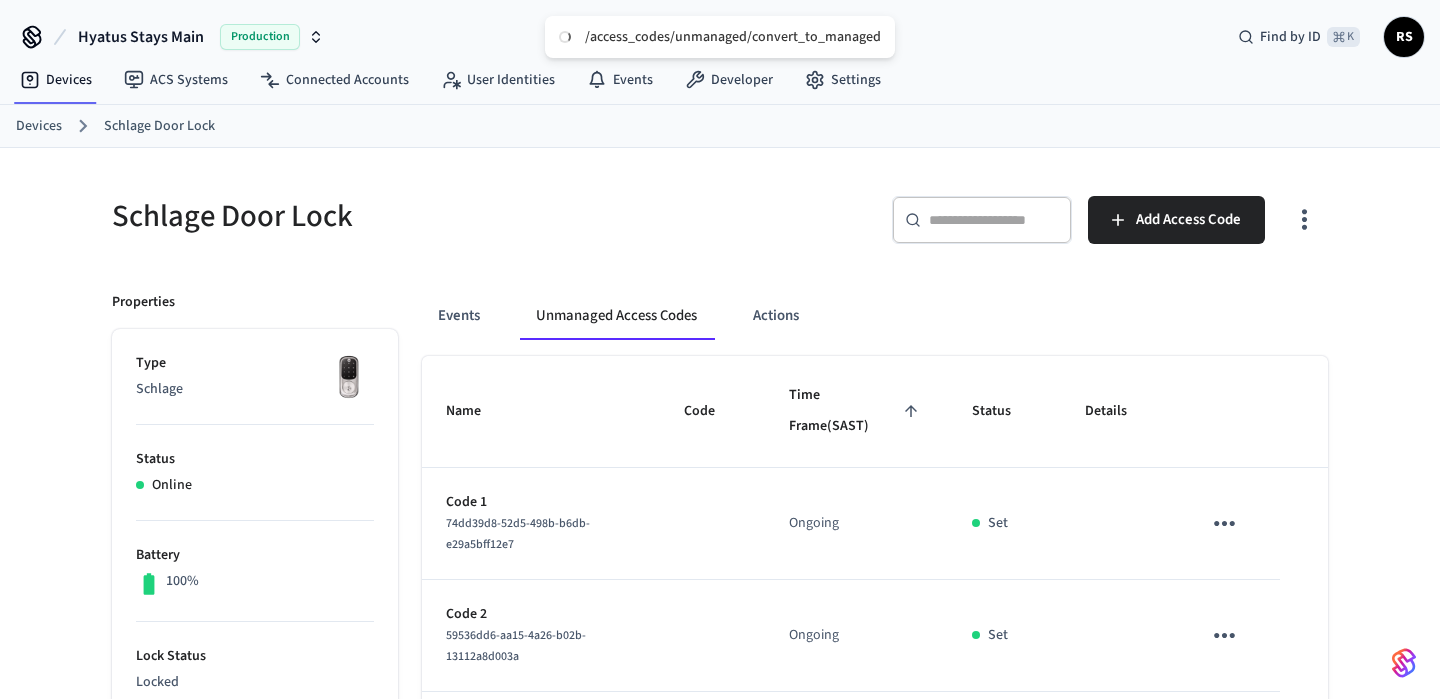 click 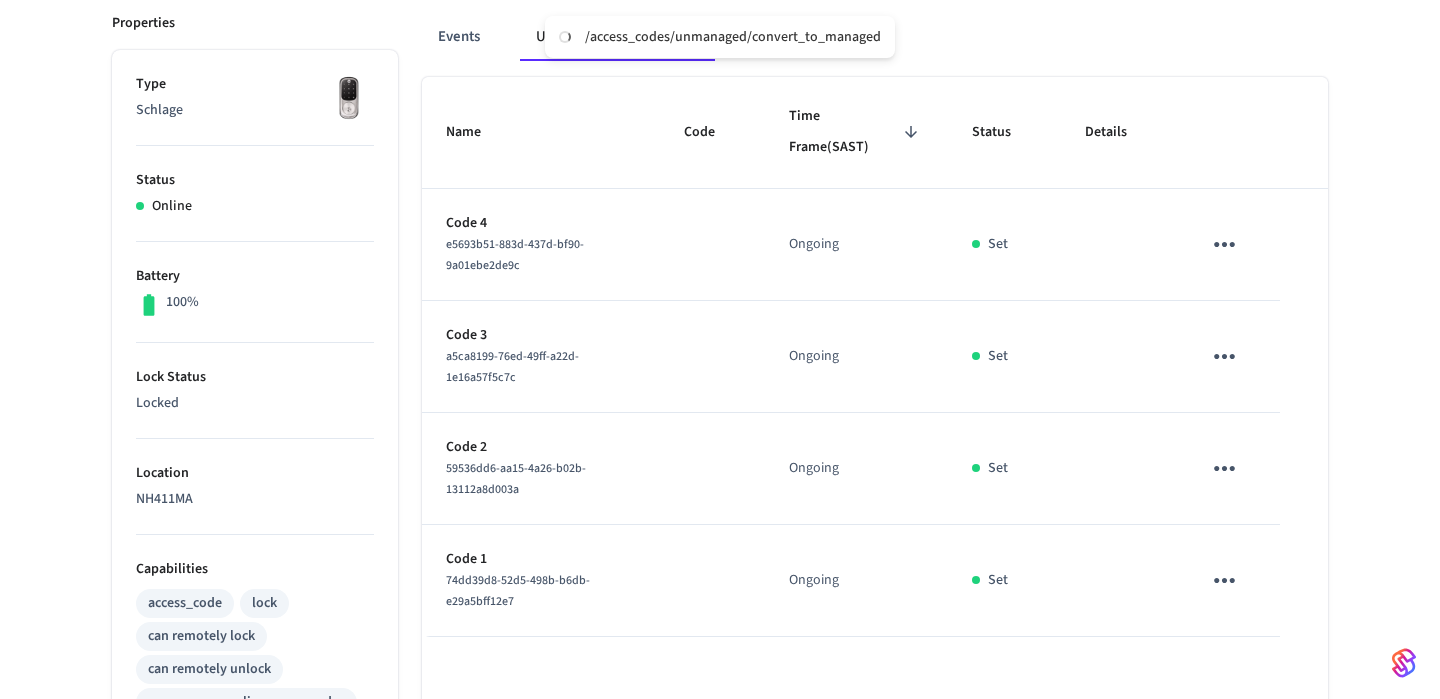 scroll, scrollTop: 286, scrollLeft: 0, axis: vertical 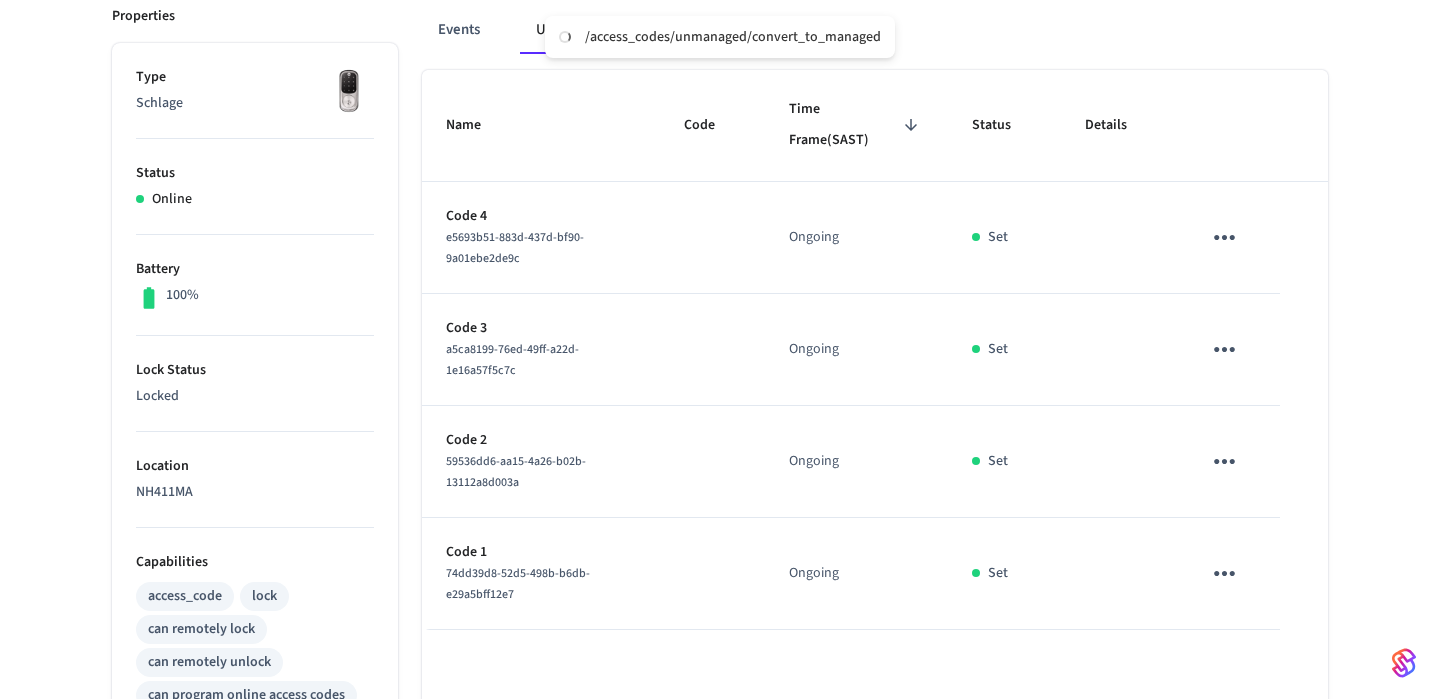 click 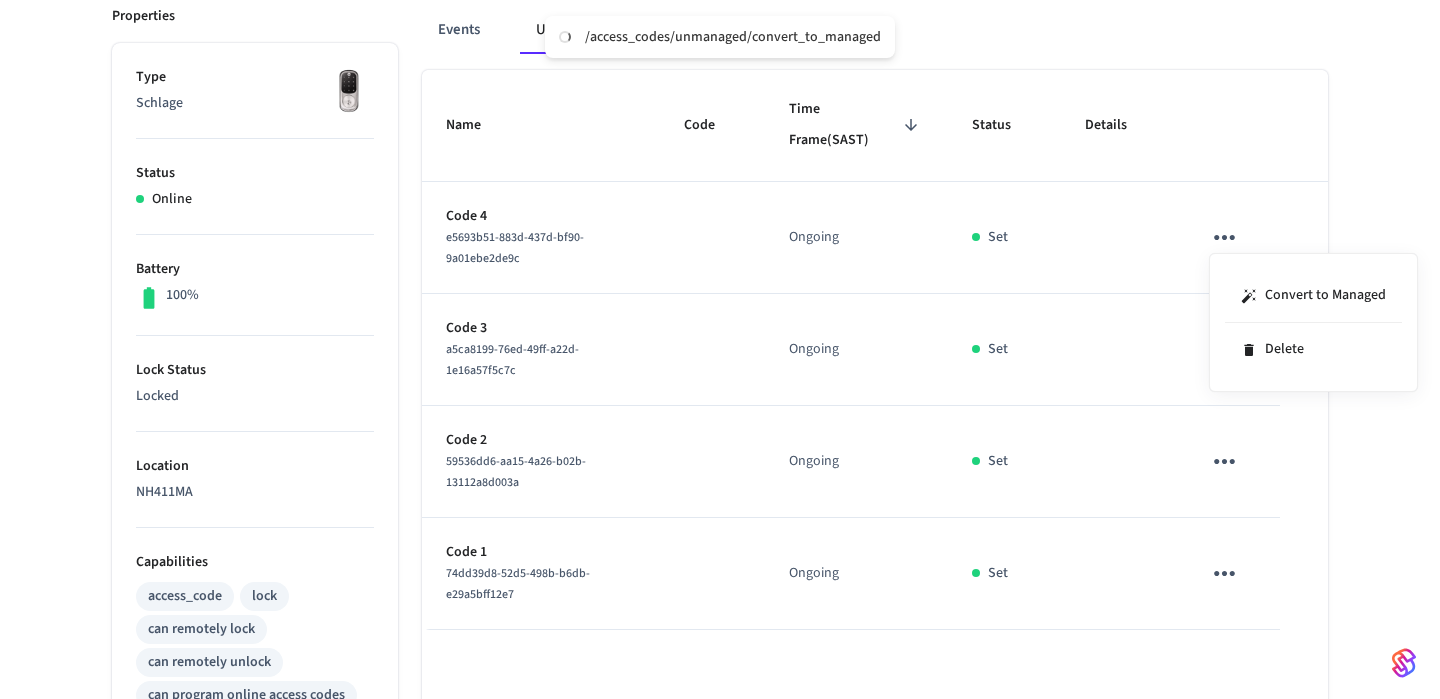 click at bounding box center [720, 349] 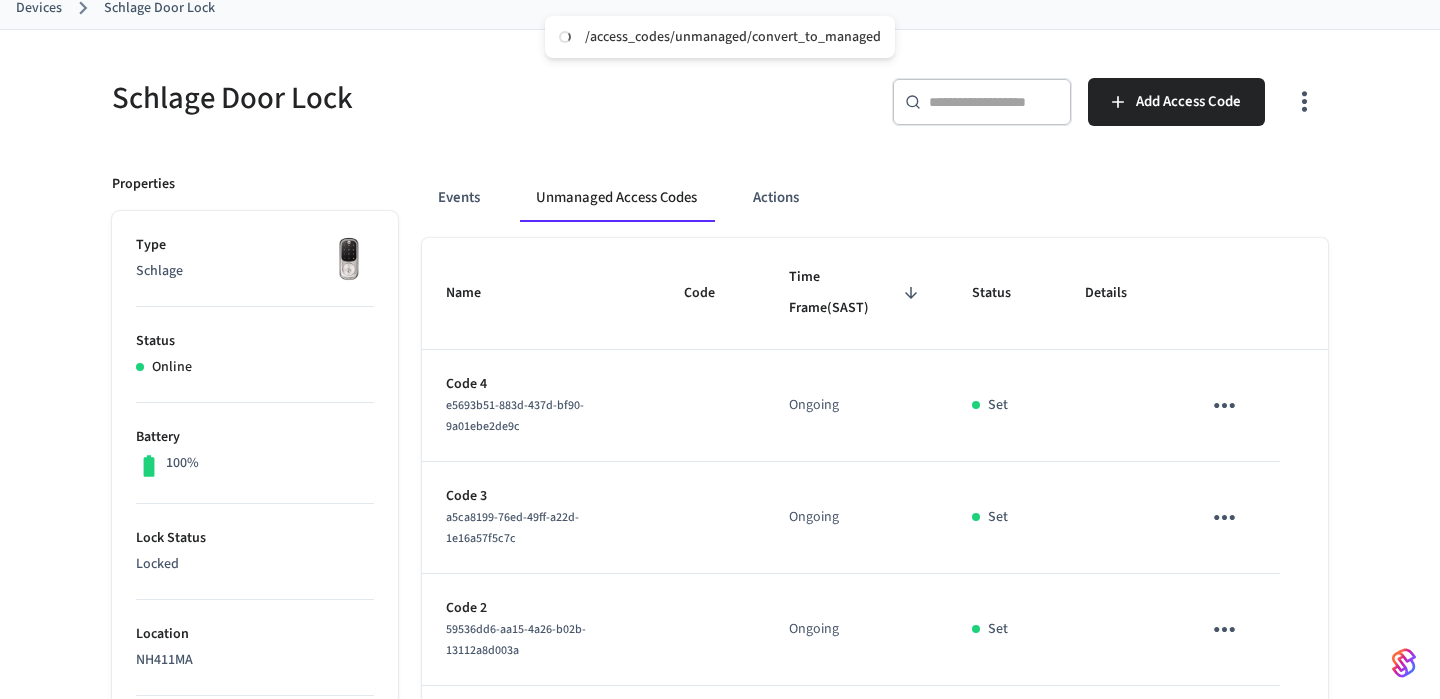 scroll, scrollTop: 0, scrollLeft: 0, axis: both 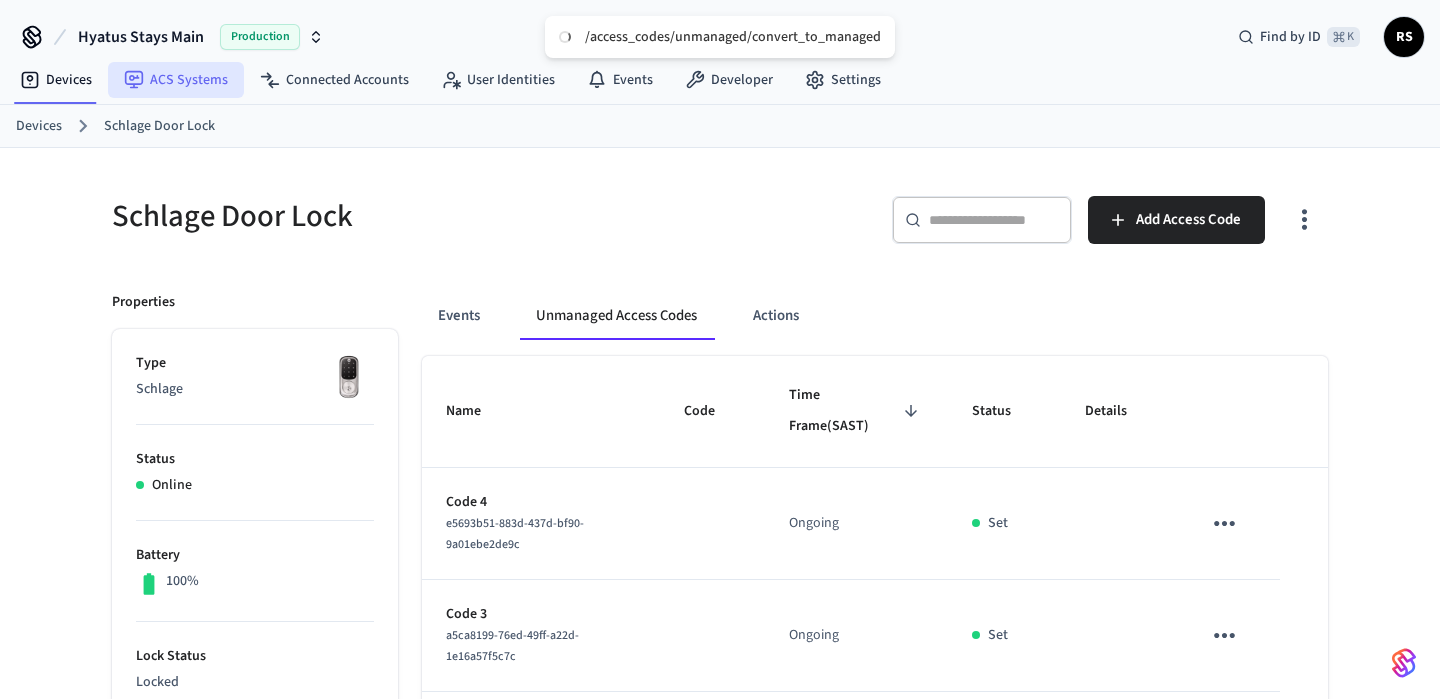 click on "/access_codes/unmanaged/convert_to_managed Hyatus Stays Main Production Find by ID ⌘ K RS Devices ACS Systems Connected Accounts User Identities Events Developer Settings Devices Schlage Door Lock Schlage Door Lock ​ ​ Add Access Code Properties Type Schlage Status Online Battery 100% Lock Status Locked Location NH411MA Capabilities access_code lock can remotely lock can remotely unlock can program online access codes ID 830d15da-070e-4e4f-ada2-abf40f294462 Paired on ( SAST ) 2025/05/15 at 4:31 pm Connected account f7f7cb8f-4099-4d07-97ec-60beceff4200 Custom Metadata Events Unmanaged Access Codes Actions Name Code Time Frame  (SAST) Status Details Code 4 e5693b51-883d-437d-bf90-9a01ebe2de9c Ongoing Set Code 3 a5ca8199-76ed-49ff-a22d-1e16a57f5c7c Ongoing Set Code 2 59536dd6-aa15-4a26-b02b-13112a8d003a Ongoing Set Code 1 74dd39d8-52d5-498b-b6db-e29a5bff12e7 Ongoing Set Rows per page: 10 ** 1–4 of 4 24 /devices/list 33 /devices/unmanaged/list 11 /devices/get 246 /access_codes/list 244" at bounding box center [720, 714] 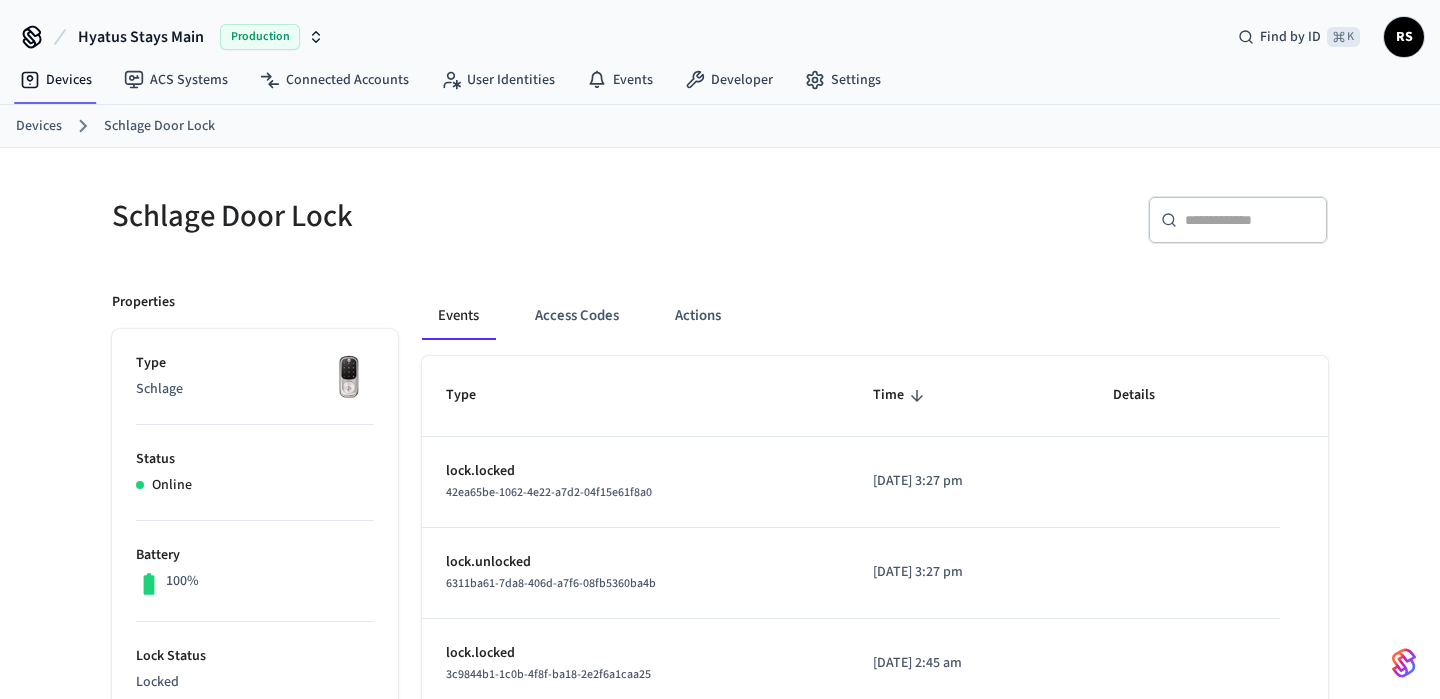 scroll, scrollTop: 0, scrollLeft: 0, axis: both 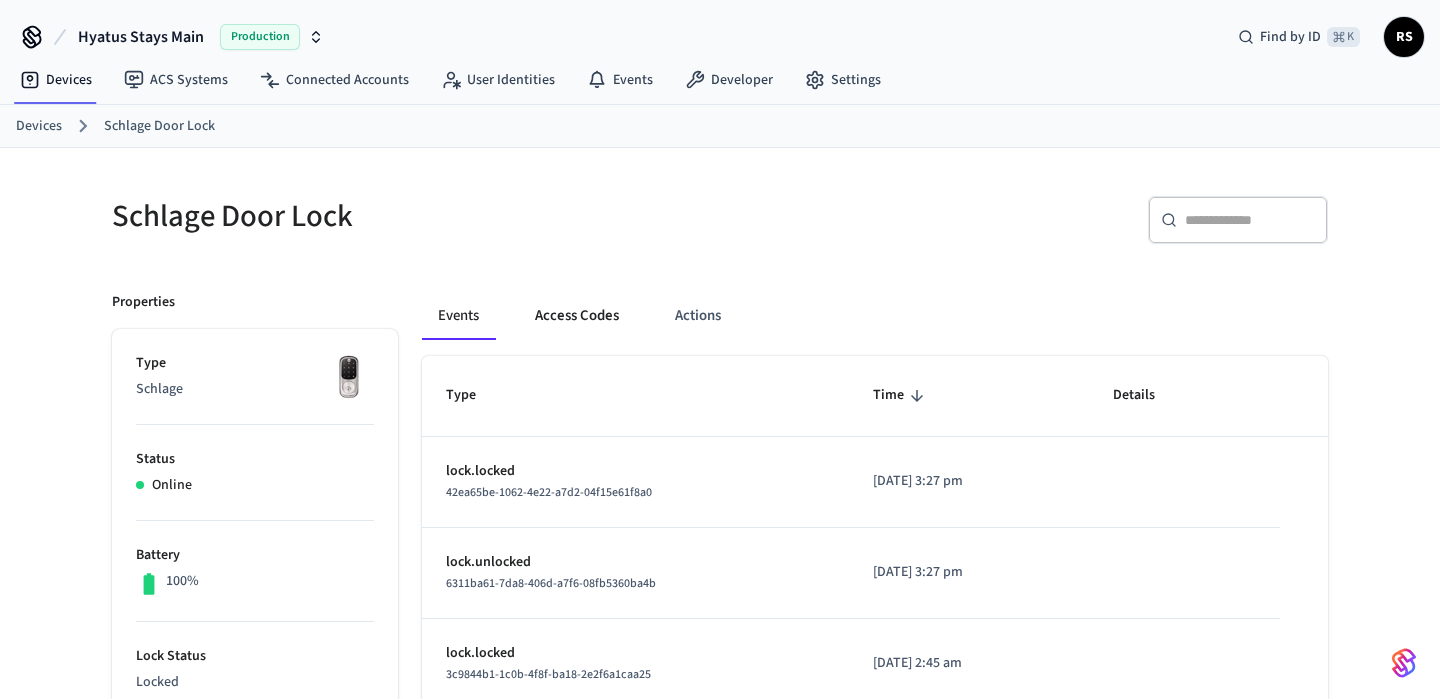 click on "Access Codes" at bounding box center (577, 316) 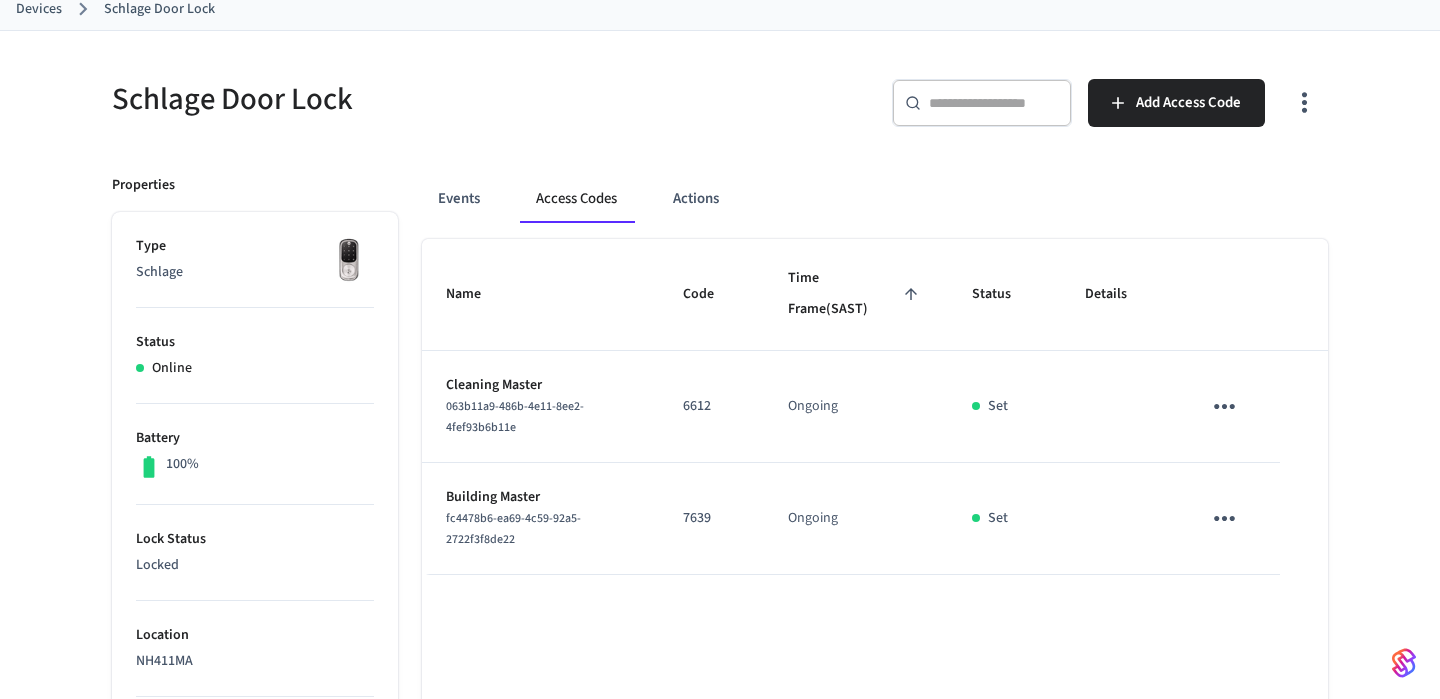 scroll, scrollTop: 134, scrollLeft: 0, axis: vertical 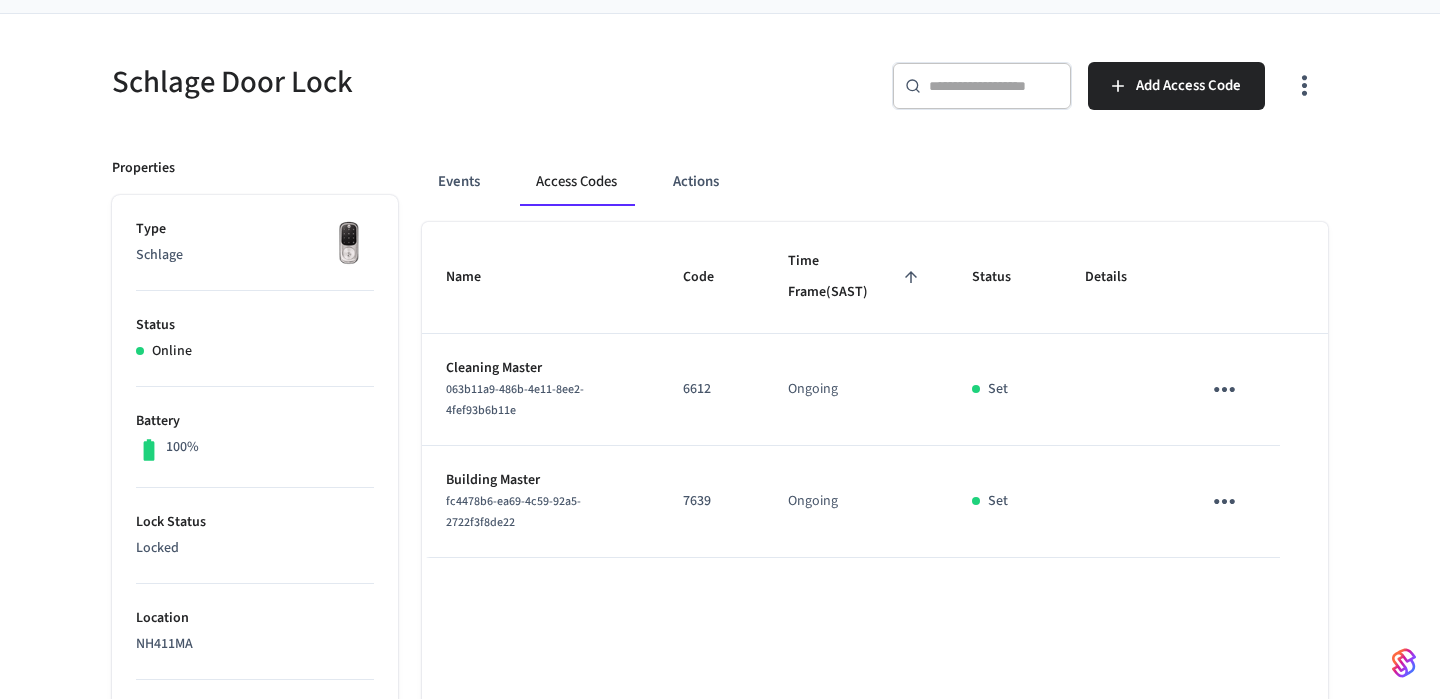 click 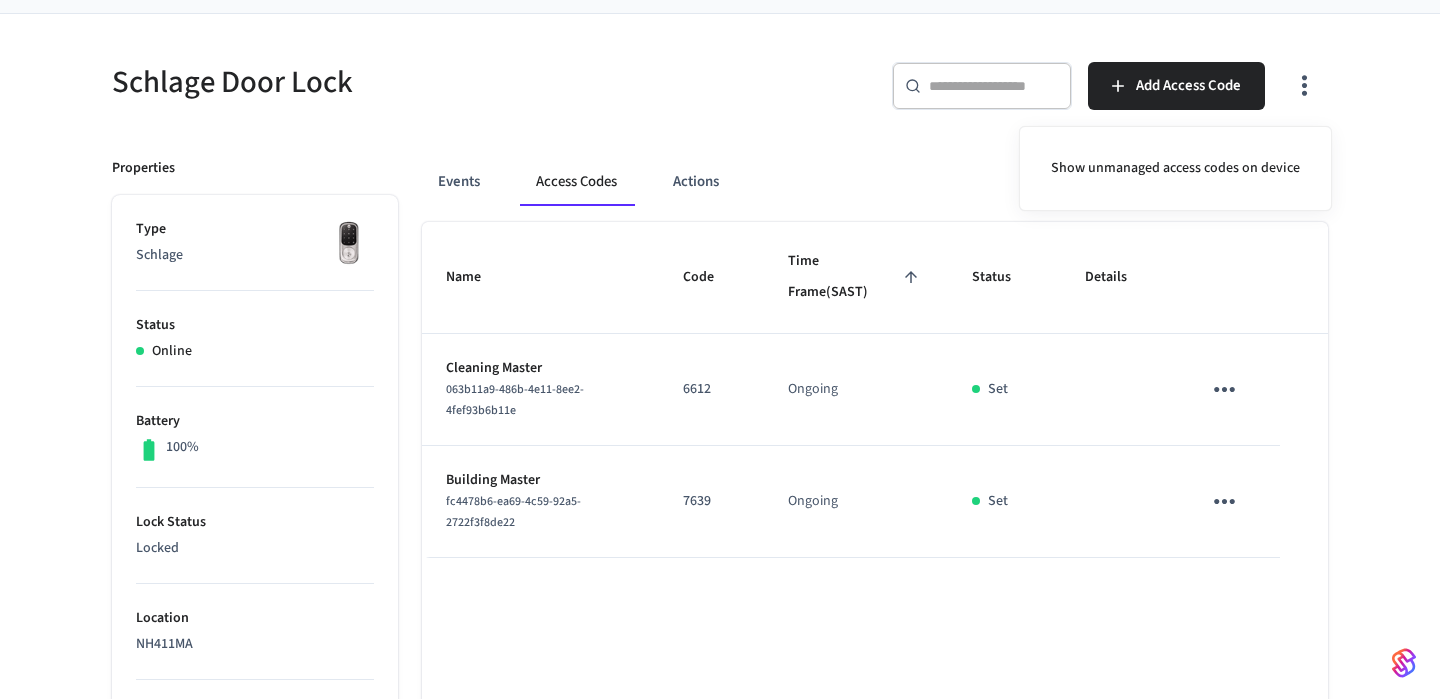 click at bounding box center (720, 349) 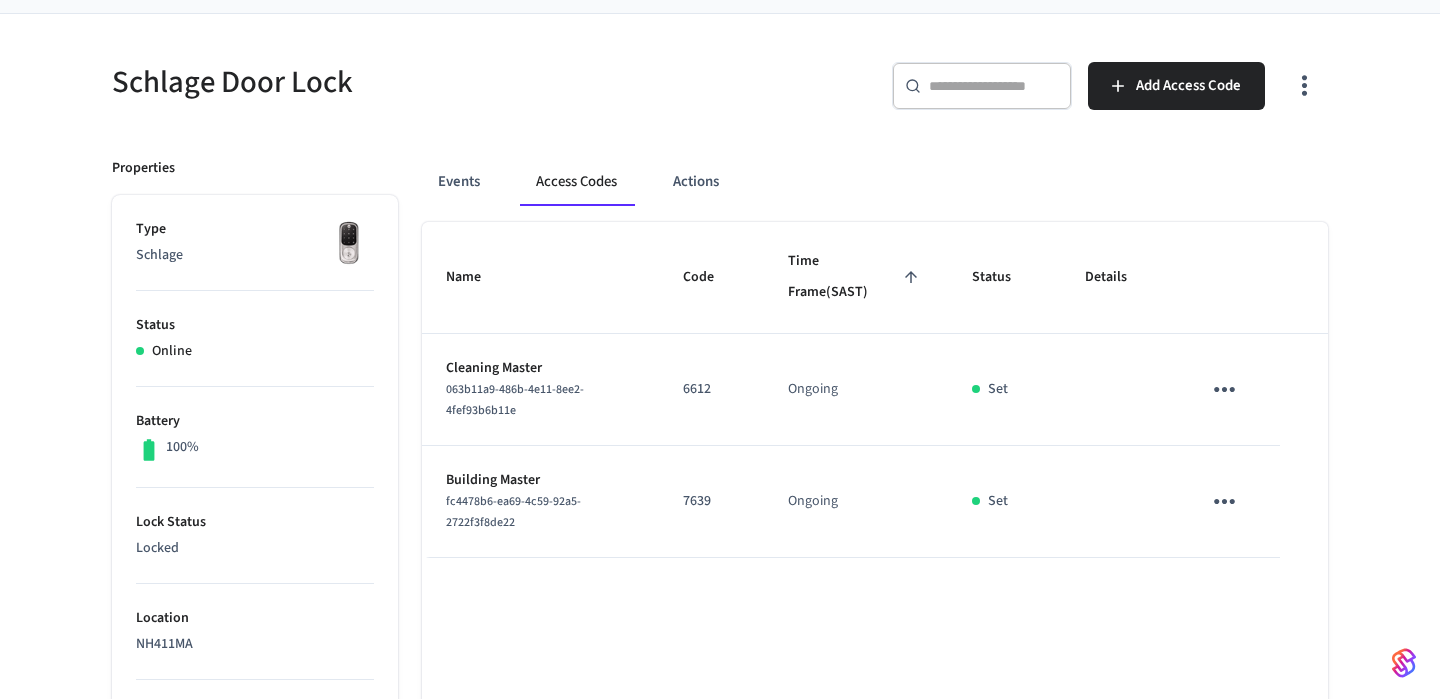 scroll, scrollTop: 0, scrollLeft: 0, axis: both 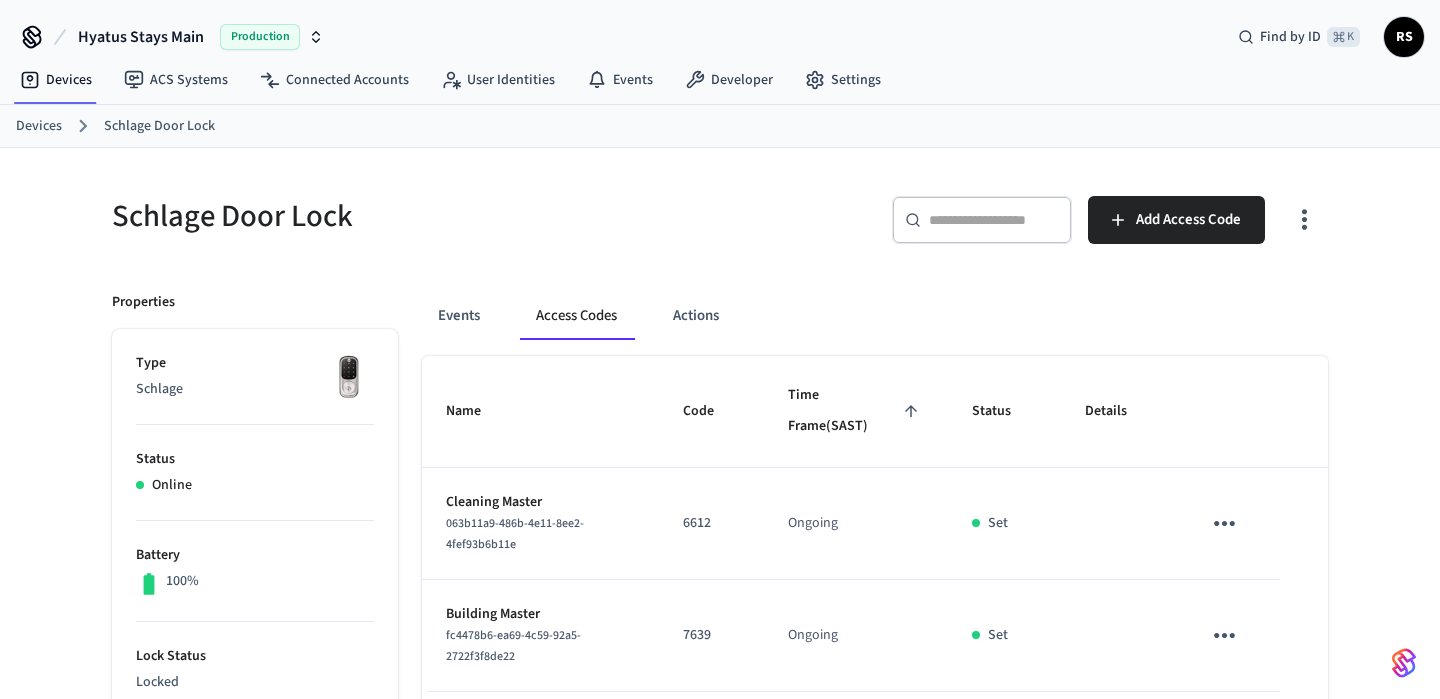 click on "Devices" at bounding box center (39, 126) 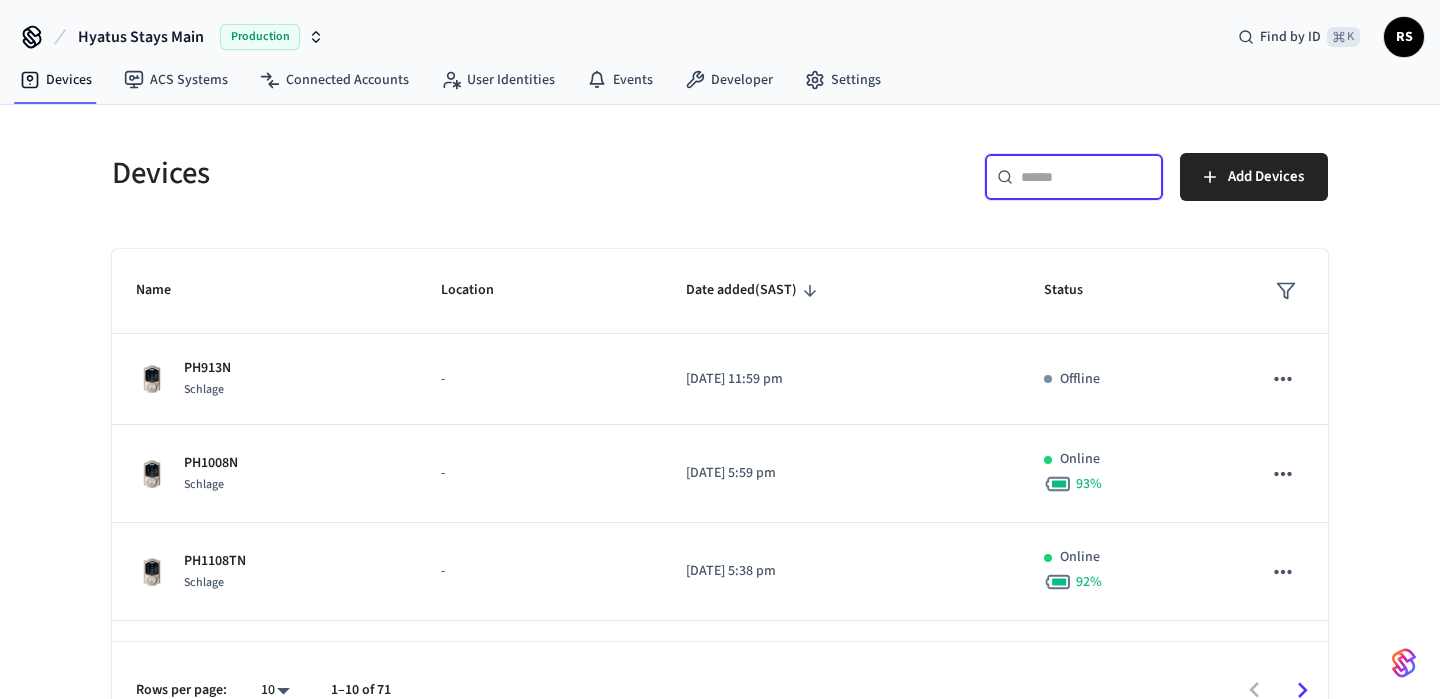click at bounding box center [1086, 177] 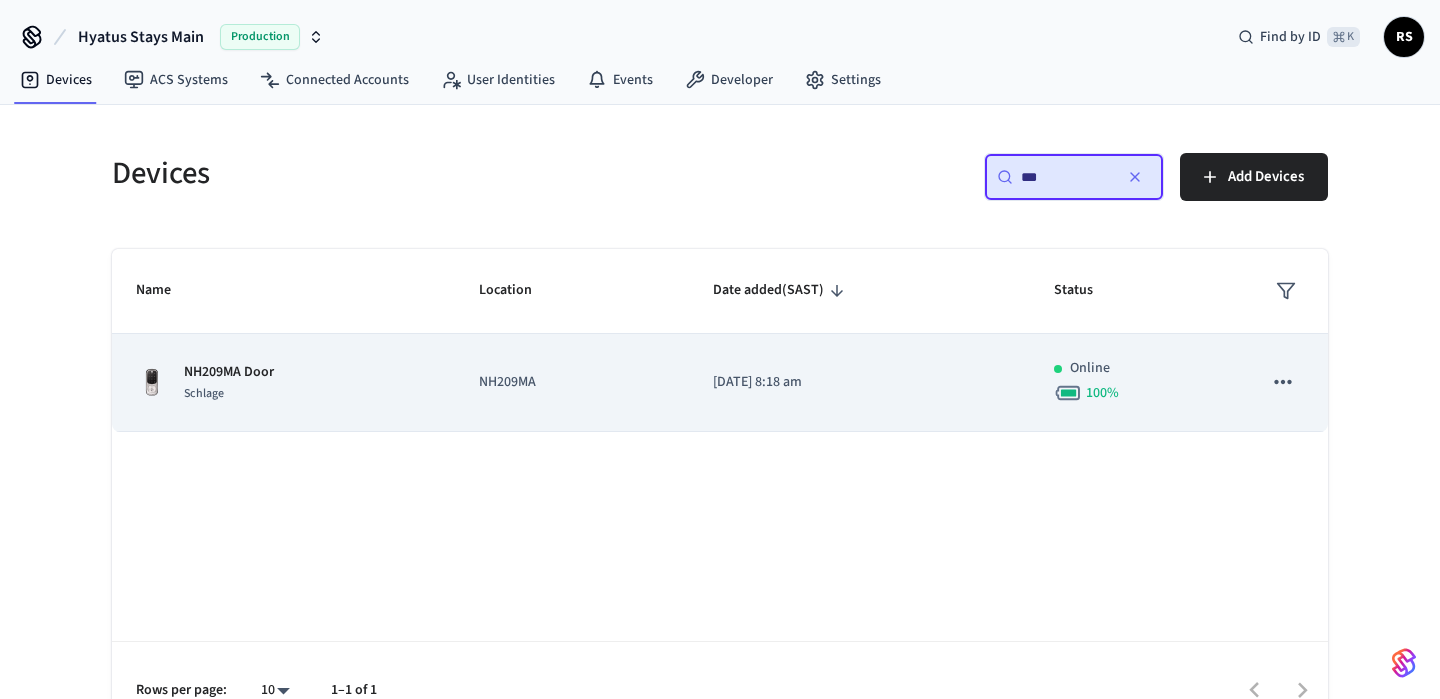 type on "***" 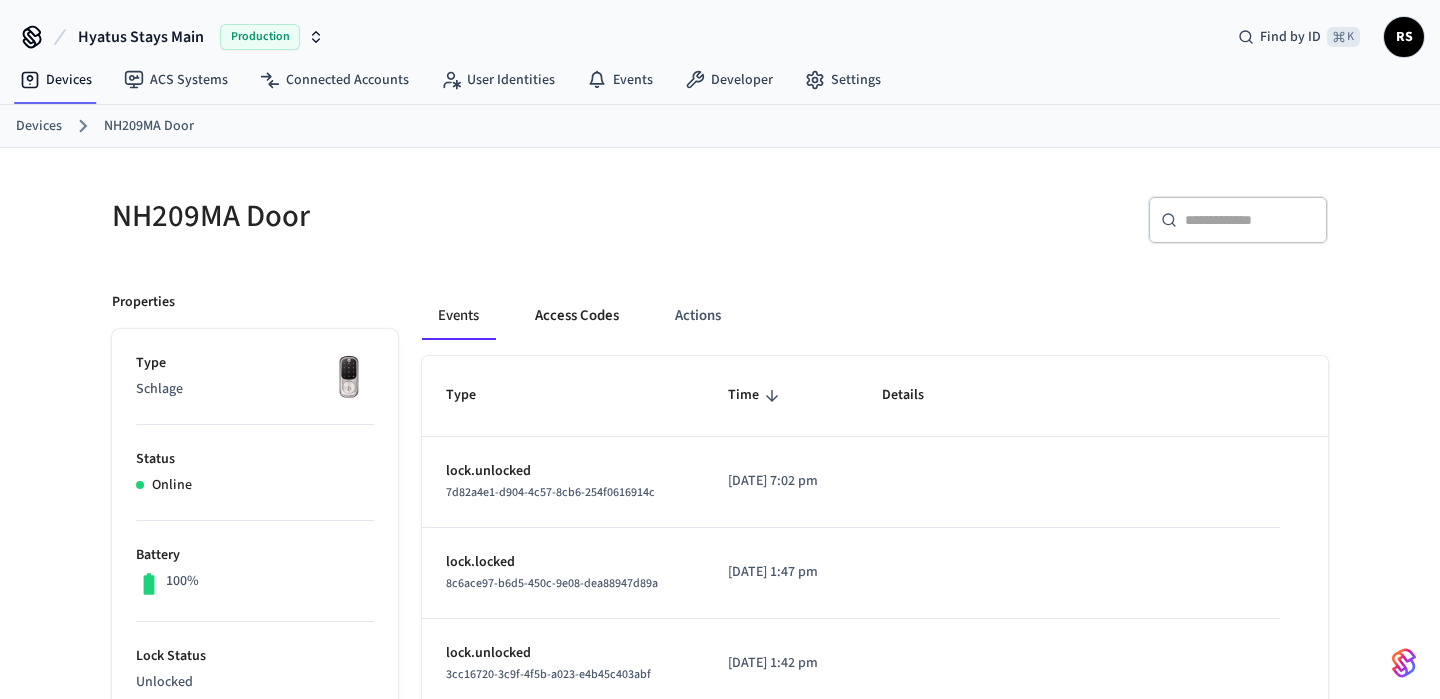 click on "Access Codes" at bounding box center [577, 316] 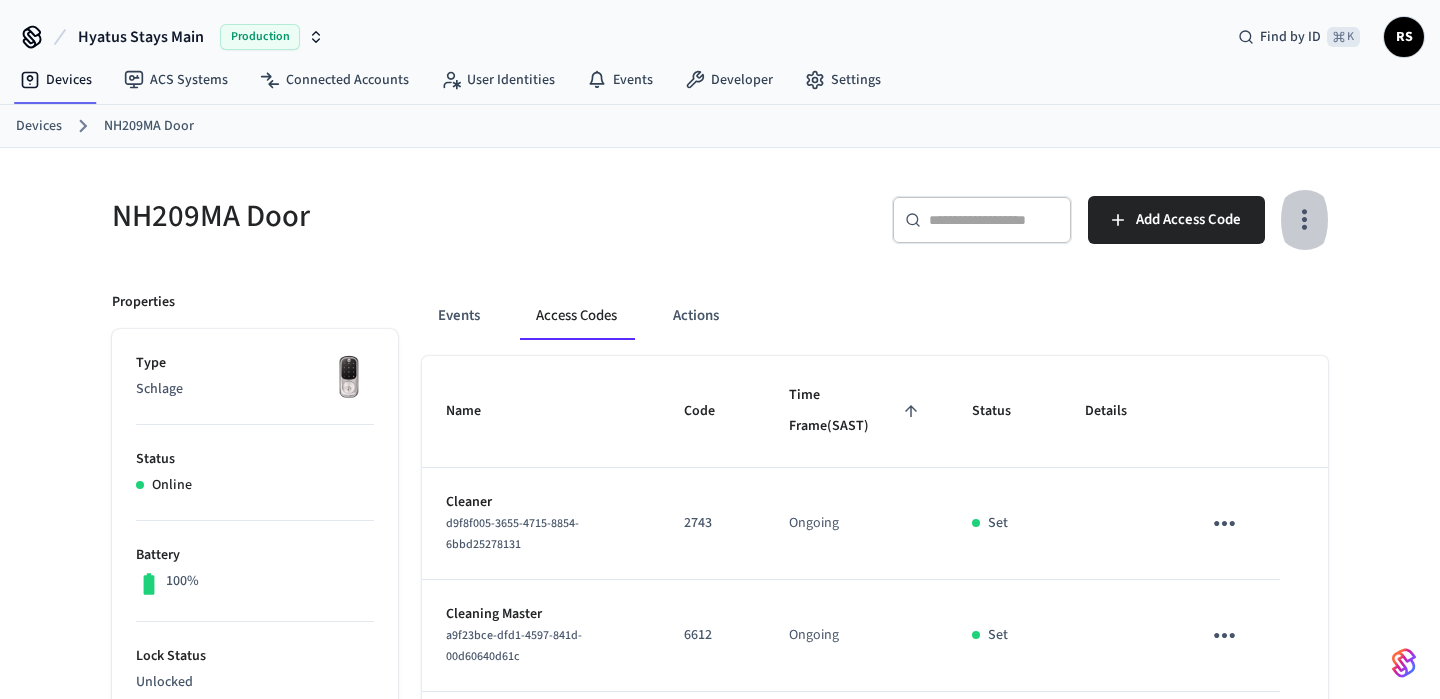 click 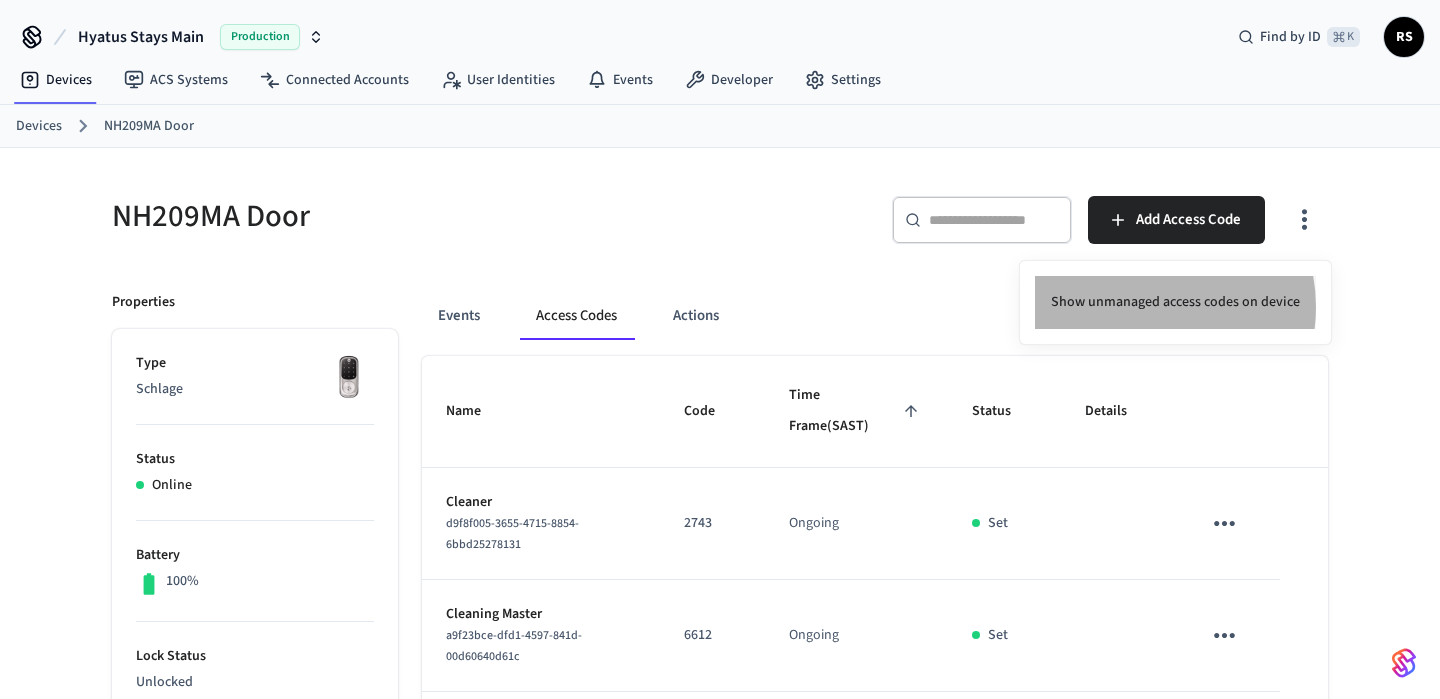 click on "Show unmanaged access codes on device" at bounding box center (1175, 302) 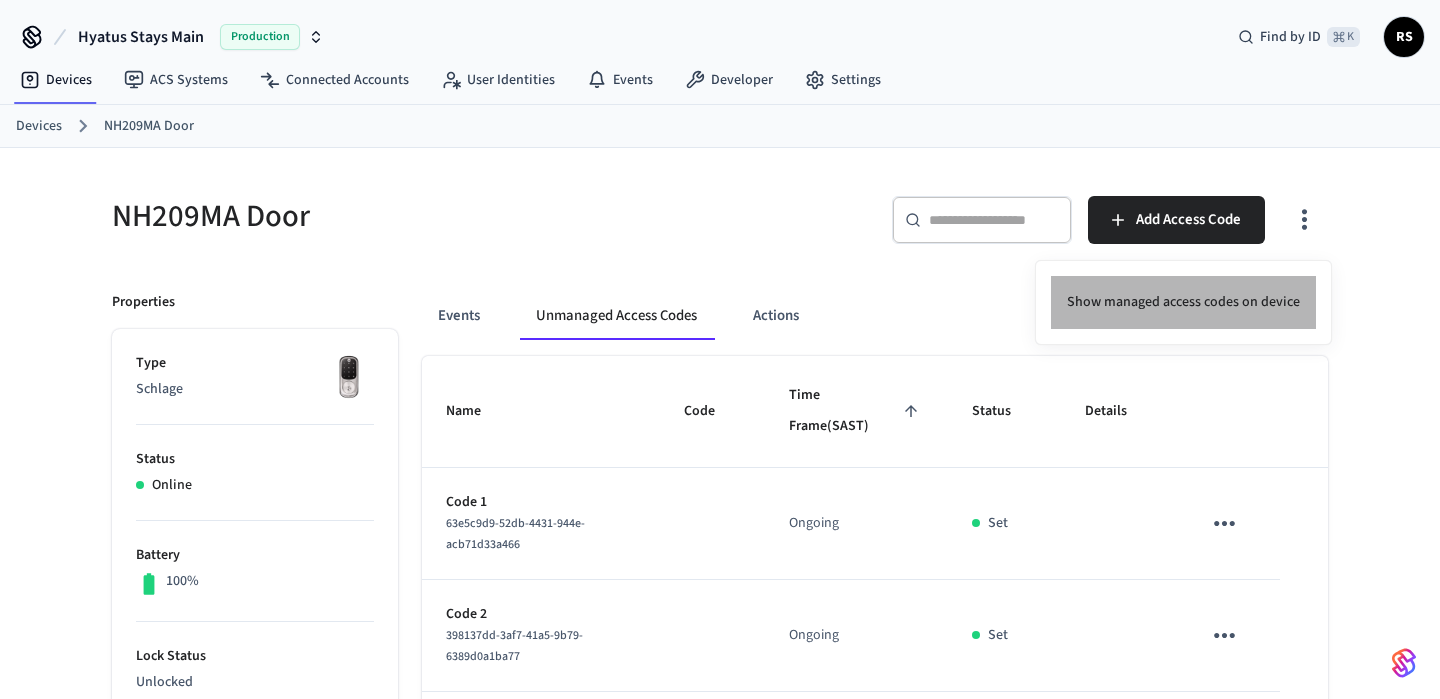 click on "Show managed access codes on device" at bounding box center (1183, 302) 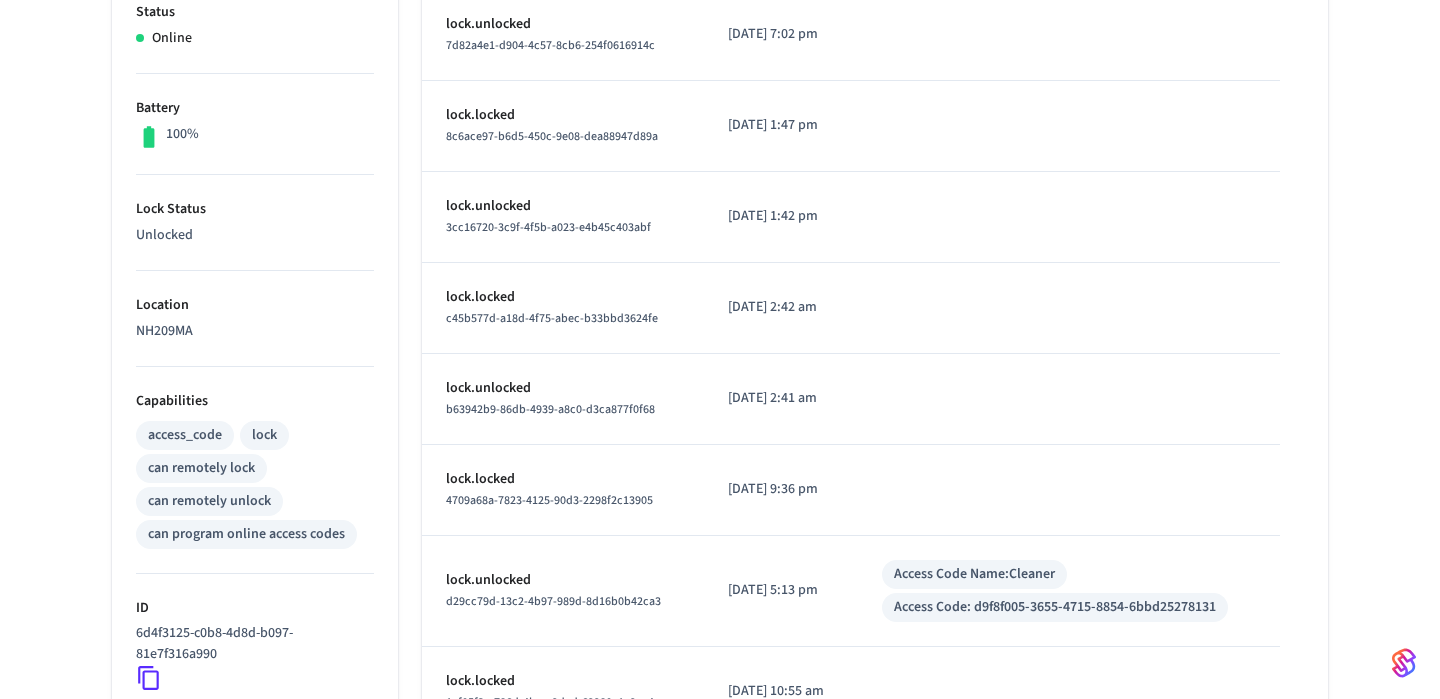 scroll, scrollTop: 0, scrollLeft: 0, axis: both 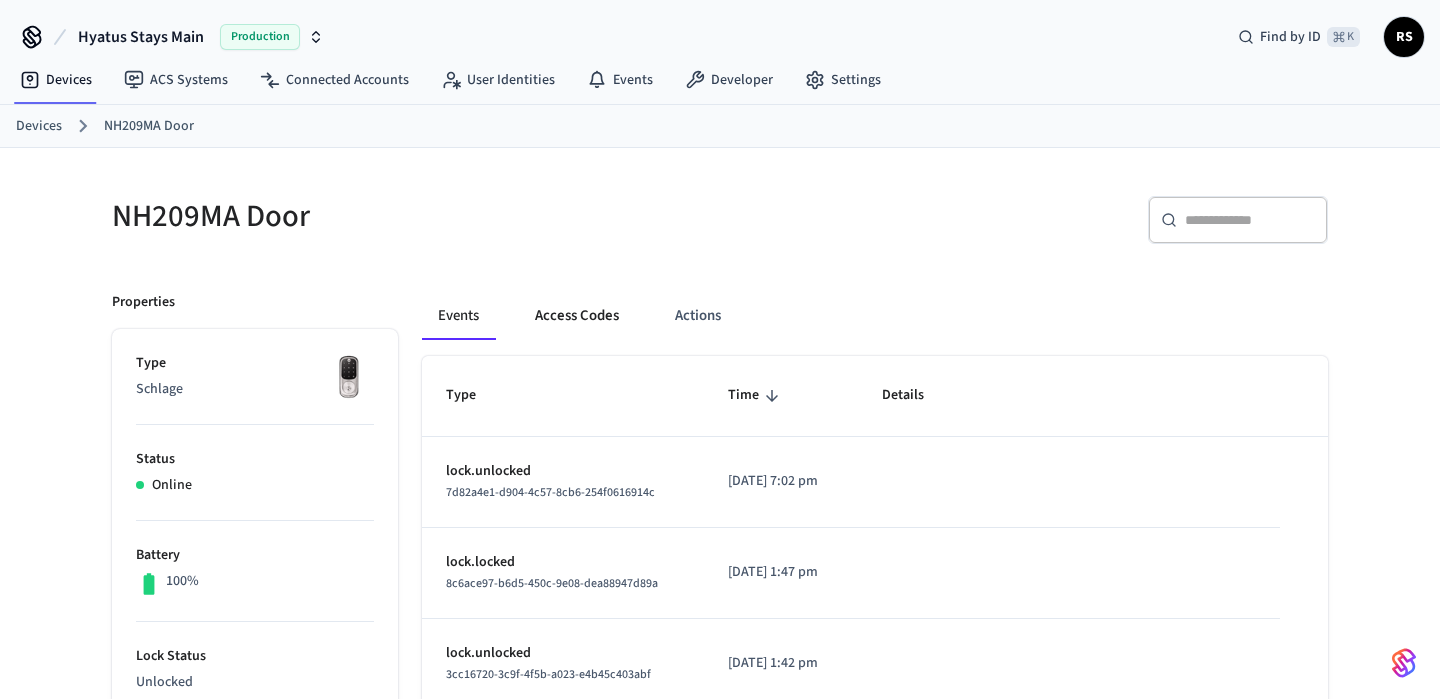 click on "Access Codes" at bounding box center [577, 316] 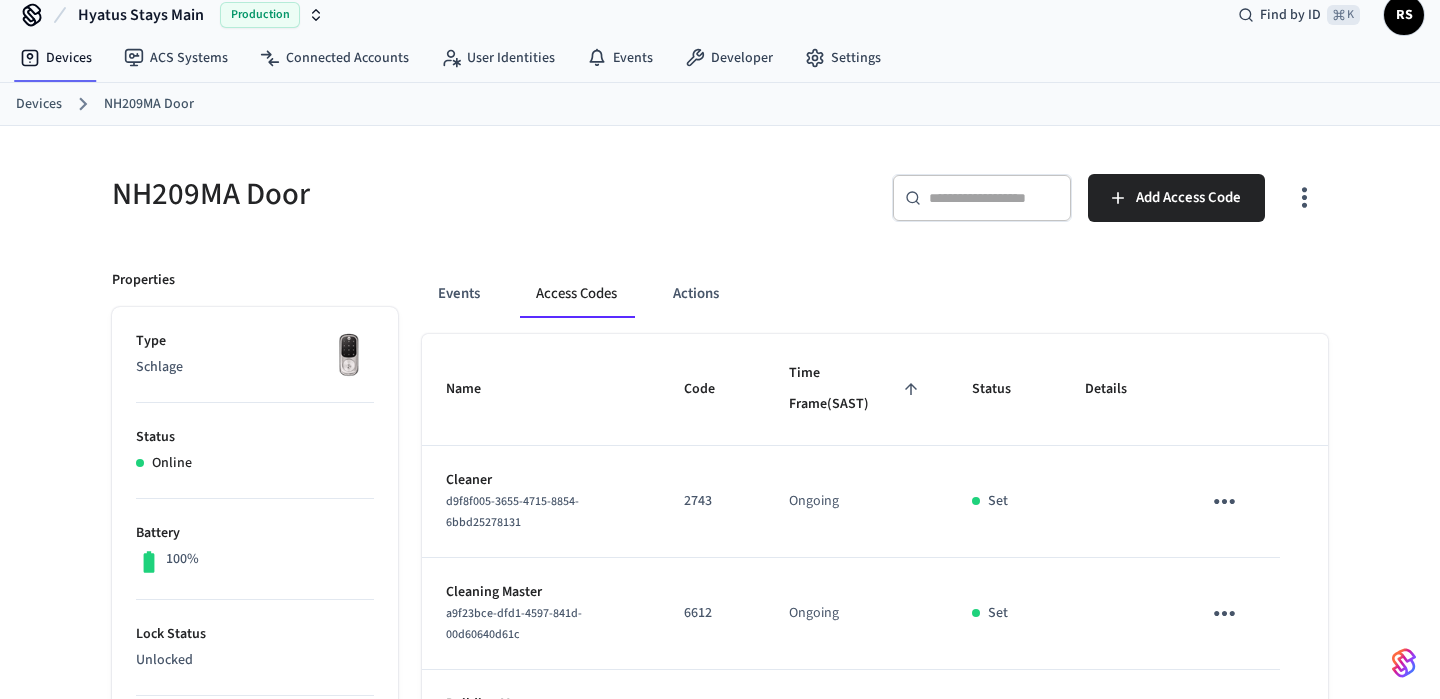 scroll, scrollTop: 18, scrollLeft: 0, axis: vertical 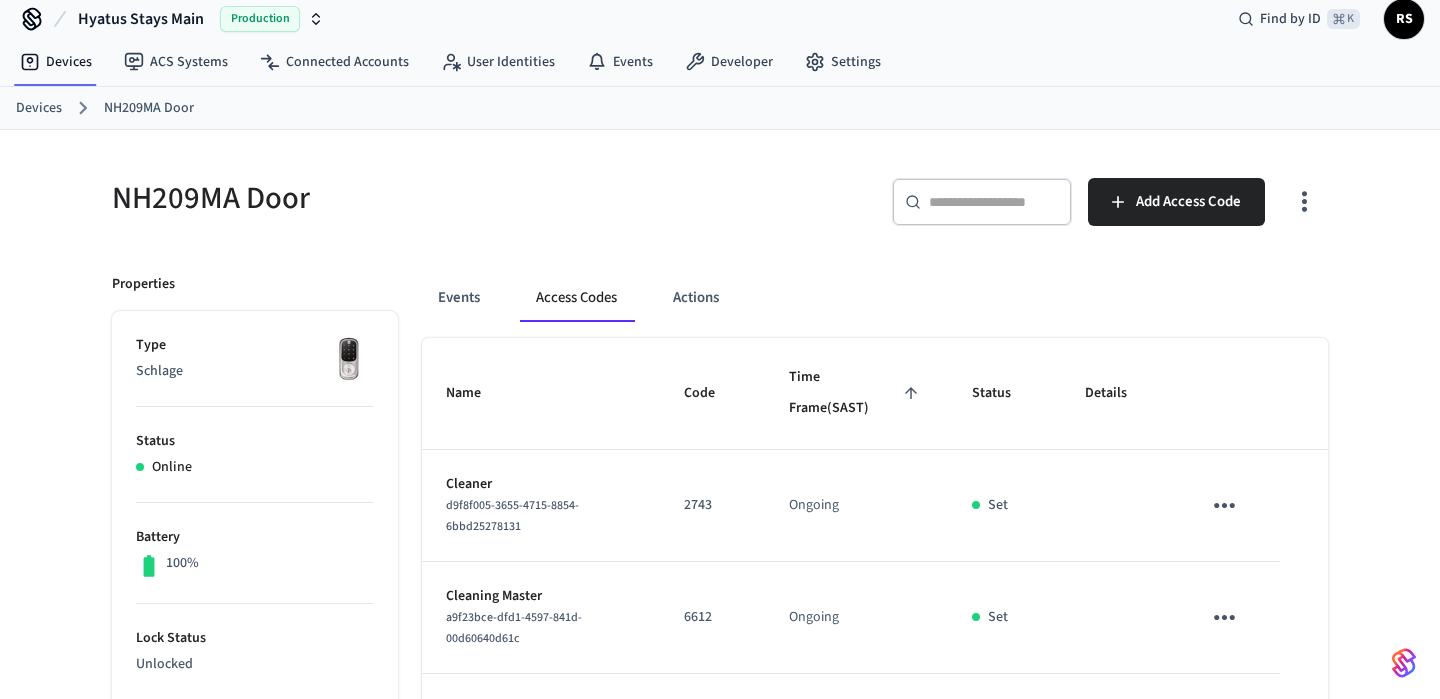 click 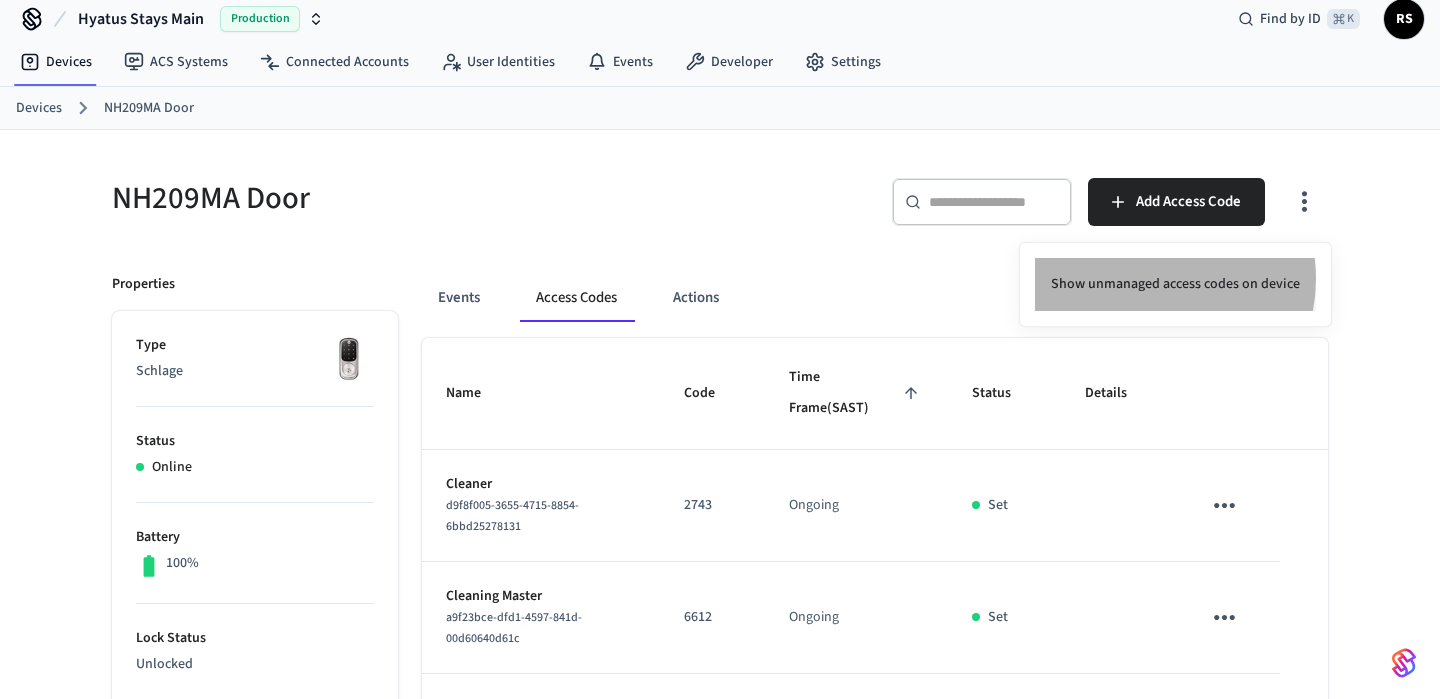click on "Show unmanaged access codes on device" at bounding box center [1175, 284] 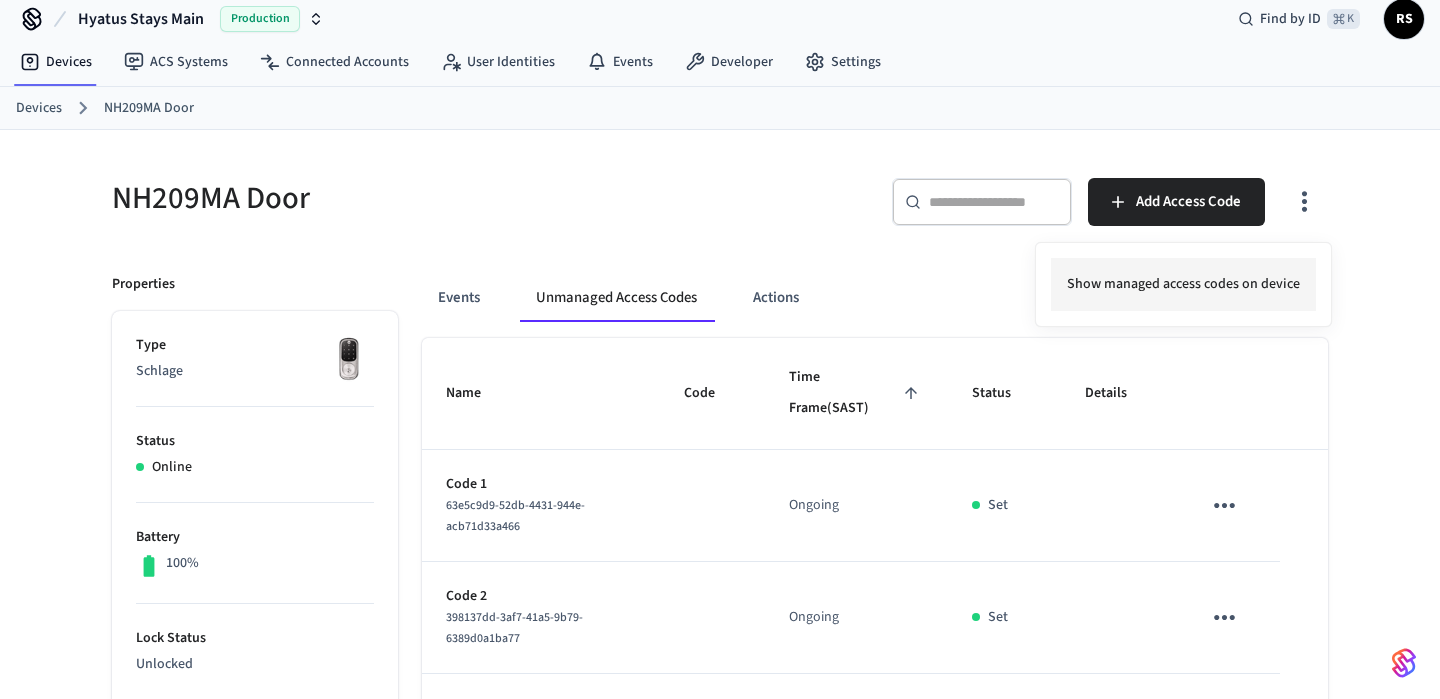 click on "Show managed access codes on device" at bounding box center [1183, 284] 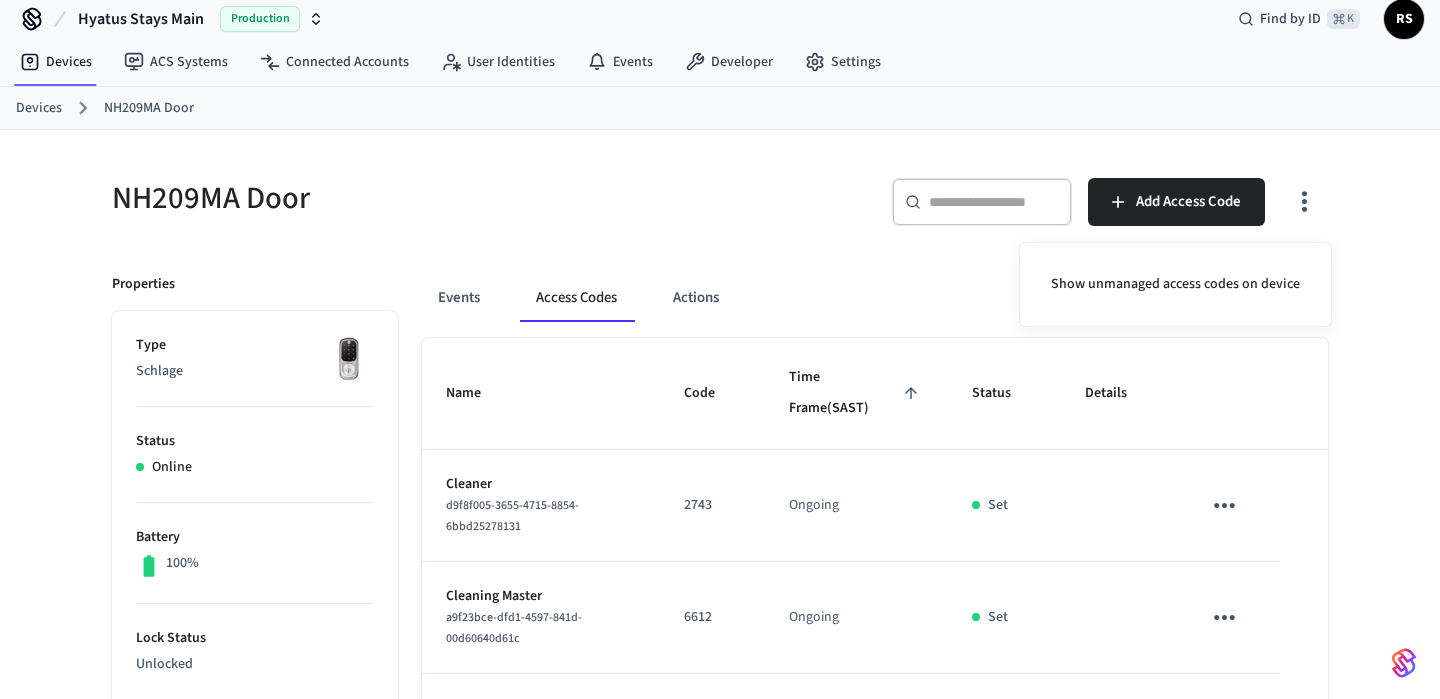 click at bounding box center [720, 349] 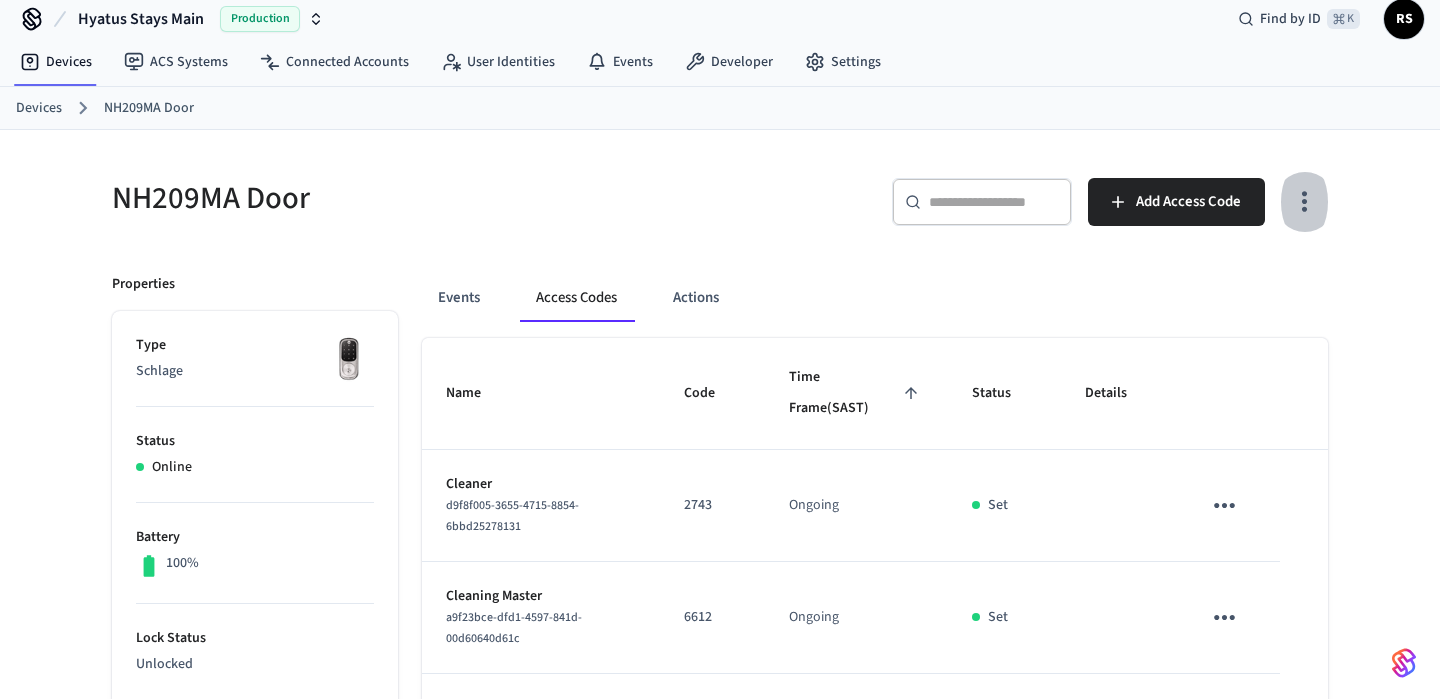 click 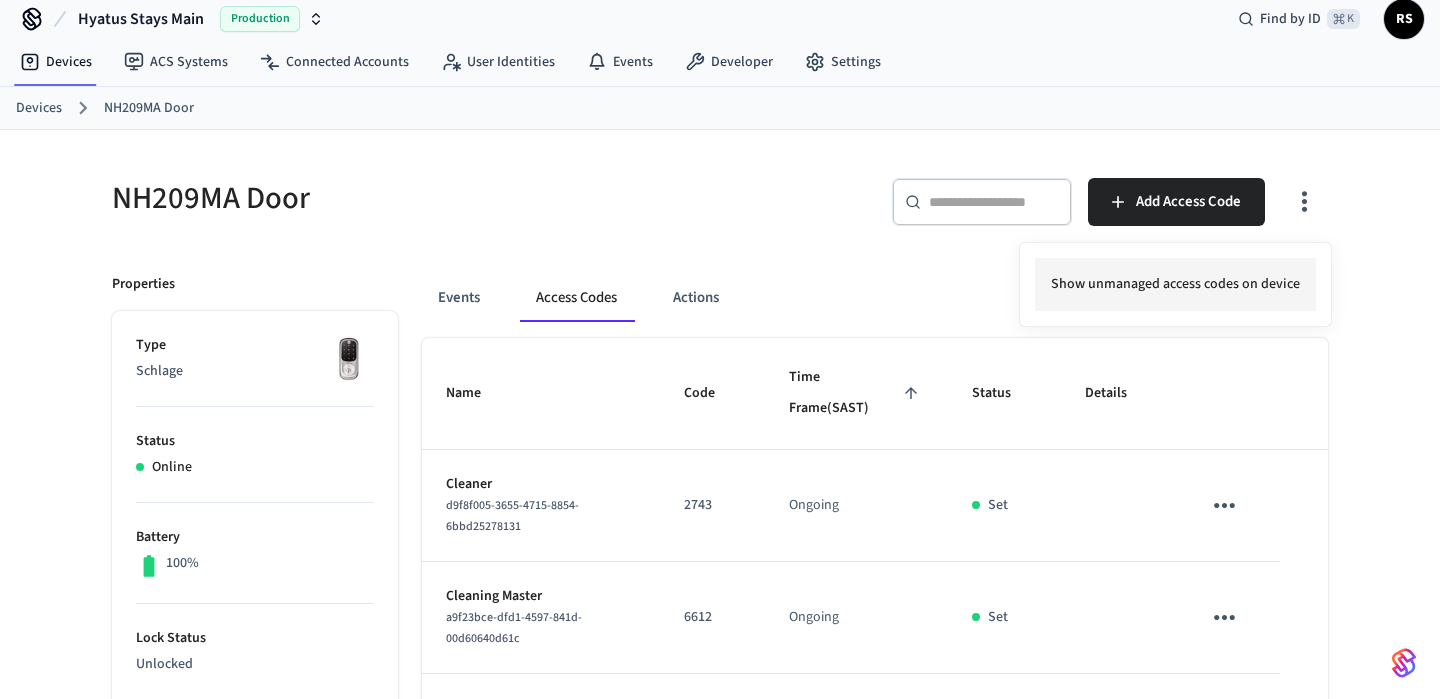 click on "Show unmanaged access codes on device" at bounding box center (1175, 284) 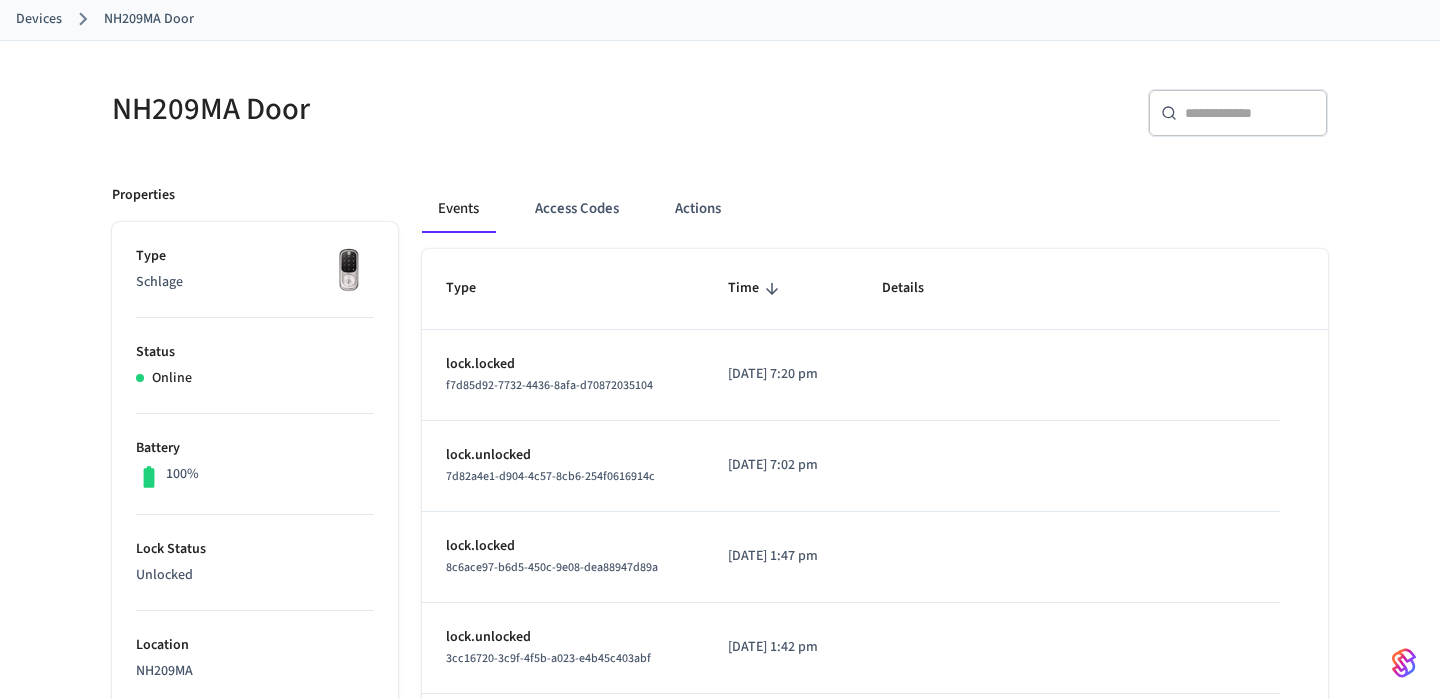 scroll, scrollTop: 61, scrollLeft: 0, axis: vertical 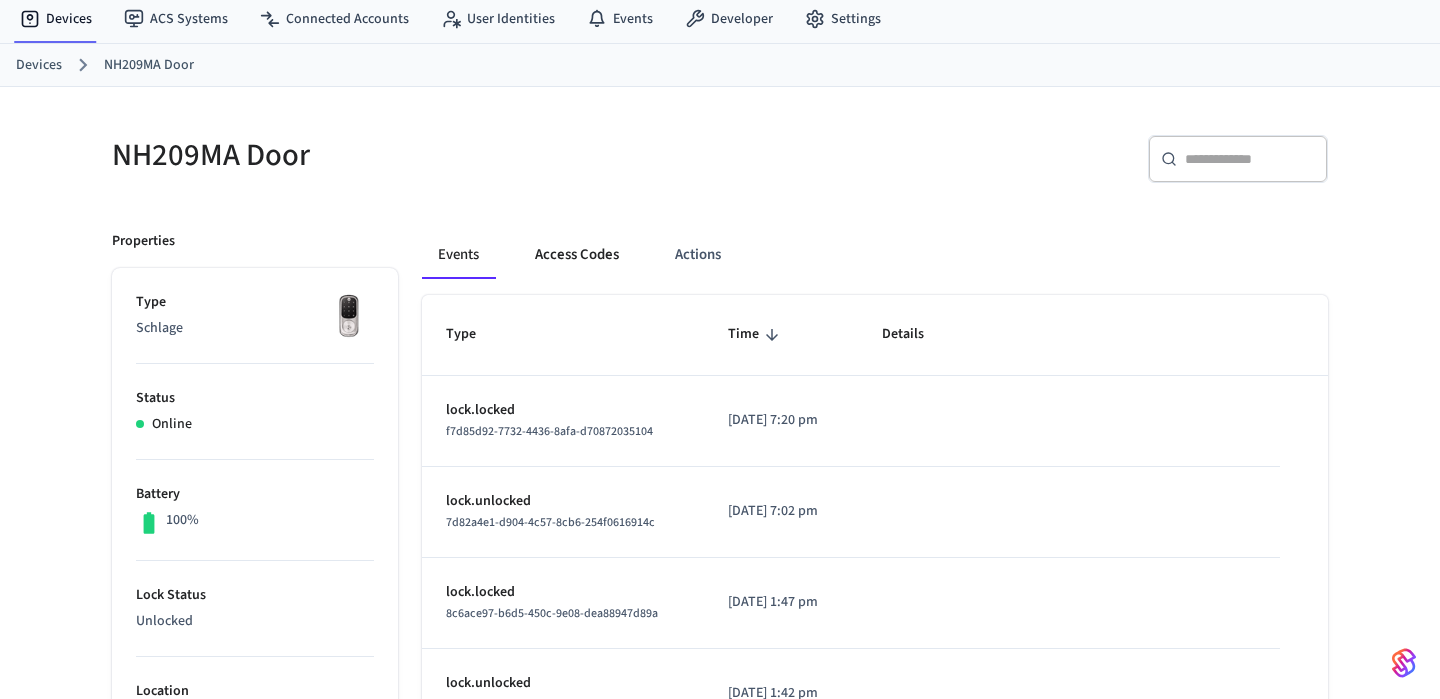 click on "Access Codes" at bounding box center (577, 255) 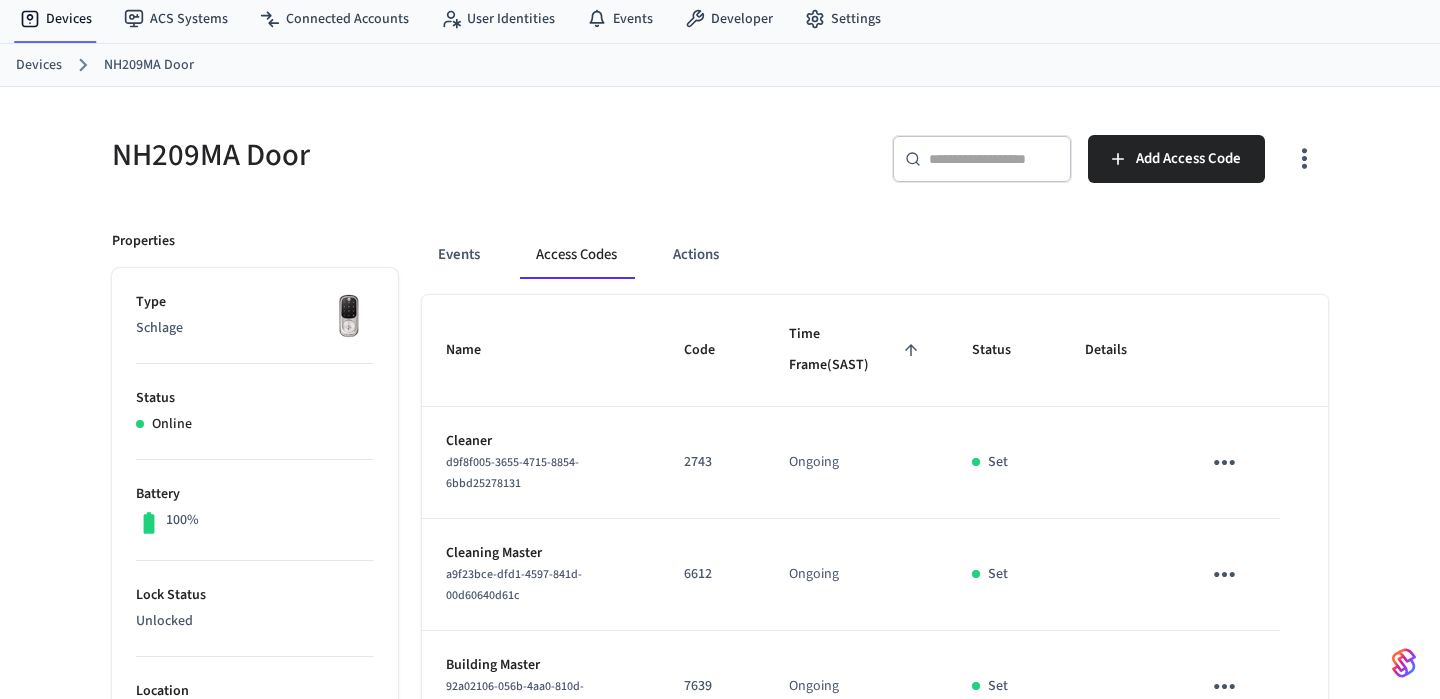 click 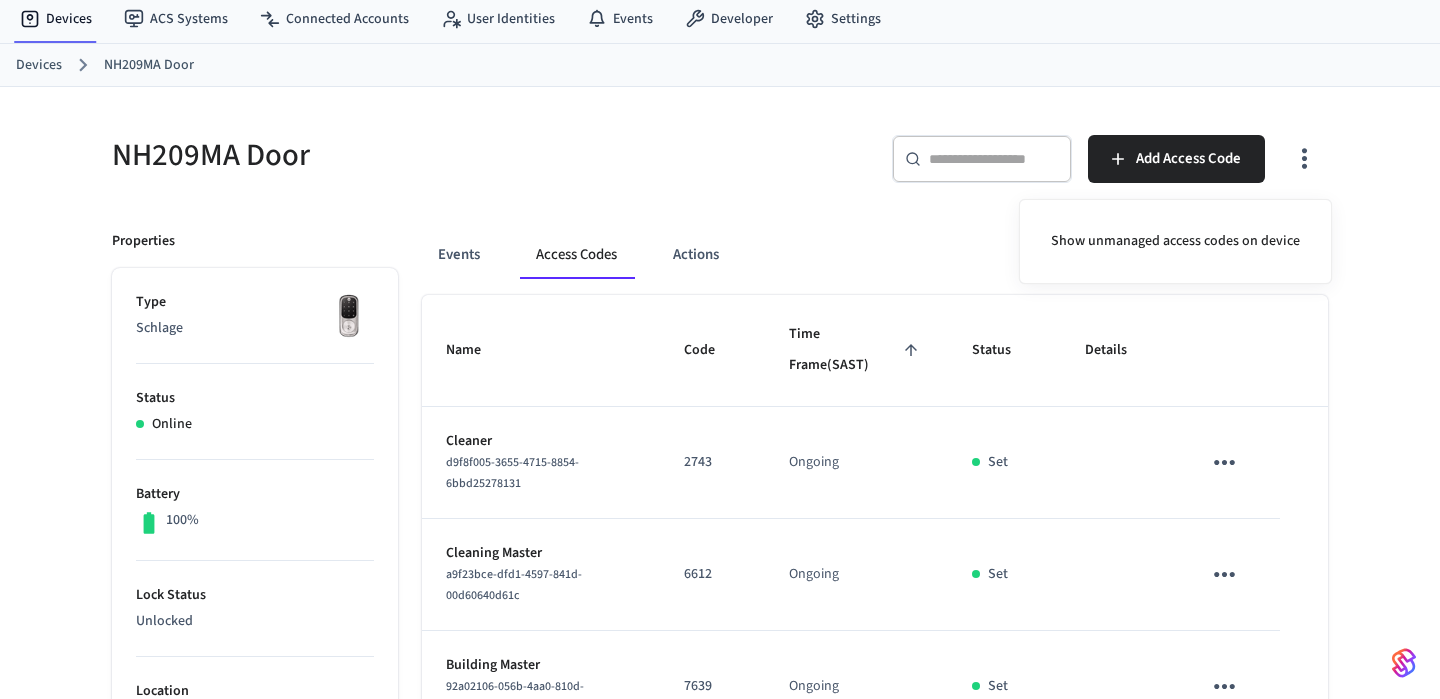 click at bounding box center [720, 349] 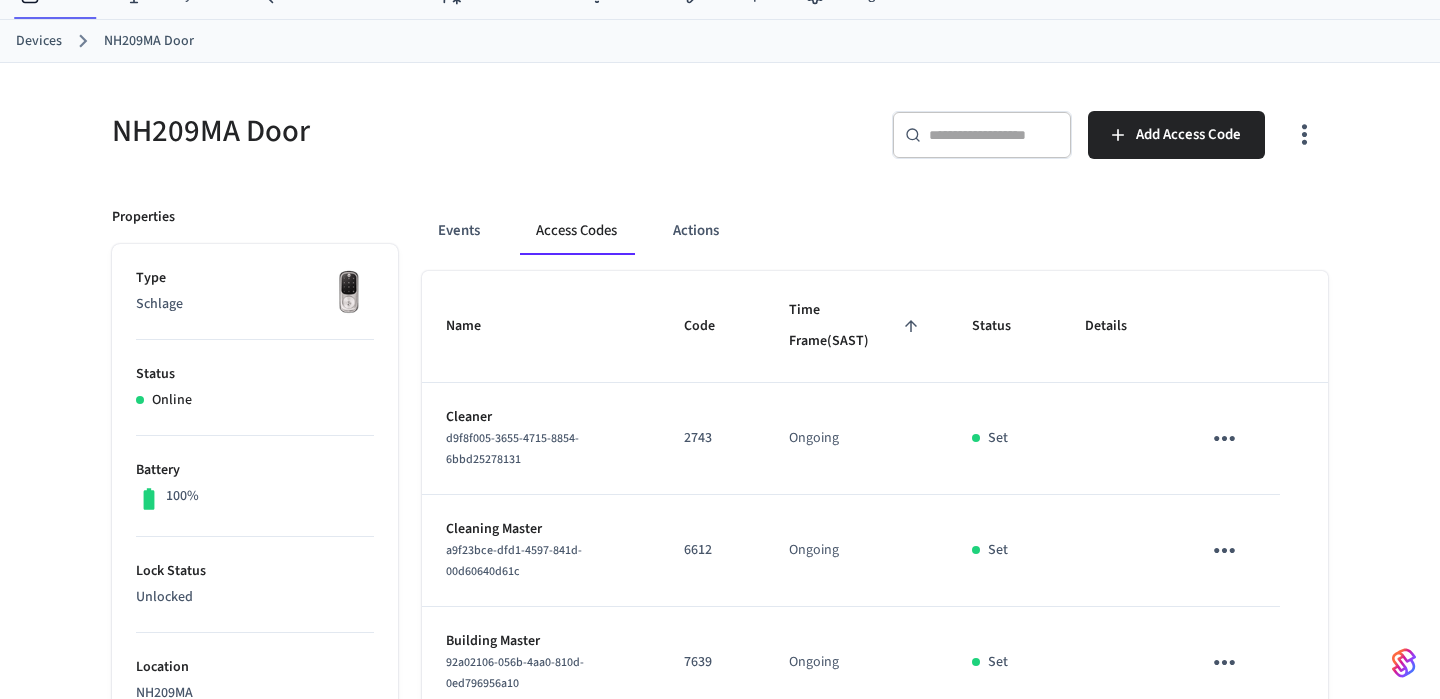 scroll, scrollTop: 60, scrollLeft: 0, axis: vertical 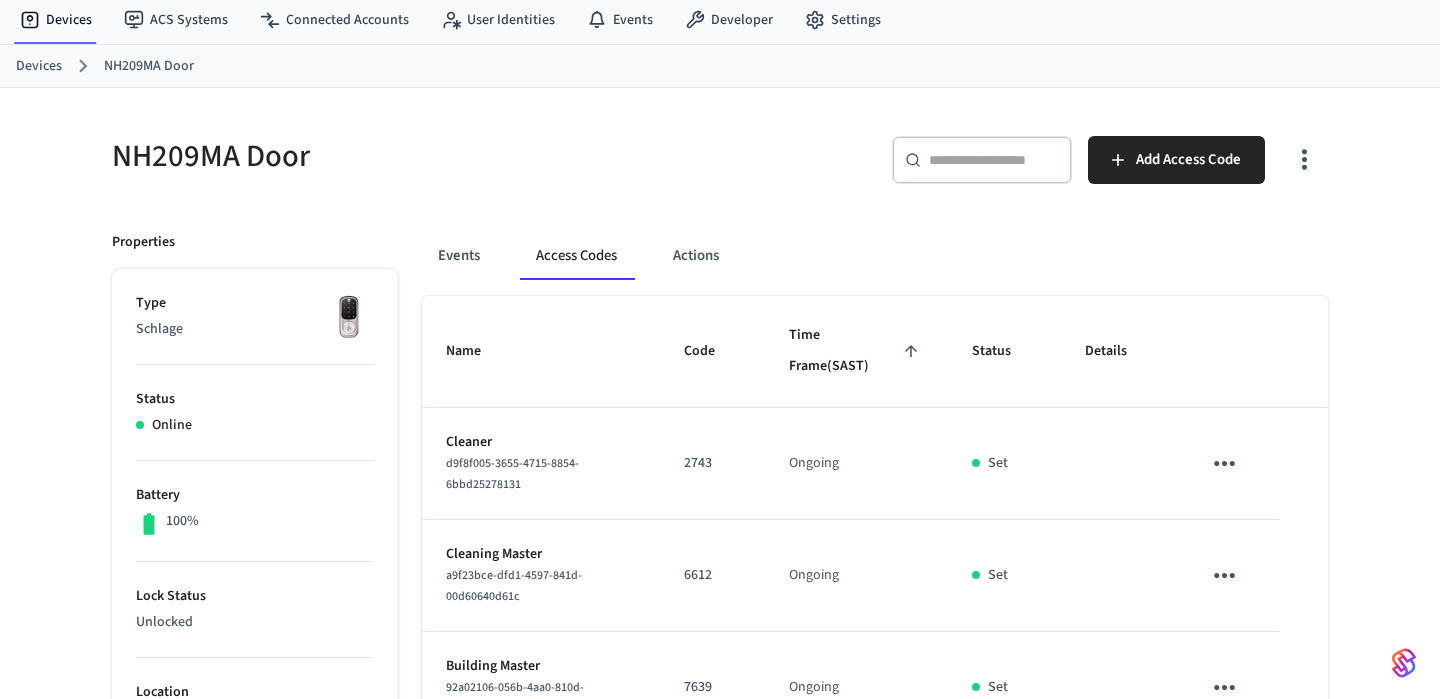 click 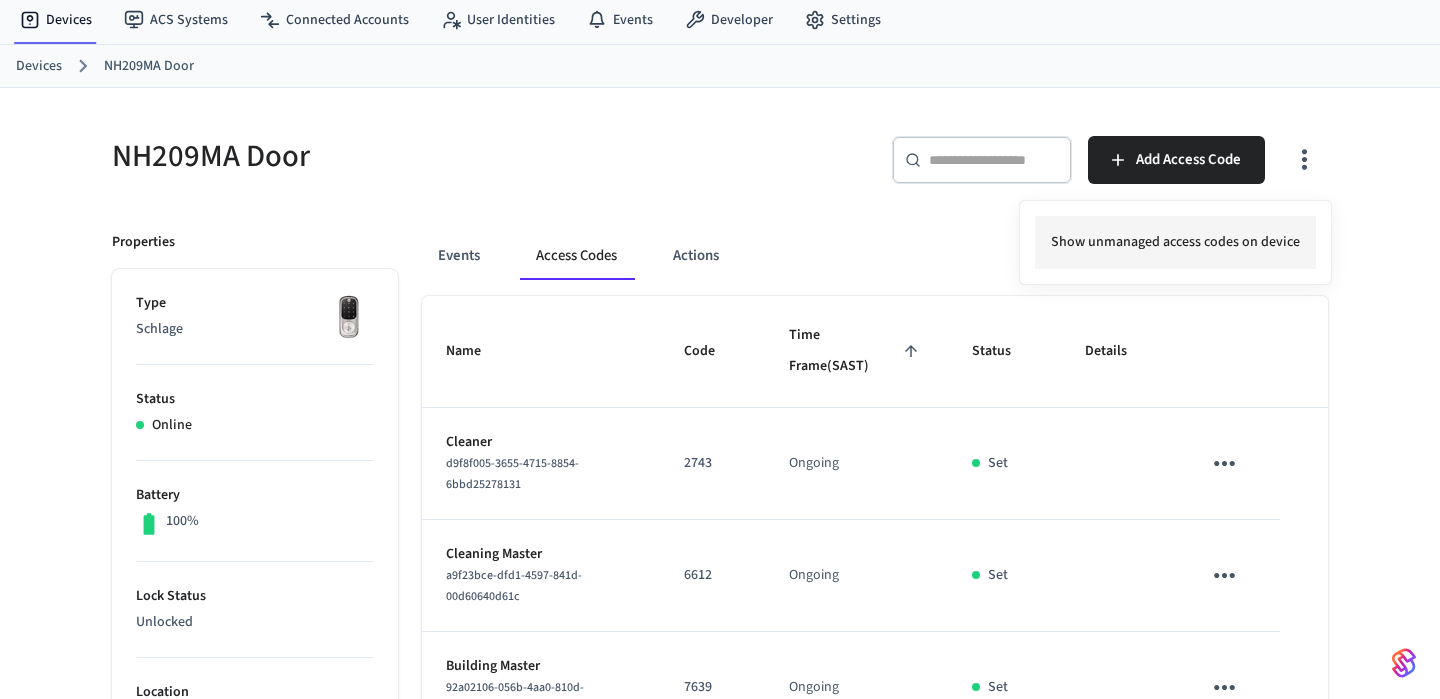 click on "Show unmanaged access codes on device" at bounding box center [1175, 242] 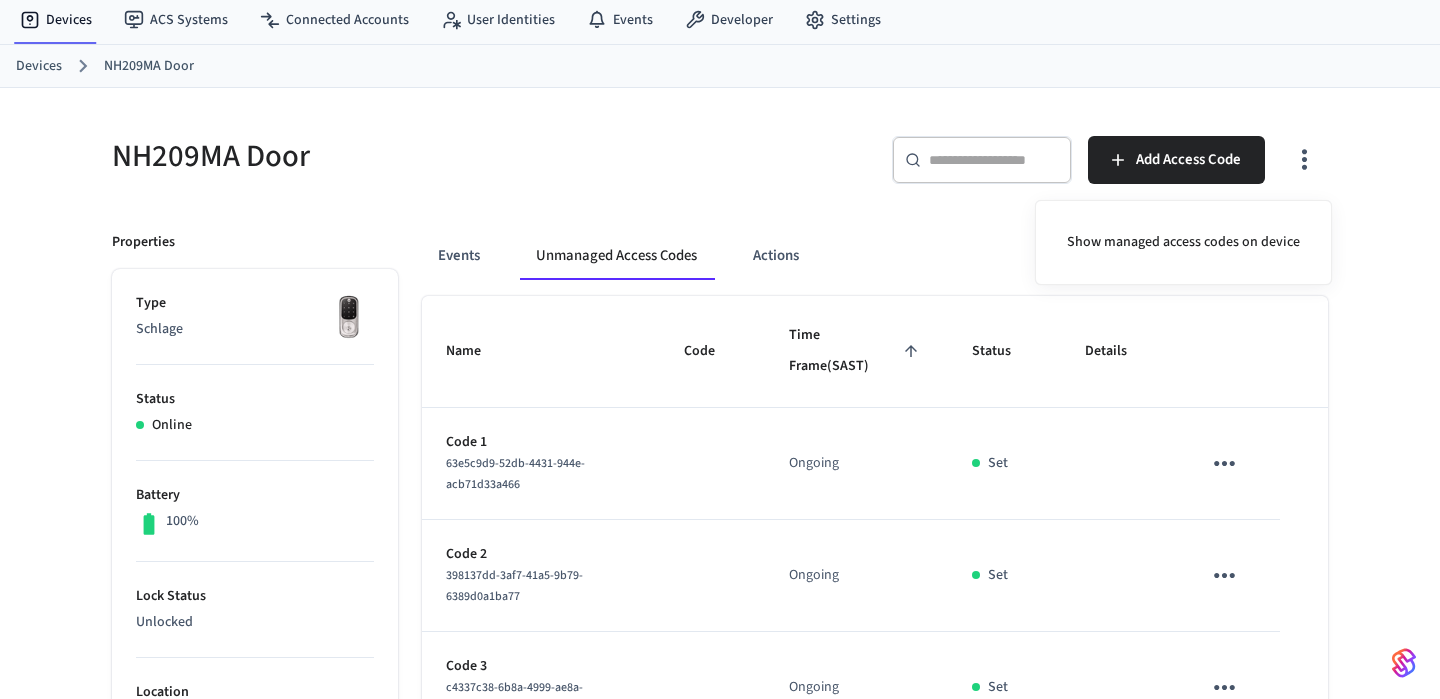 click at bounding box center [720, 349] 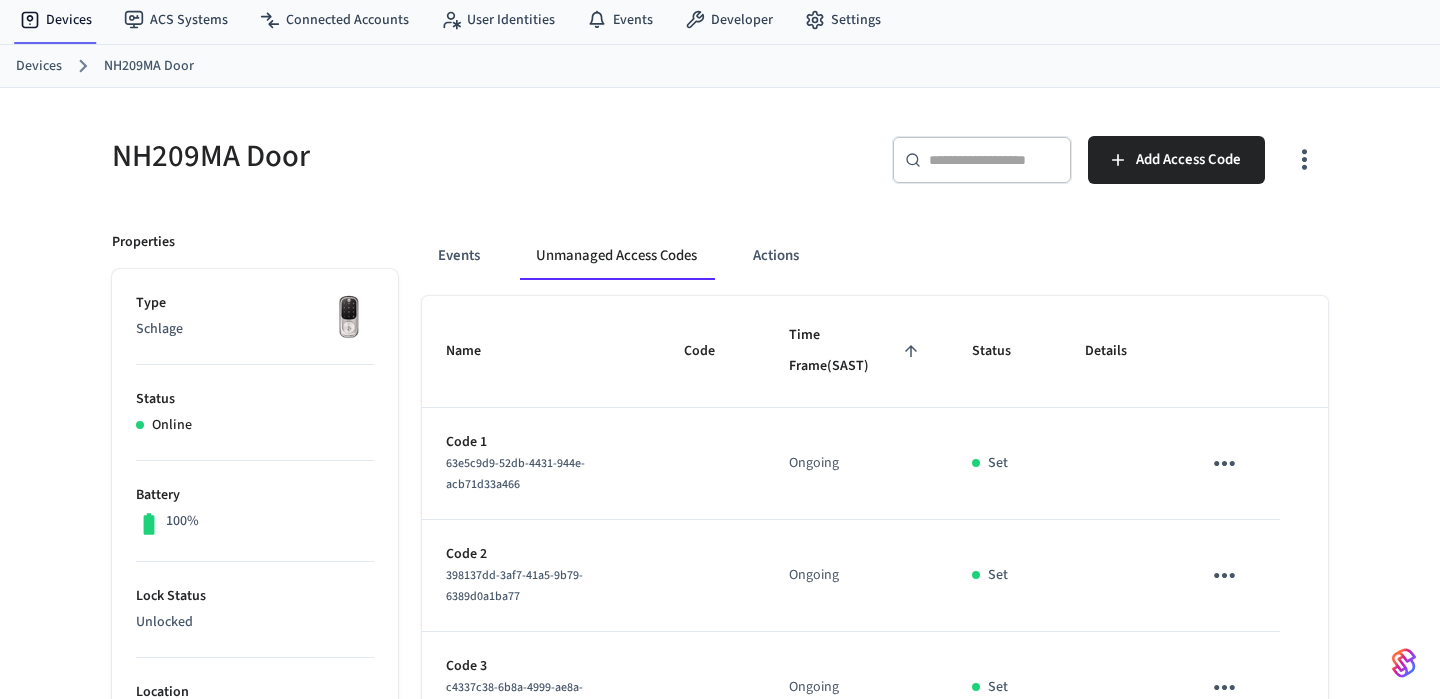 click 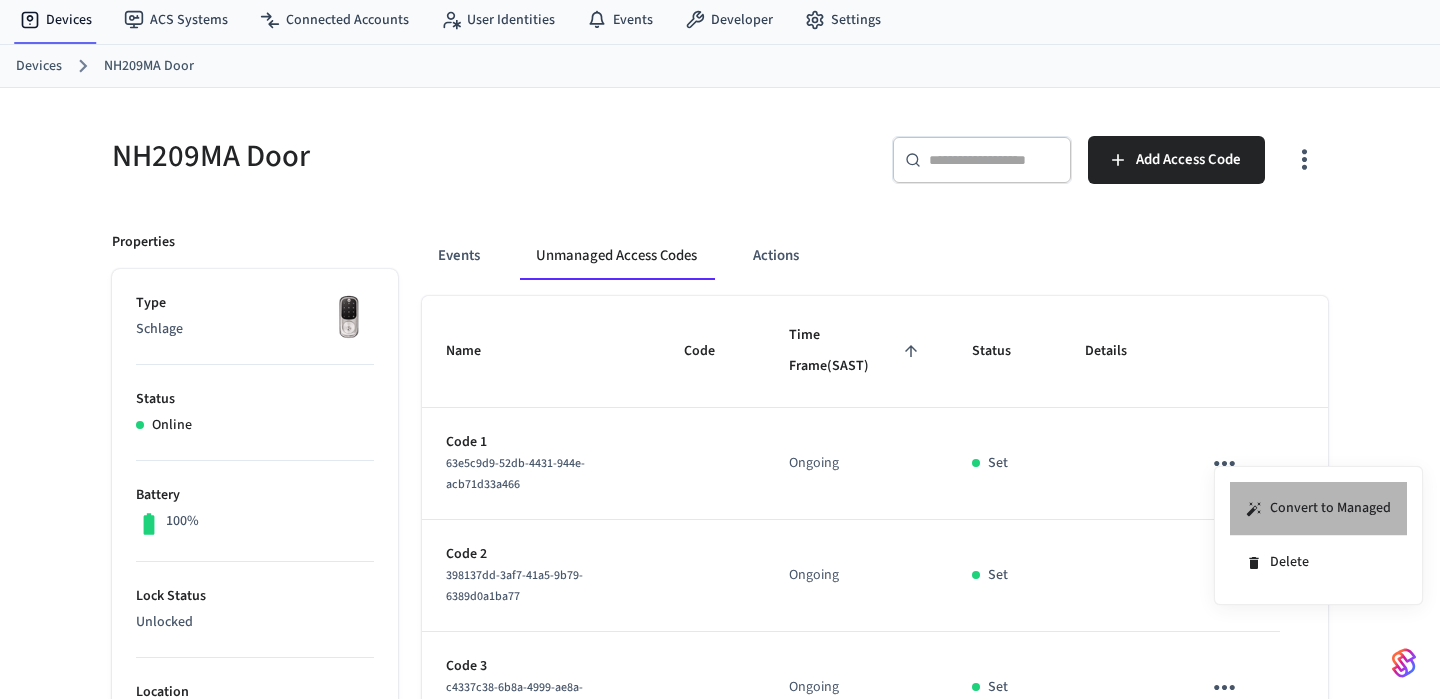 click on "Convert to Managed" at bounding box center [1318, 509] 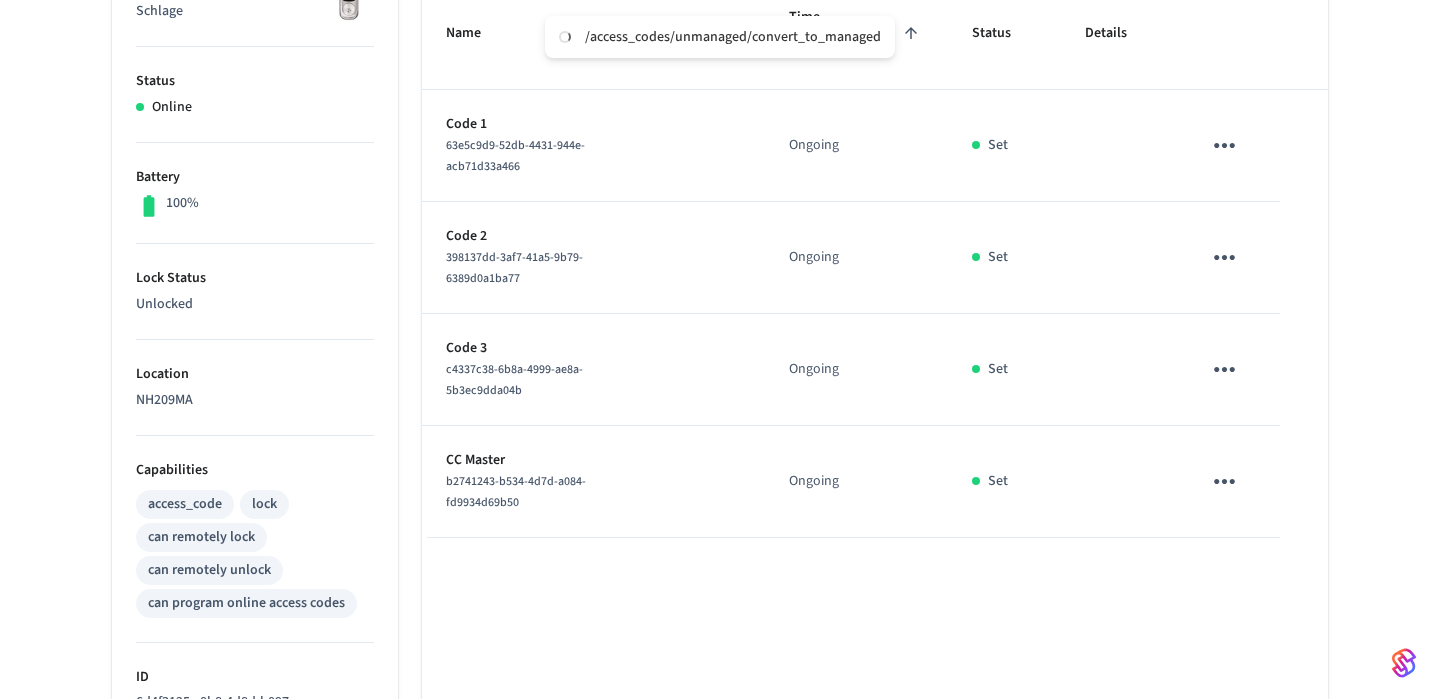 scroll, scrollTop: 356, scrollLeft: 0, axis: vertical 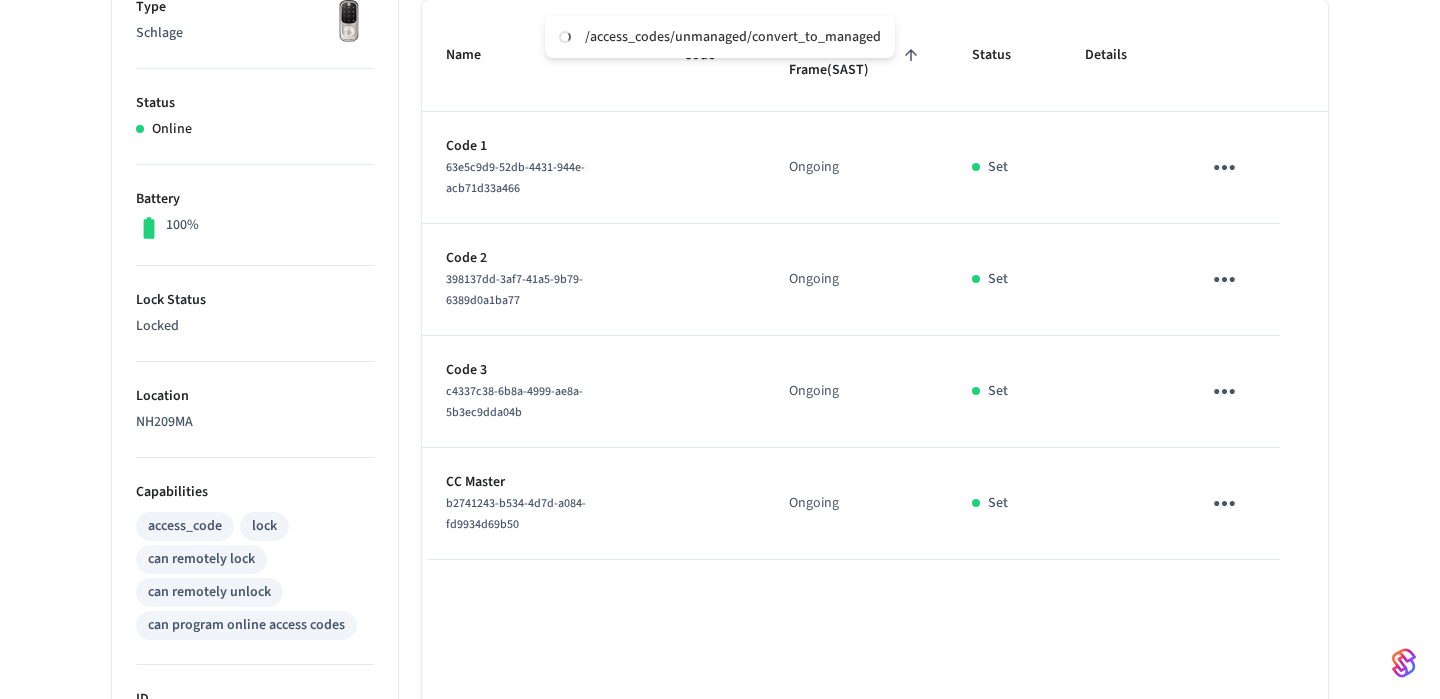 drag, startPoint x: 537, startPoint y: 237, endPoint x: 32, endPoint y: 120, distance: 518.3763 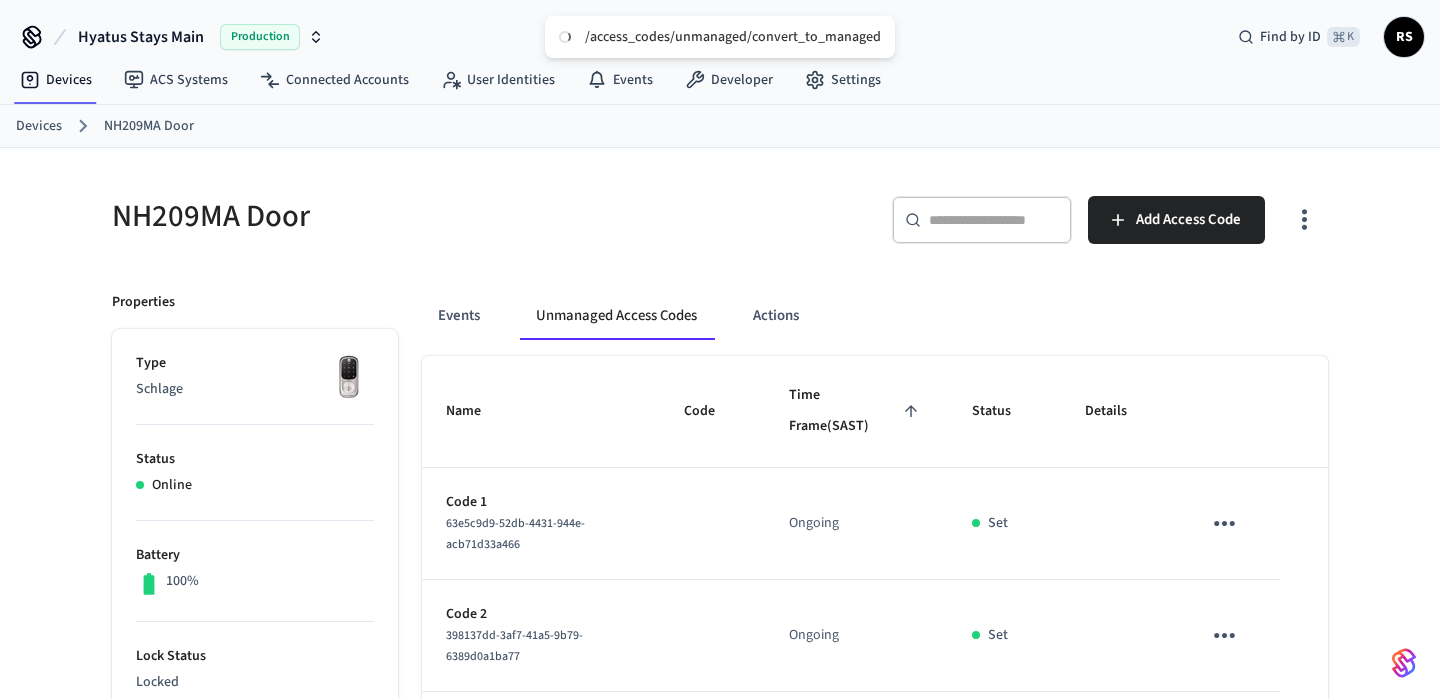 click on "Devices" at bounding box center [39, 126] 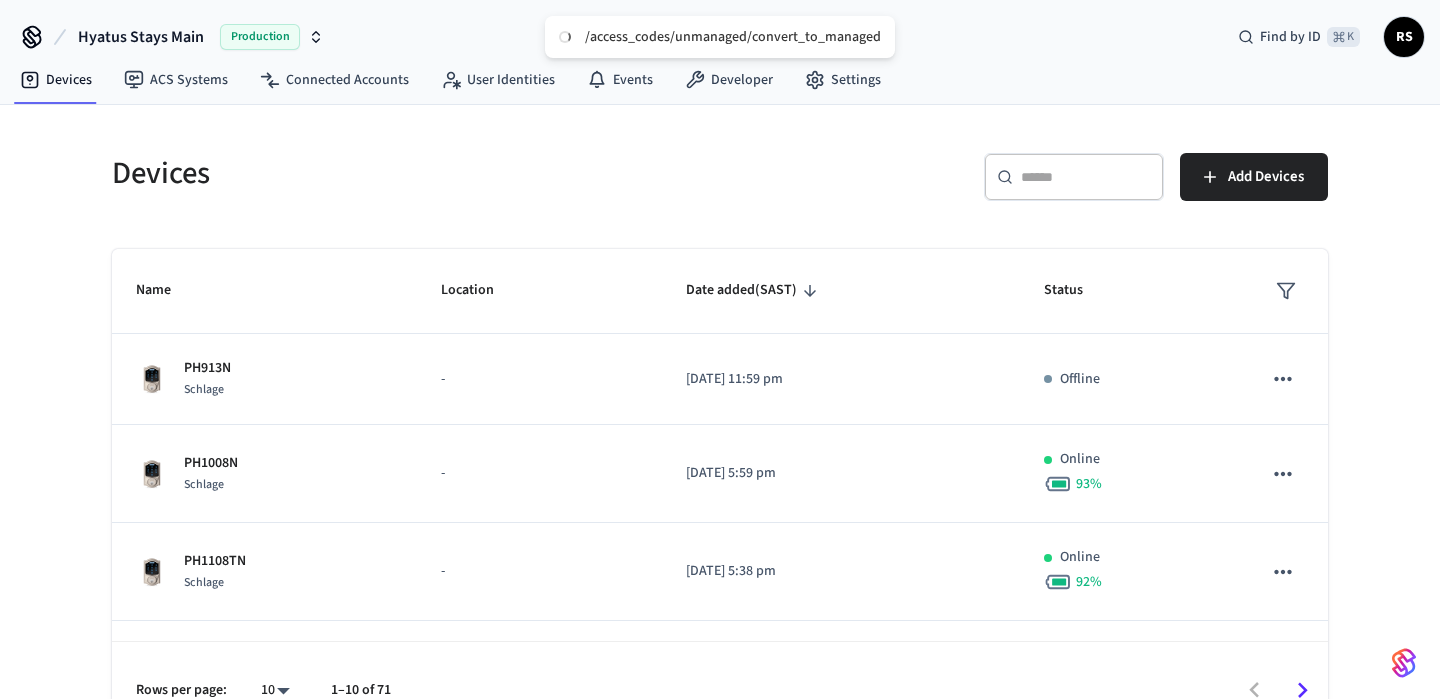 click at bounding box center [1086, 177] 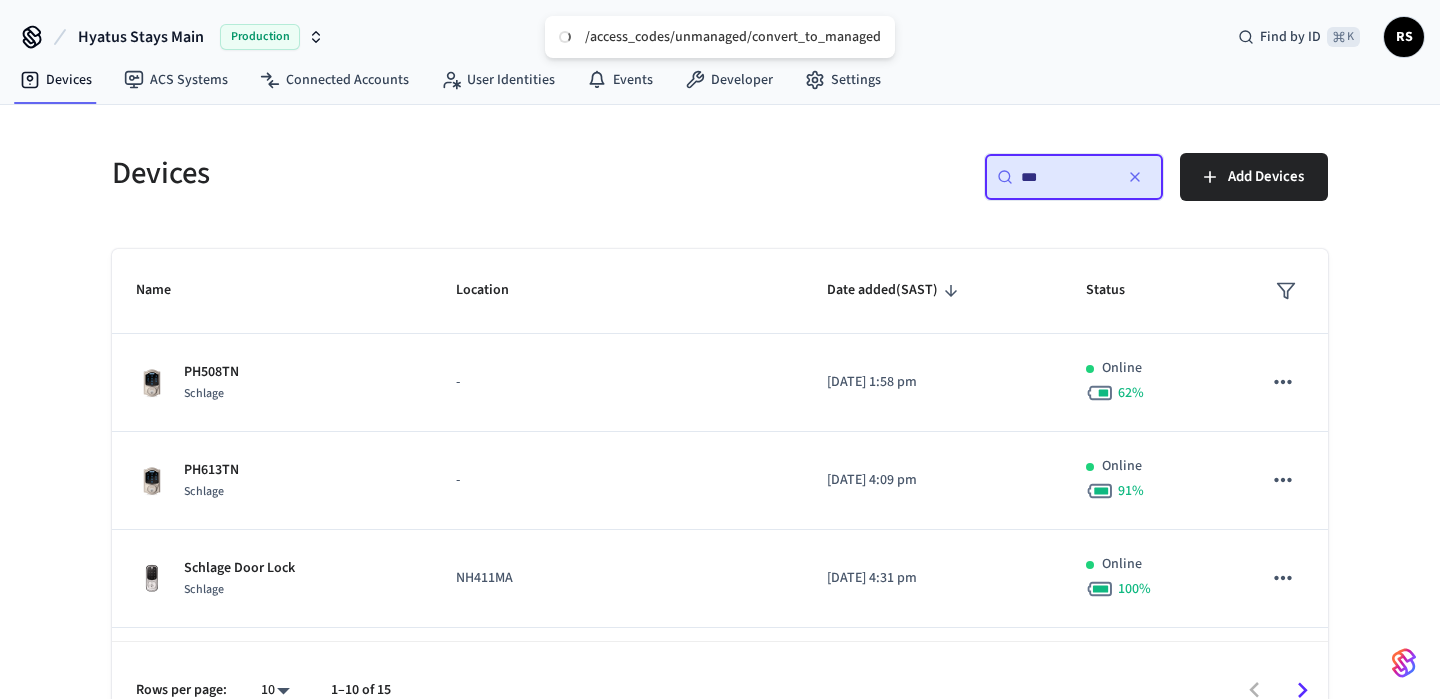 click on "***" at bounding box center [1066, 177] 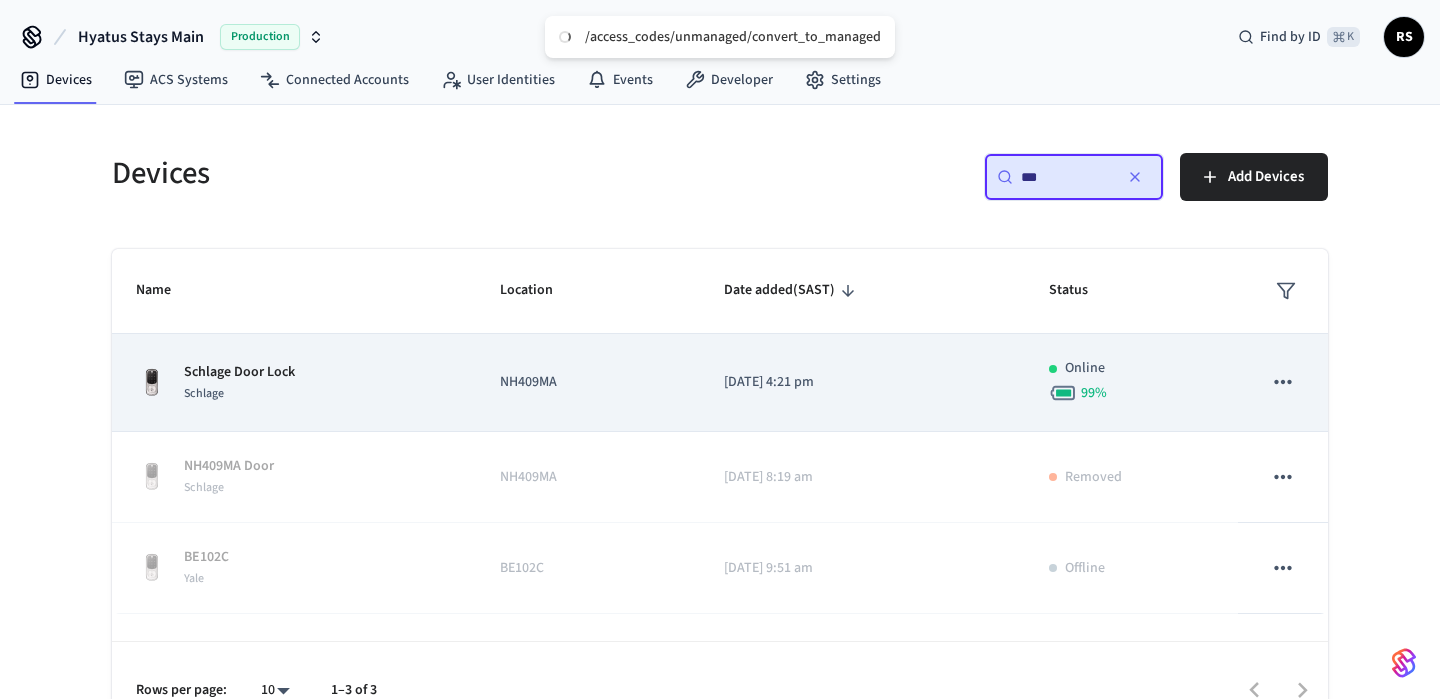 type on "***" 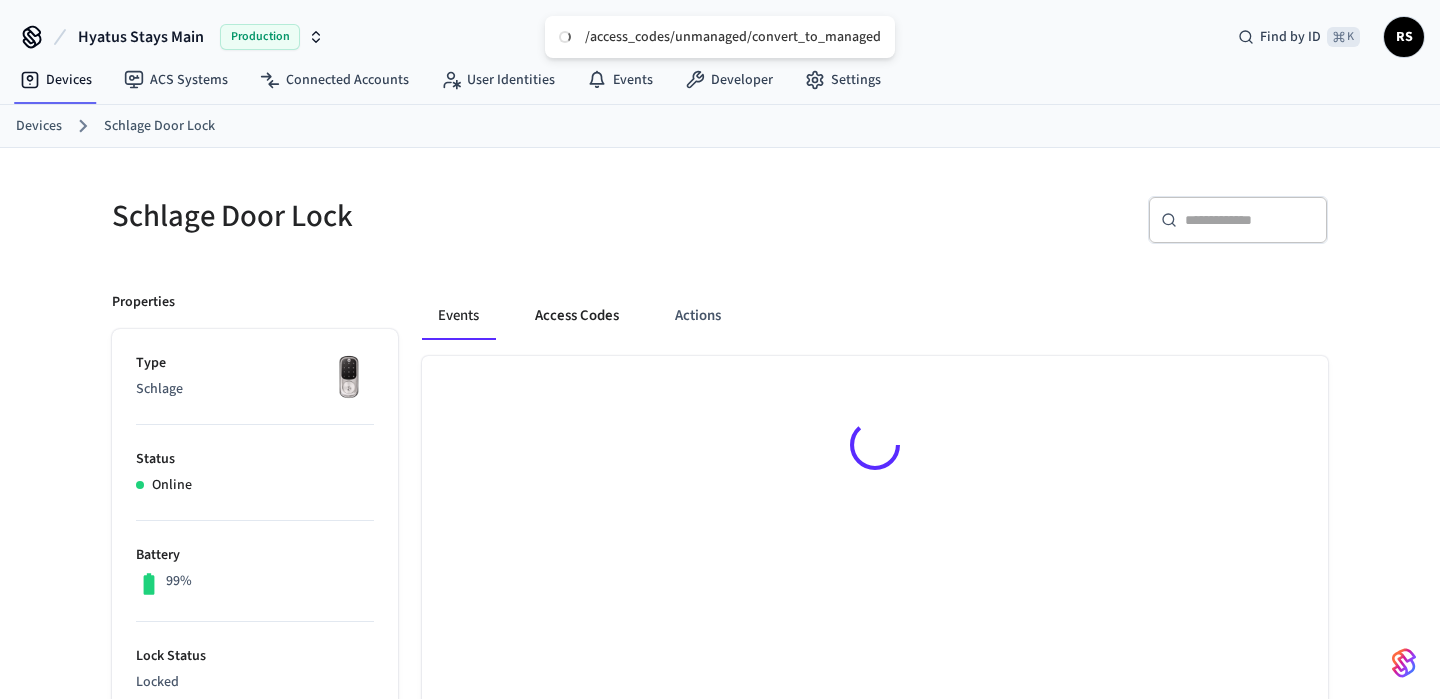 click on "Access Codes" at bounding box center (577, 316) 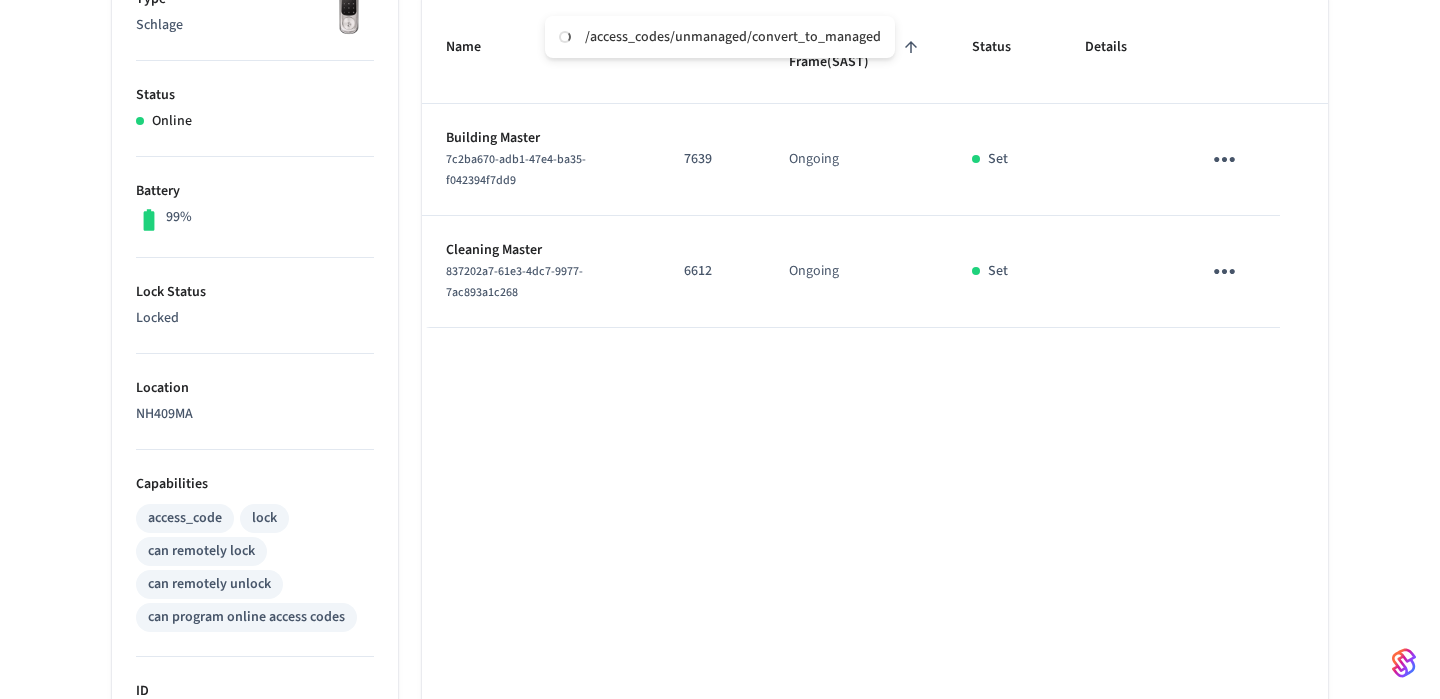 scroll, scrollTop: 18, scrollLeft: 0, axis: vertical 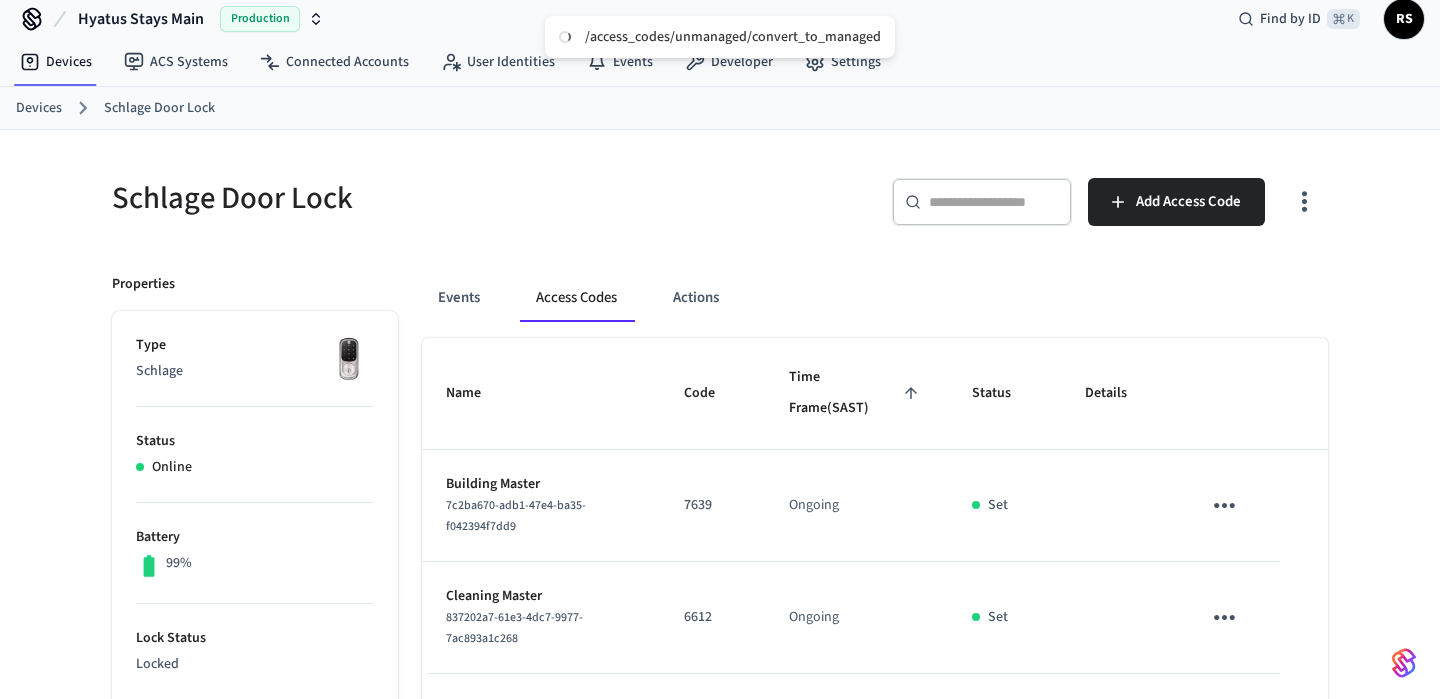click 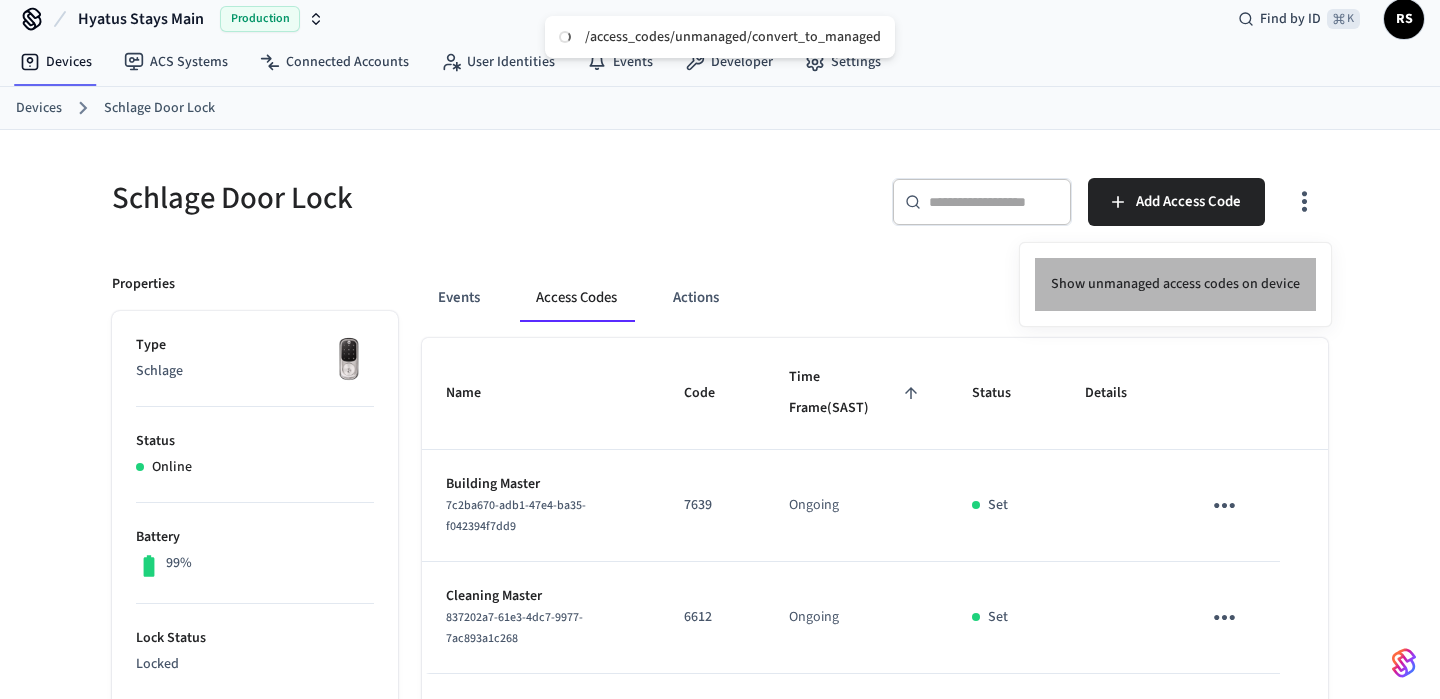 click on "Show unmanaged access codes on device" at bounding box center [1175, 284] 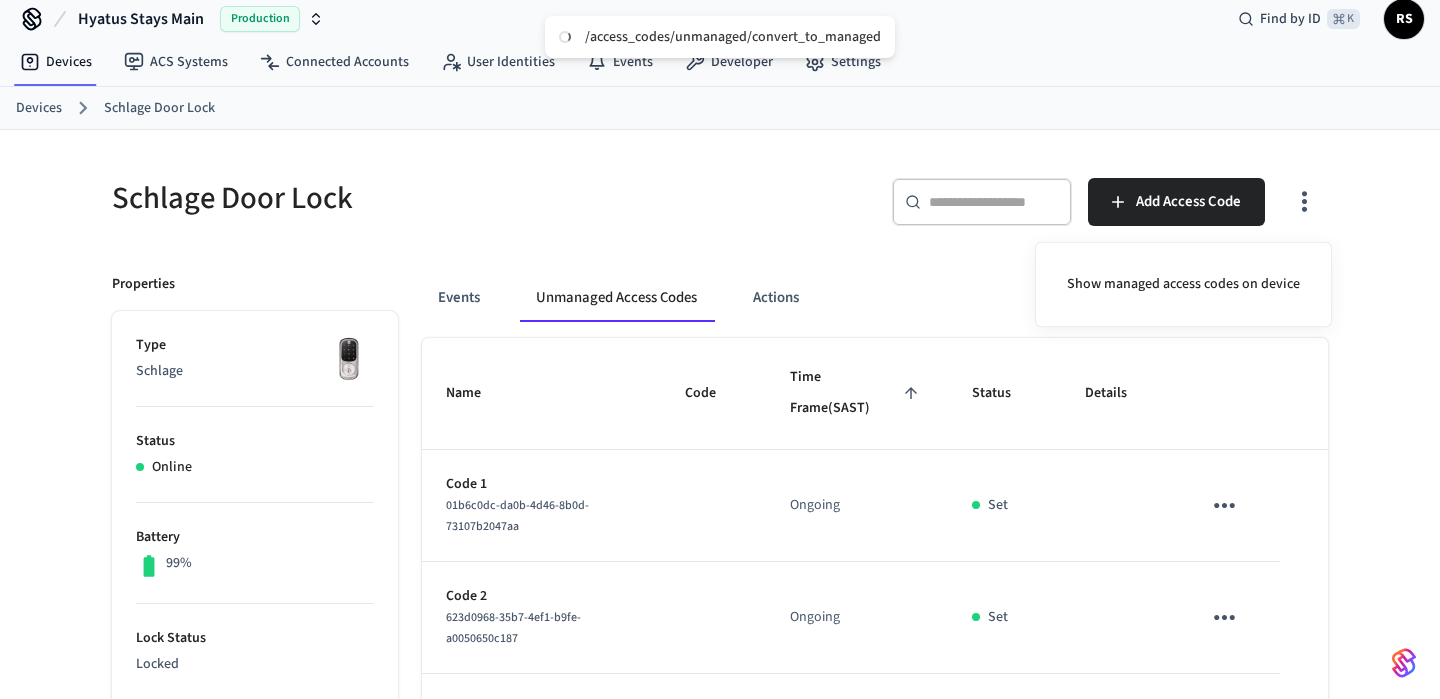 click at bounding box center (720, 349) 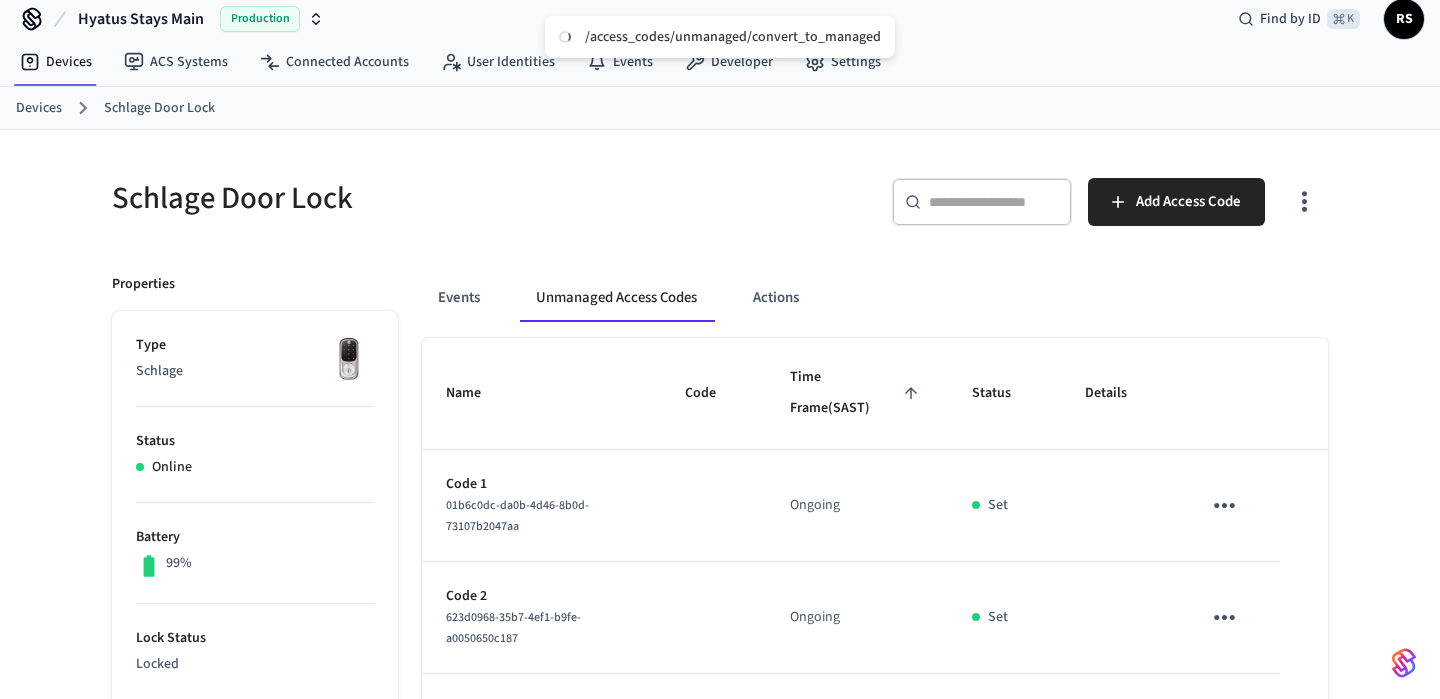 click on "Devices" at bounding box center (39, 108) 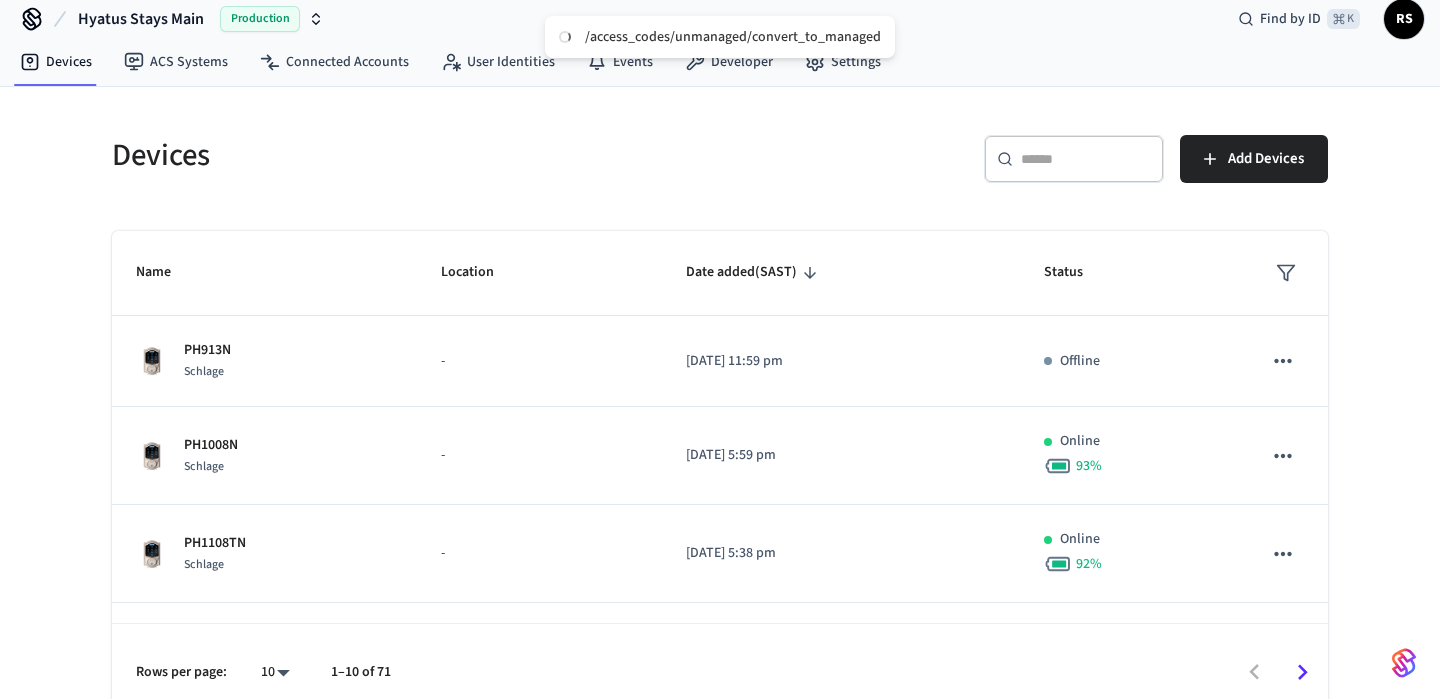 scroll, scrollTop: 0, scrollLeft: 0, axis: both 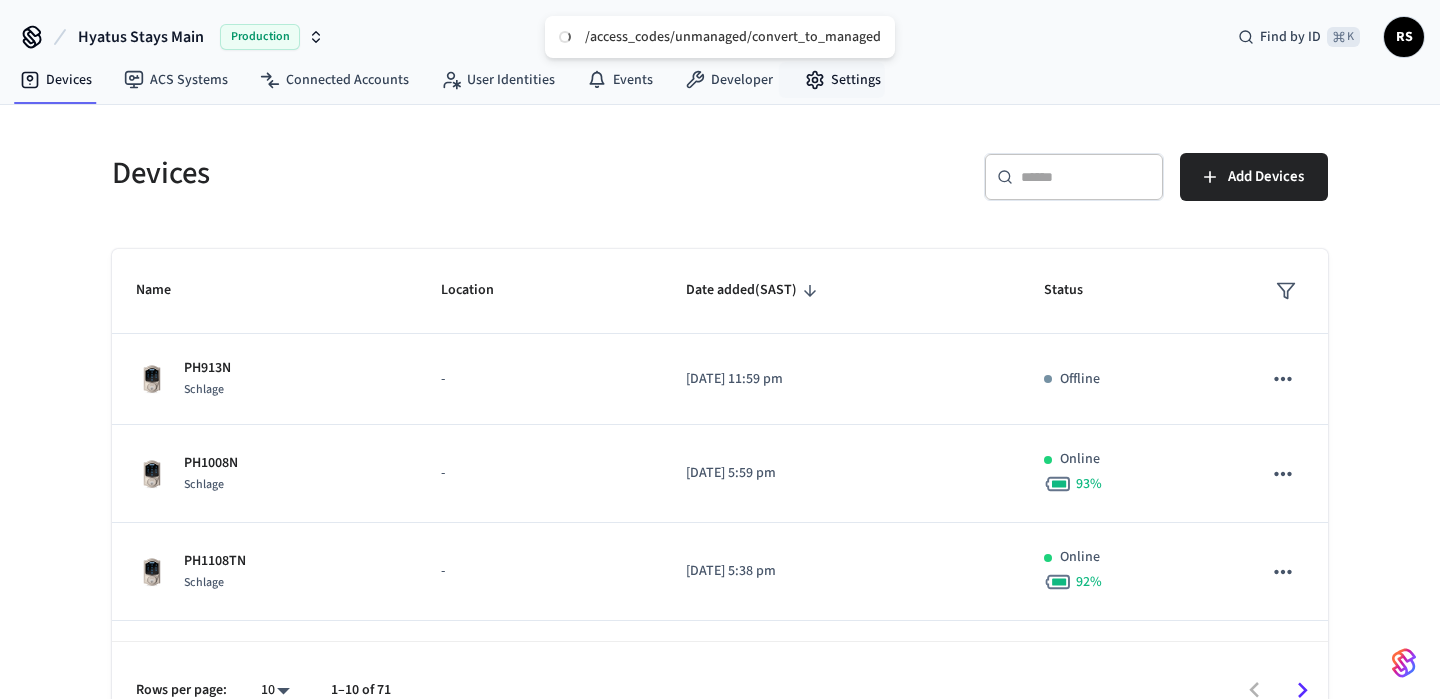 click at bounding box center (1086, 177) 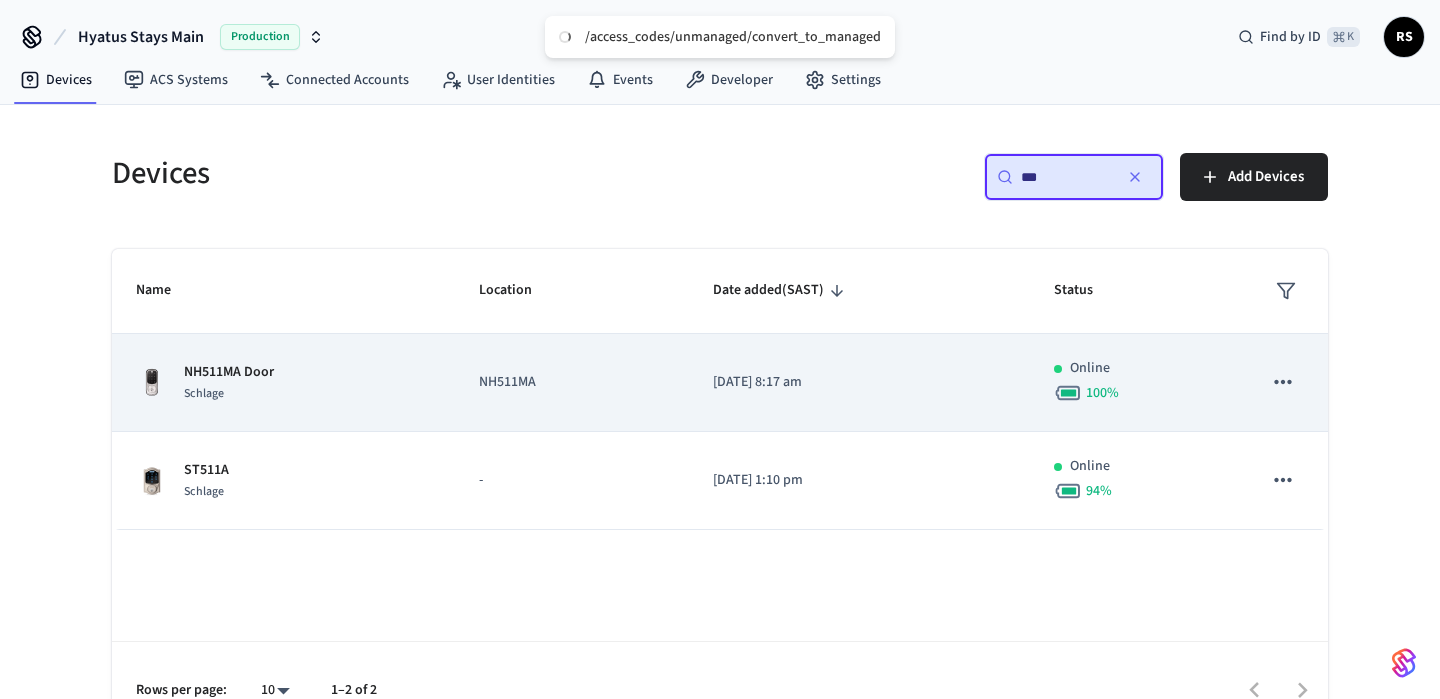 type on "***" 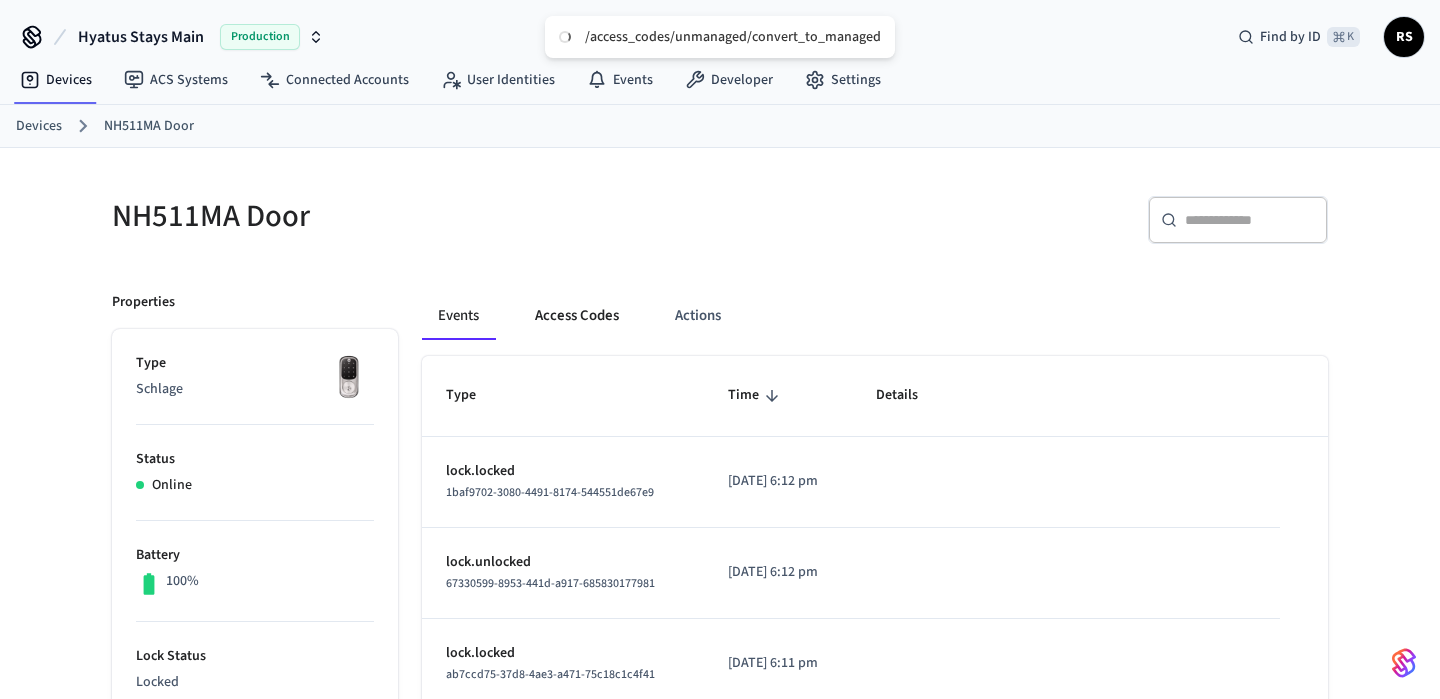 click on "Access Codes" at bounding box center (577, 316) 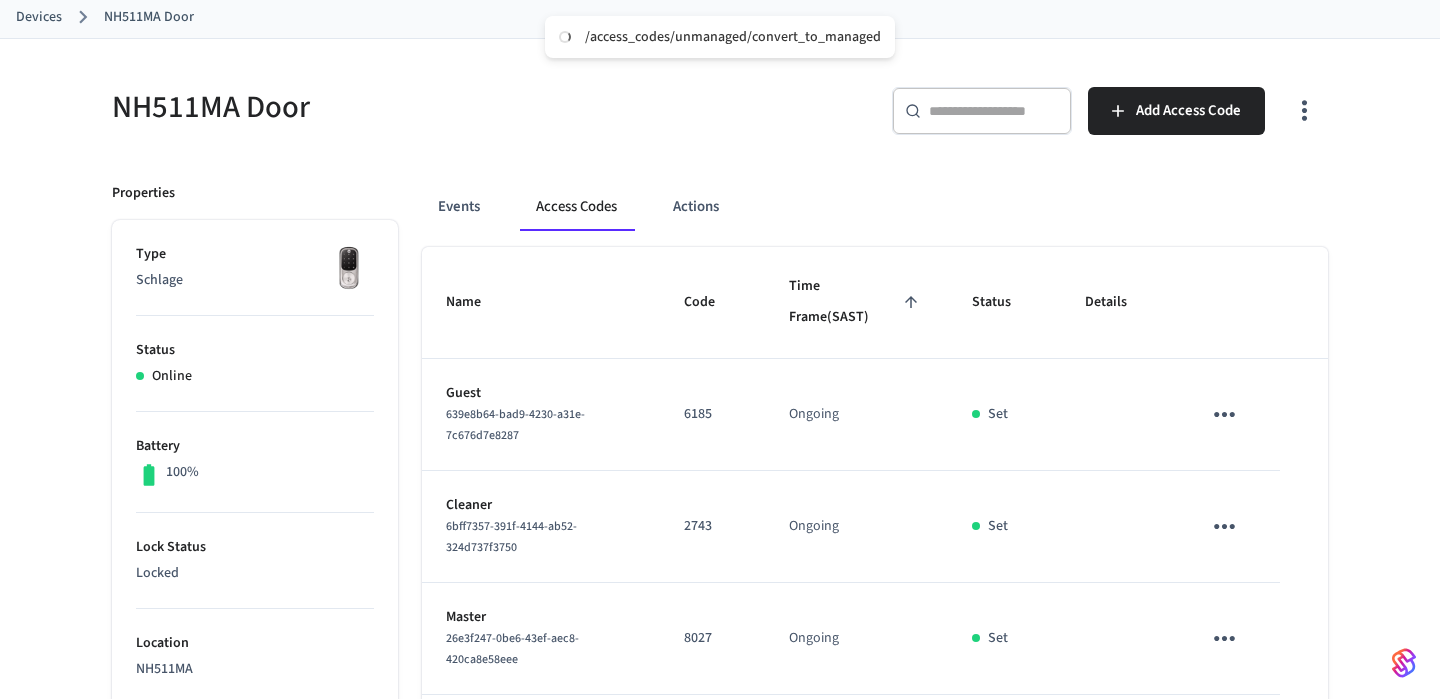scroll, scrollTop: 107, scrollLeft: 0, axis: vertical 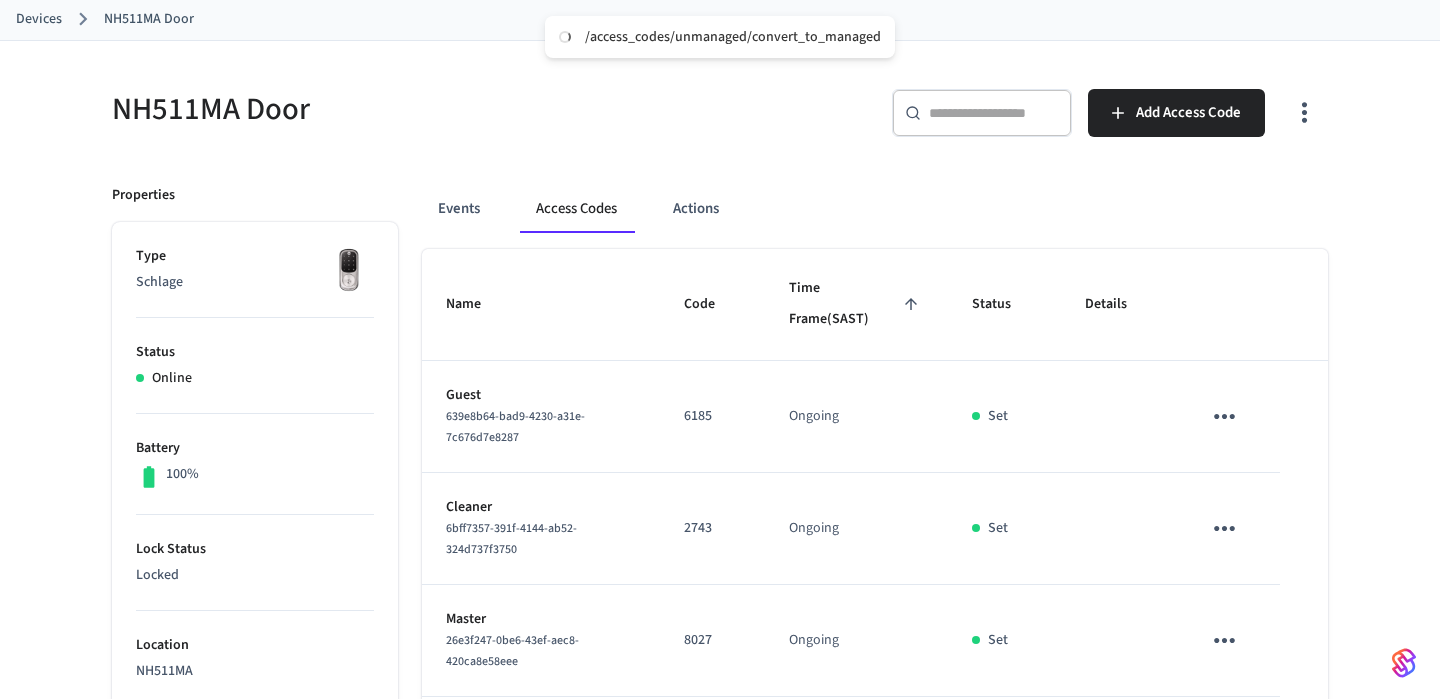 click on "Guest 639e8b64-bad9-4230-a31e-7c676d7e8287" at bounding box center [541, 417] 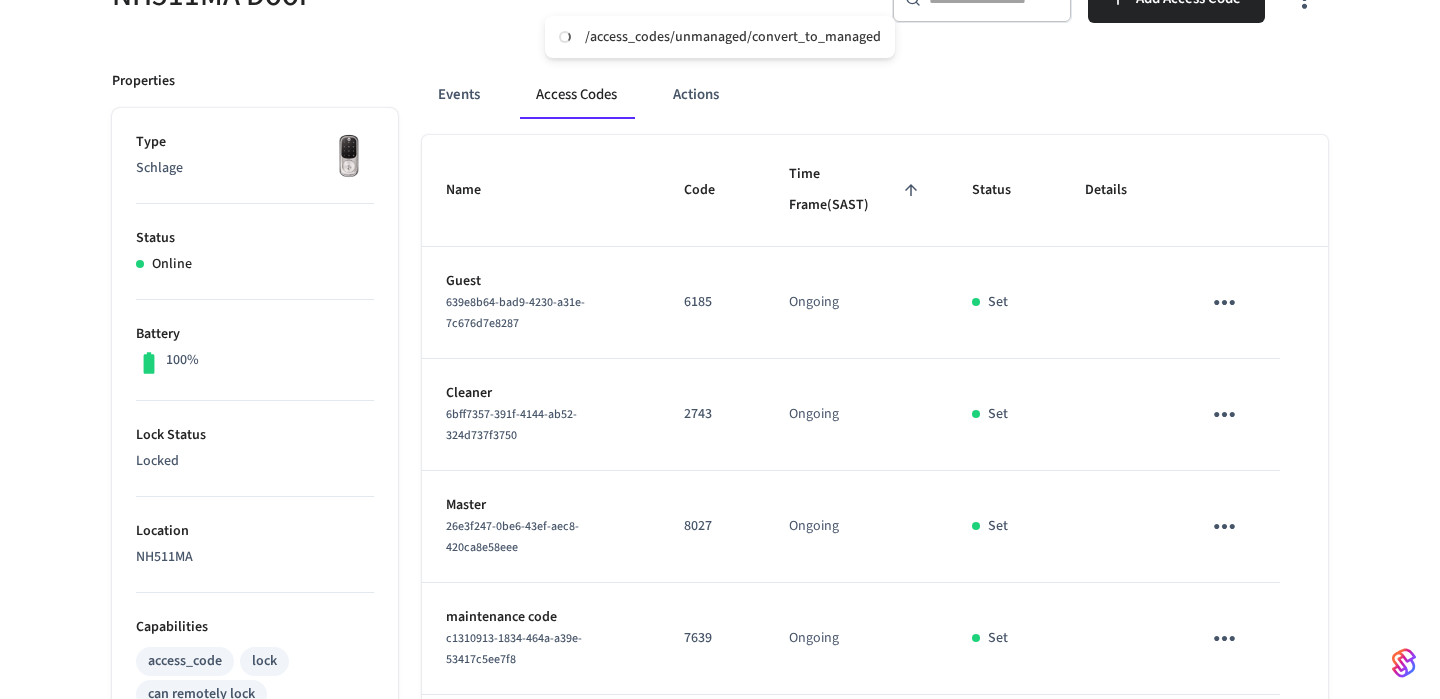 scroll, scrollTop: 209, scrollLeft: 0, axis: vertical 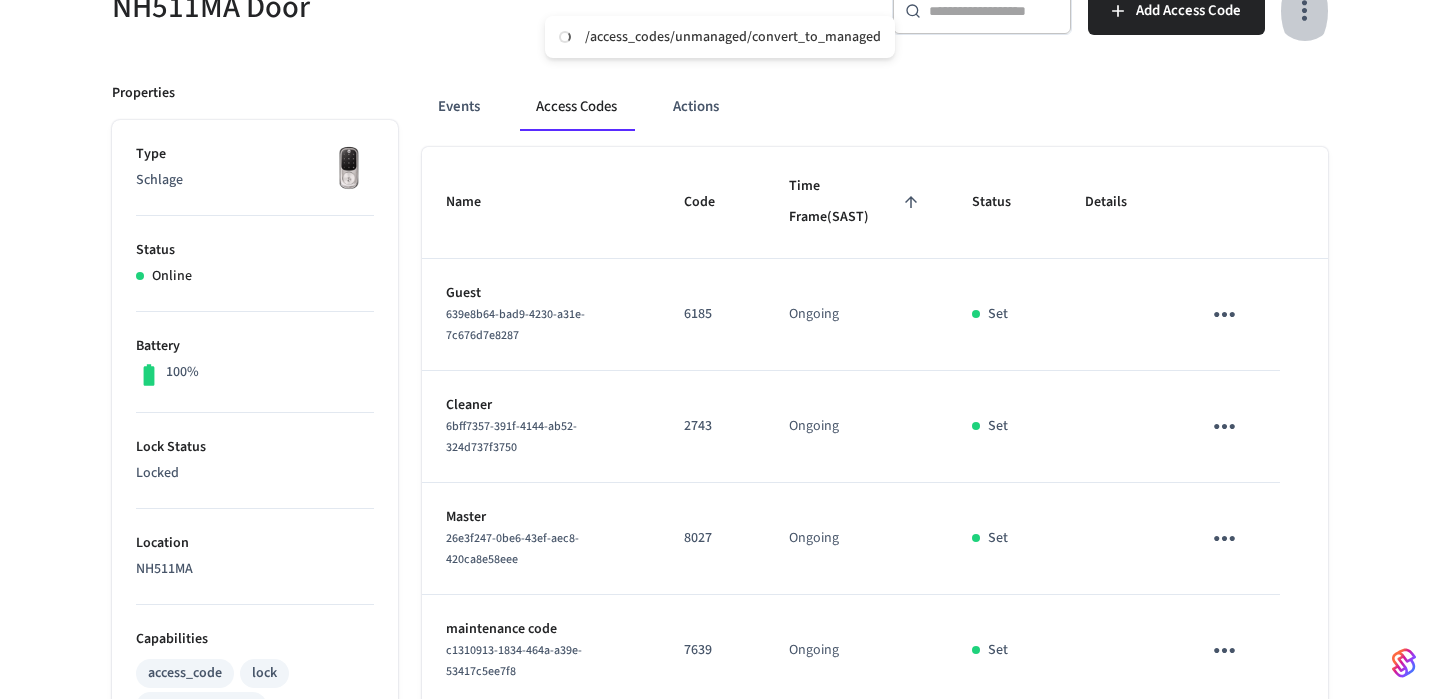 click 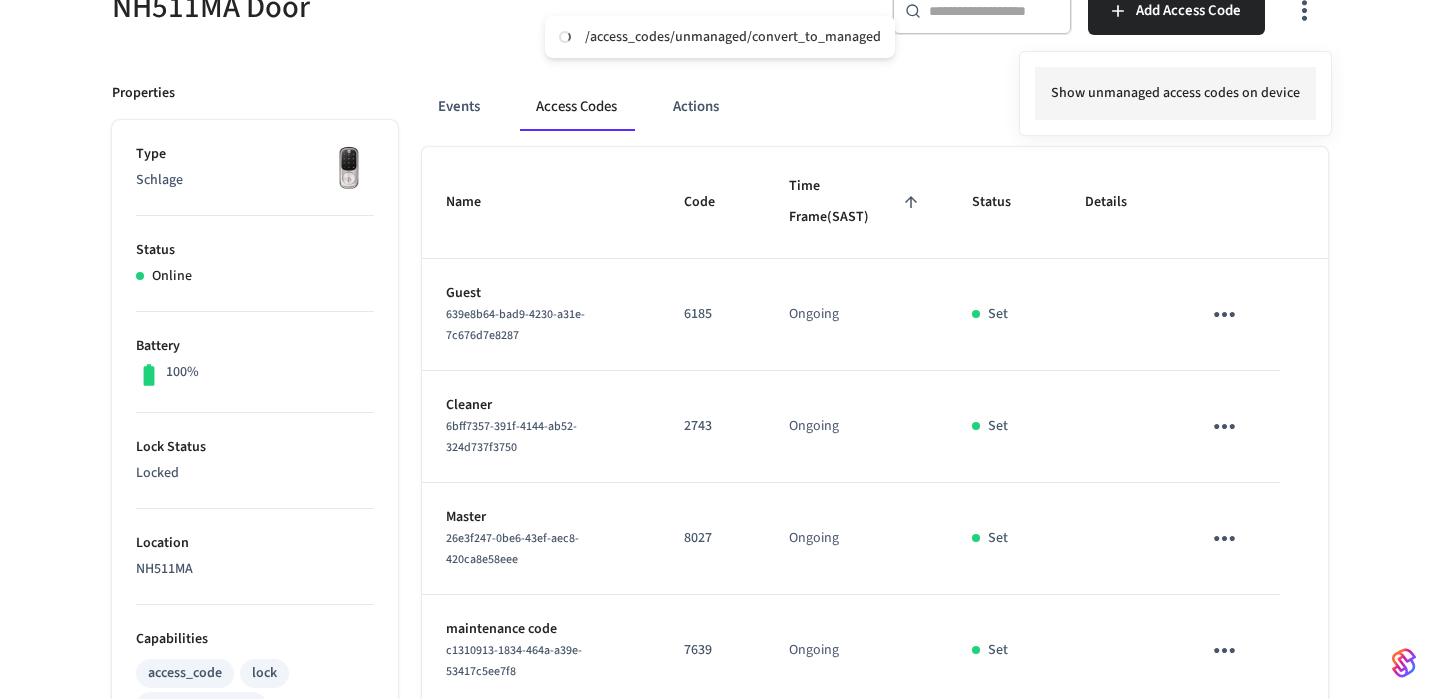 click on "Show unmanaged access codes on device" at bounding box center [1175, 93] 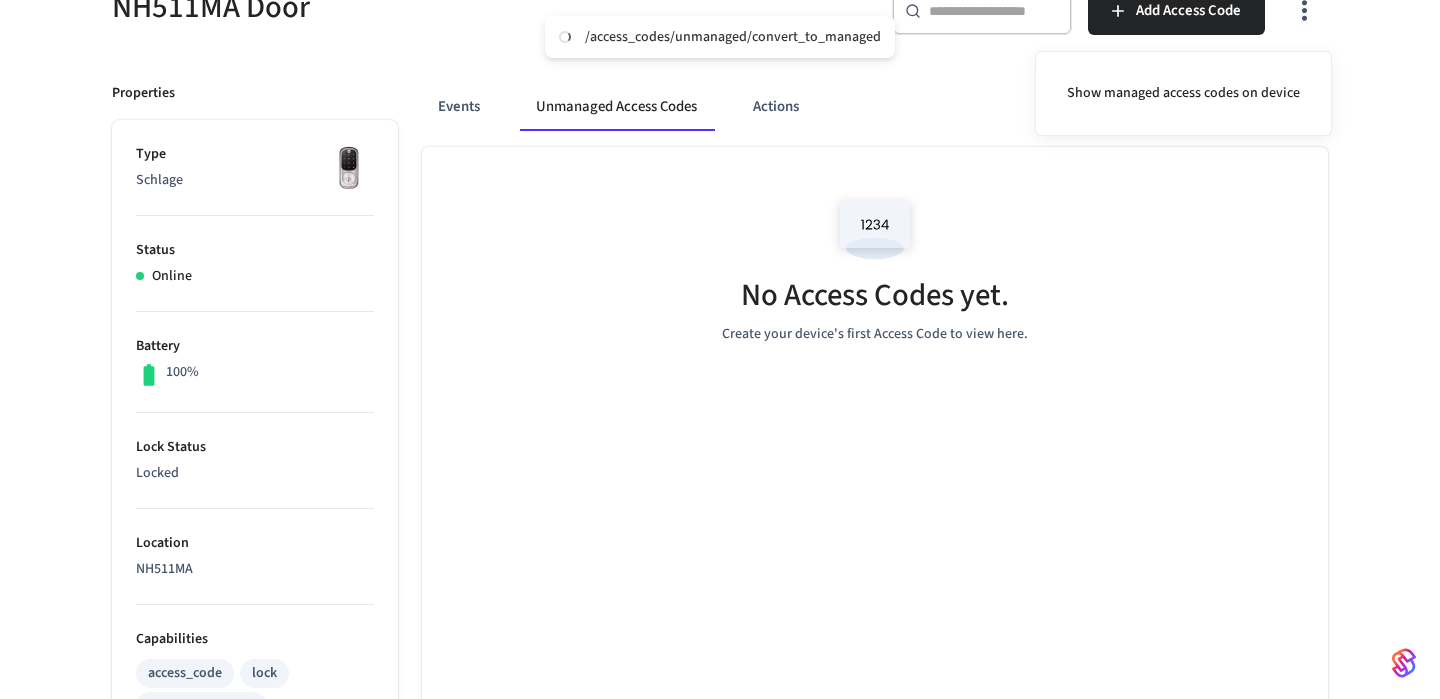 click at bounding box center [720, 349] 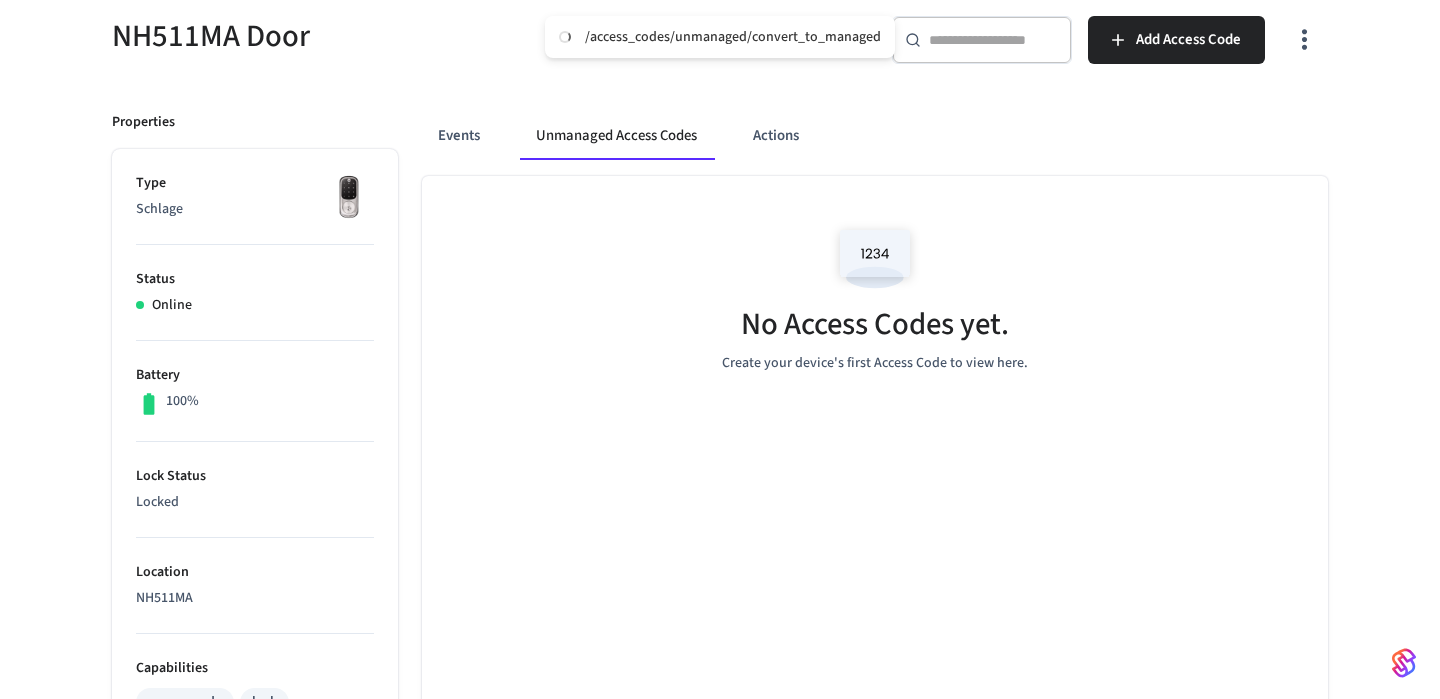 click 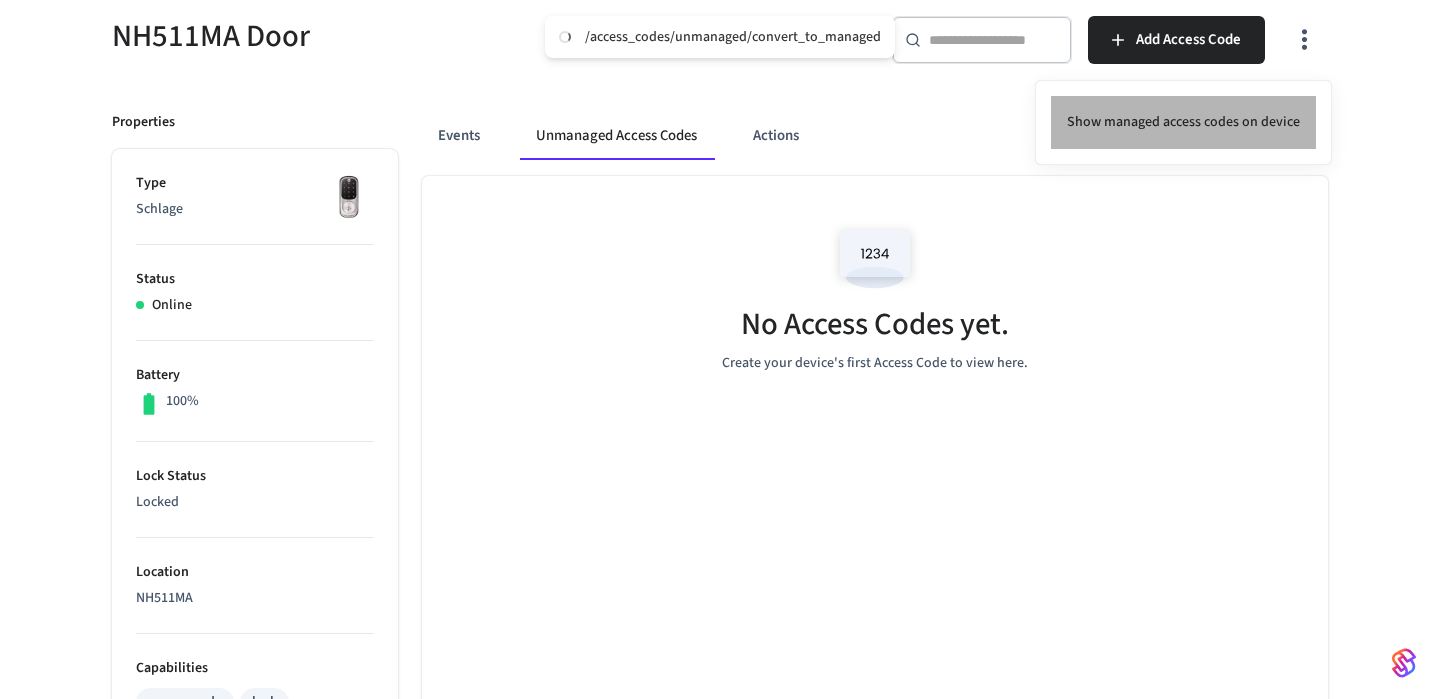 click on "Show managed access codes on device" at bounding box center [1183, 122] 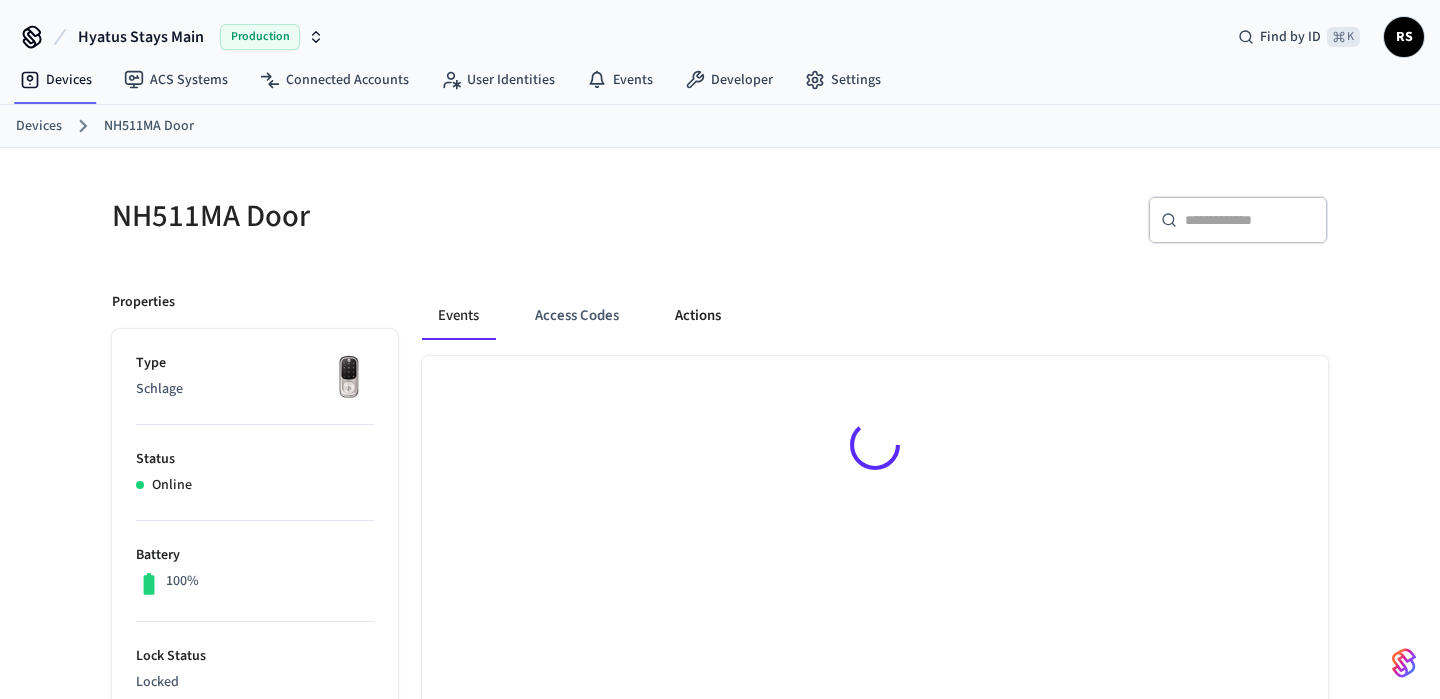 scroll, scrollTop: 0, scrollLeft: 0, axis: both 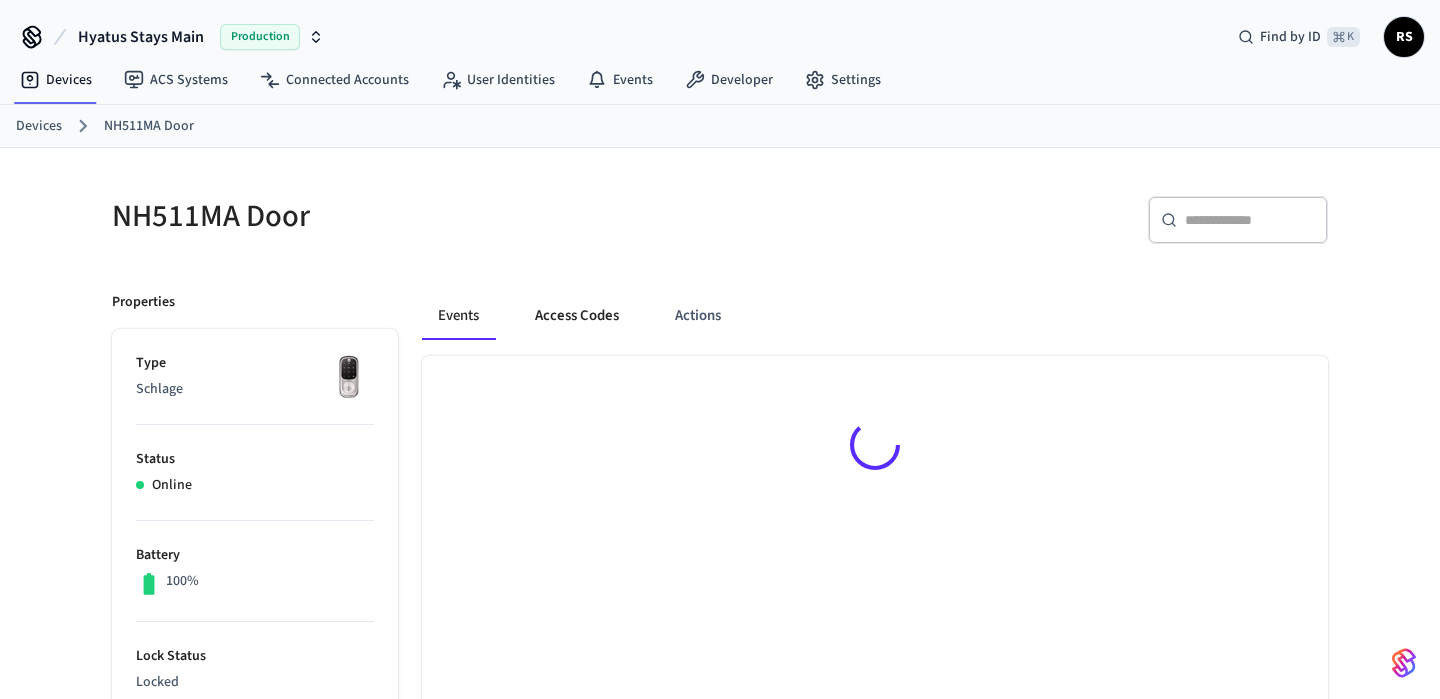 click on "Access Codes" at bounding box center (577, 316) 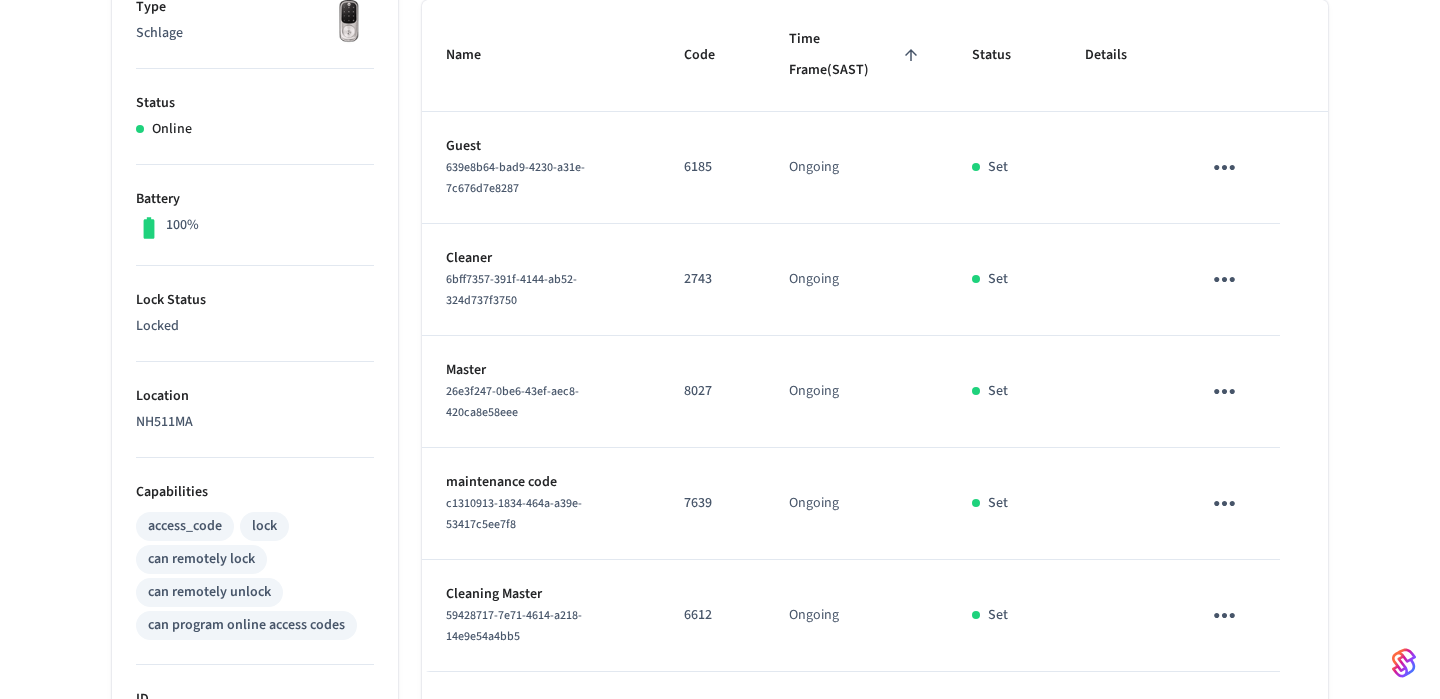 scroll, scrollTop: 357, scrollLeft: 0, axis: vertical 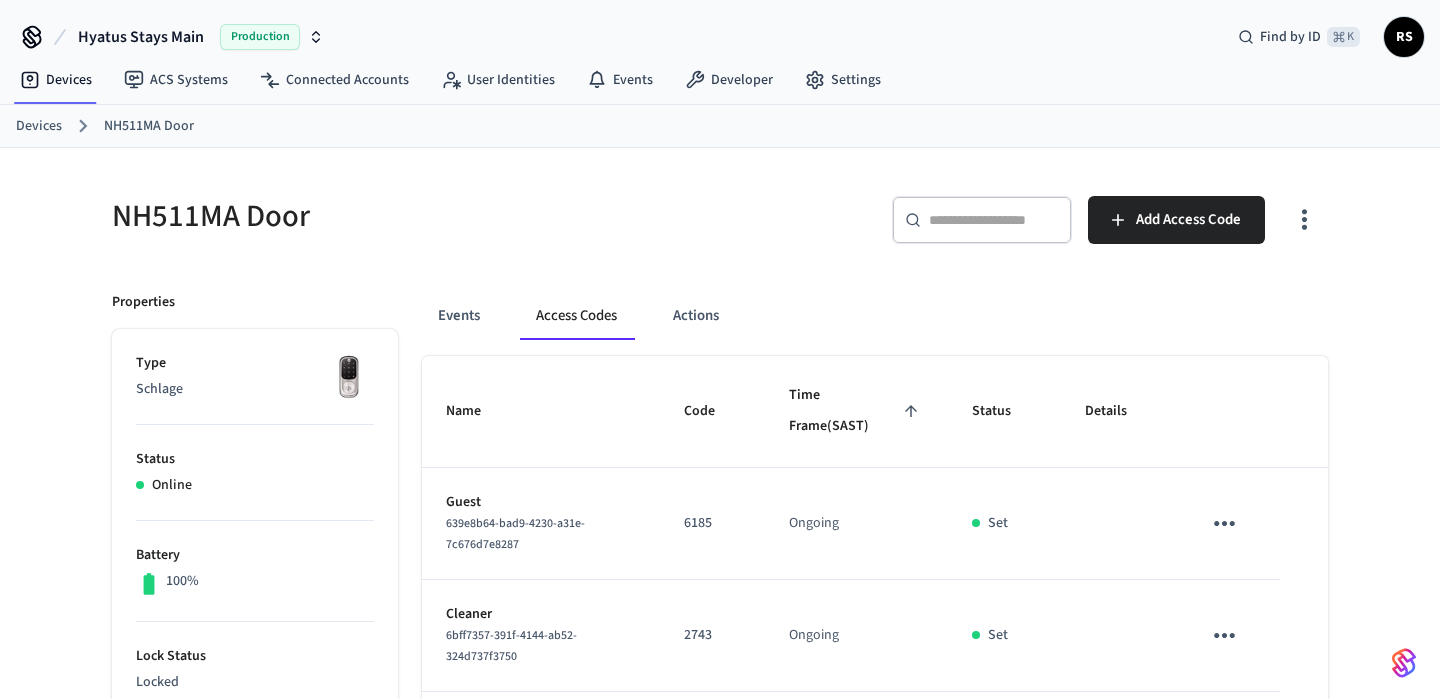 click on "Devices" at bounding box center (39, 126) 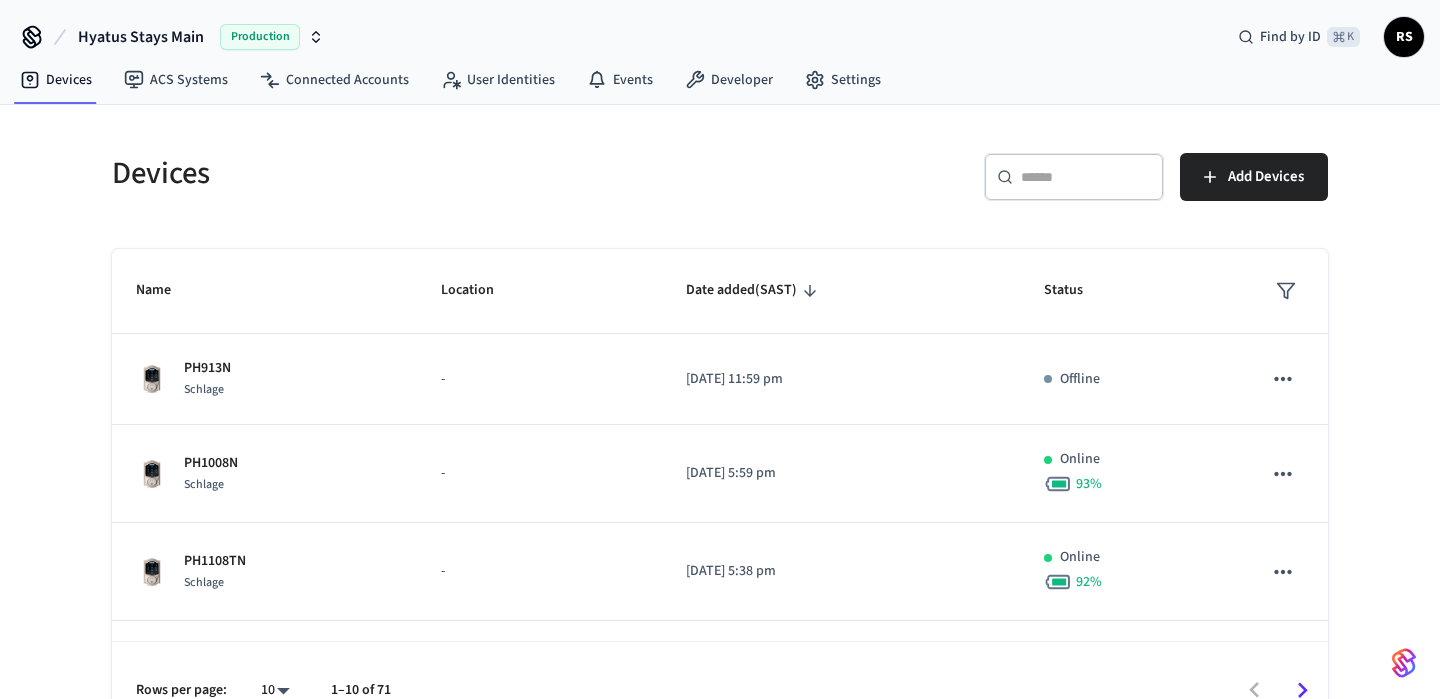 click on "​ ​" at bounding box center [1074, 177] 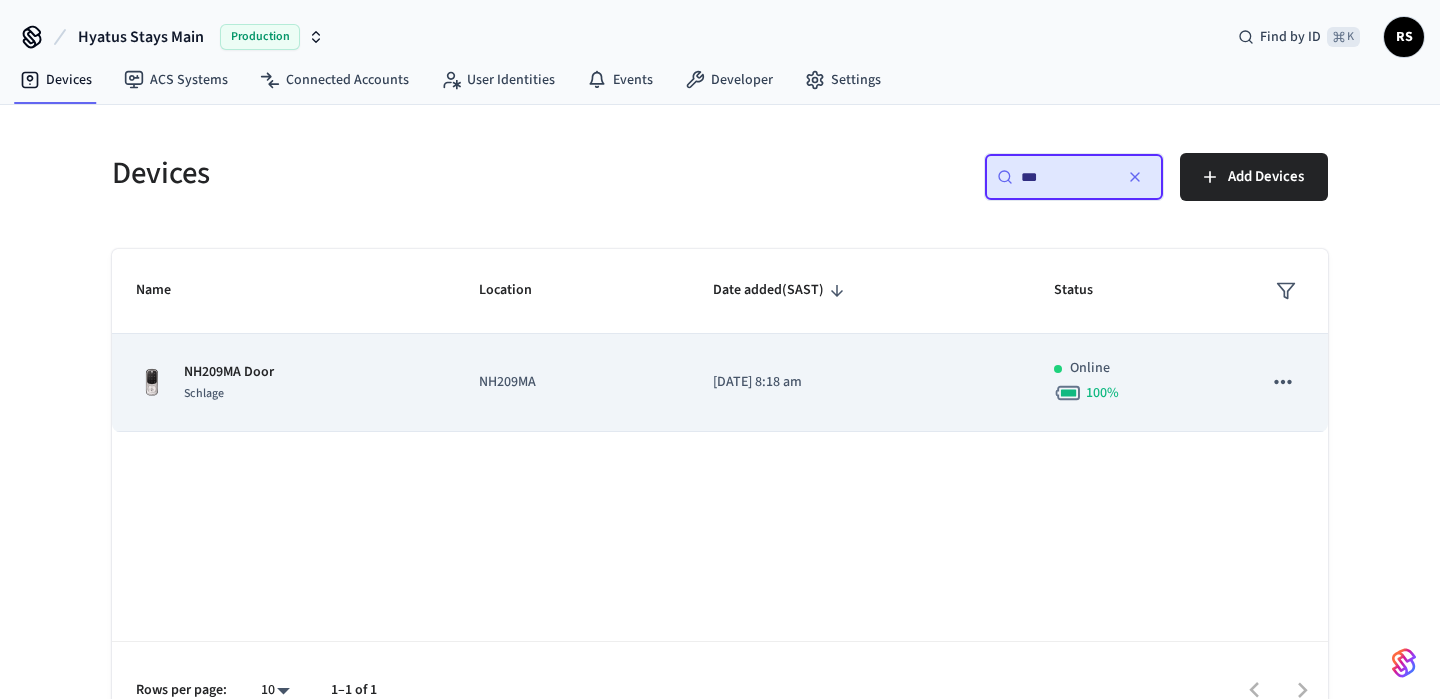 type on "***" 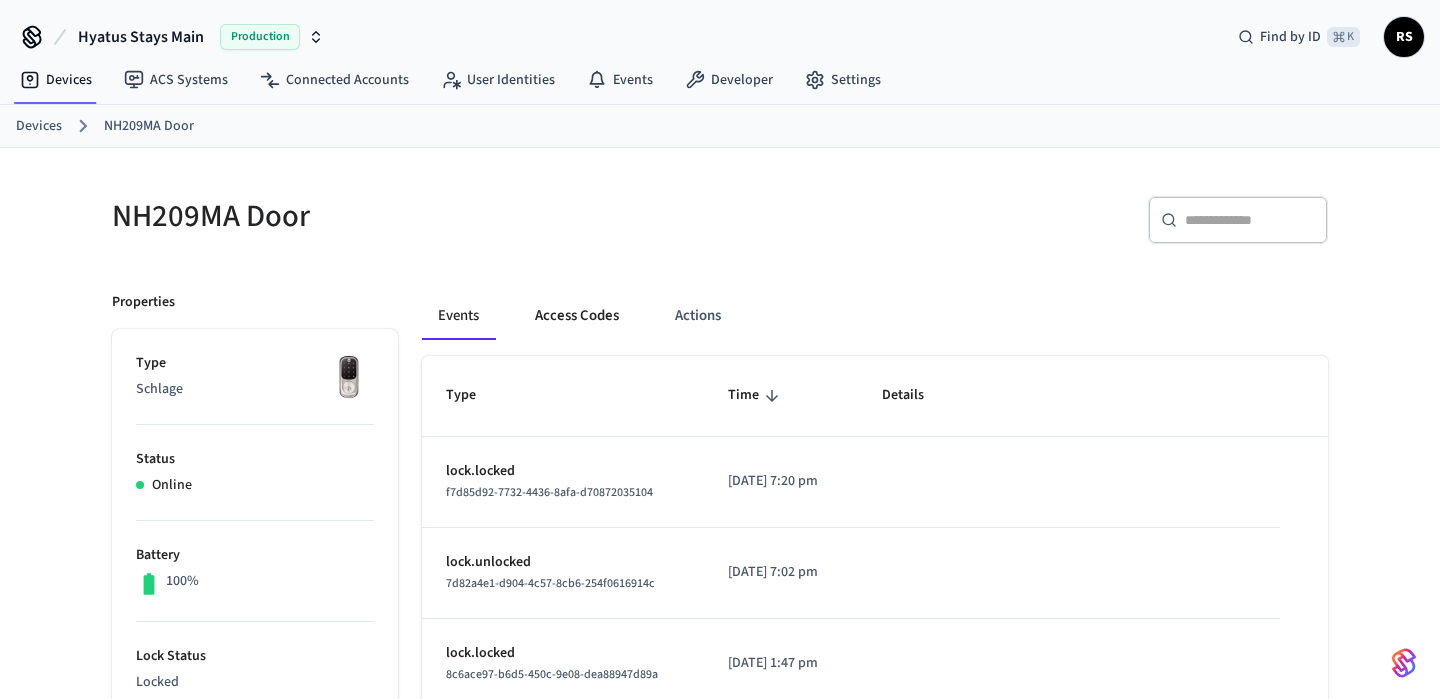 click on "Access Codes" at bounding box center [577, 316] 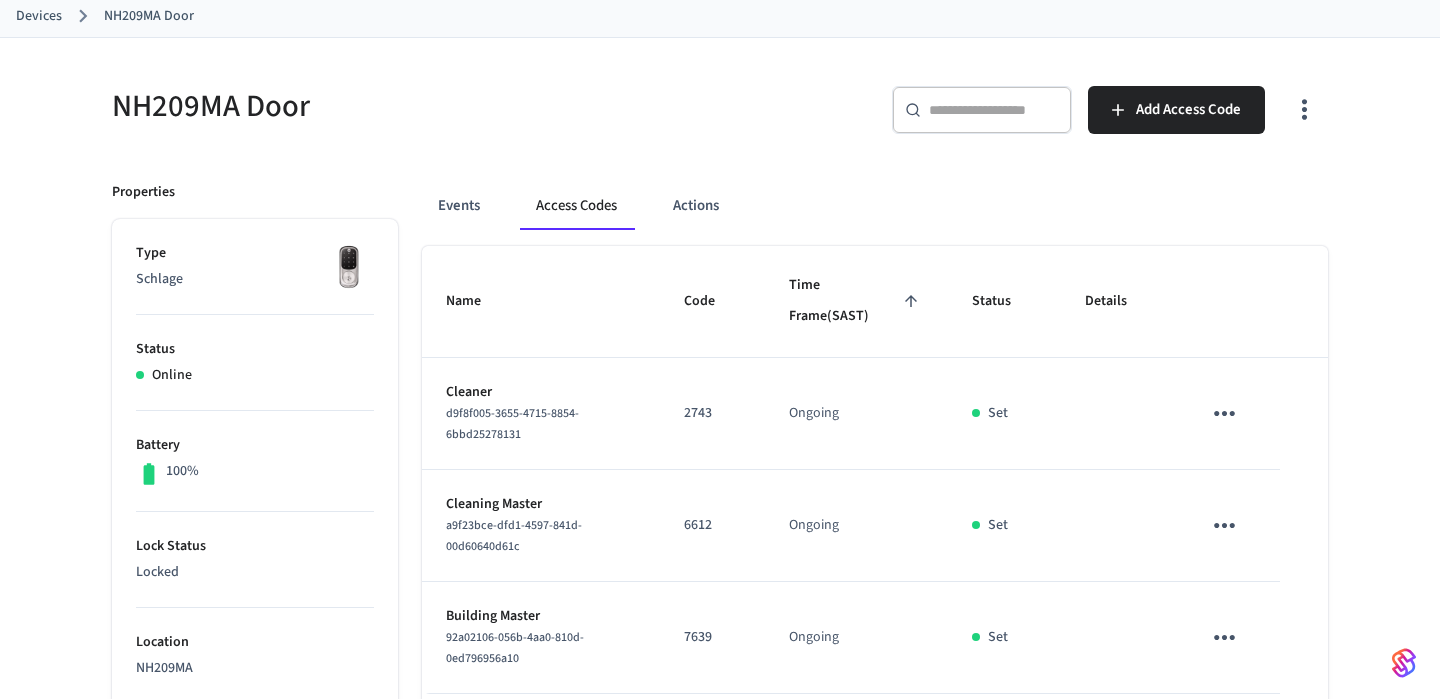 scroll, scrollTop: 91, scrollLeft: 0, axis: vertical 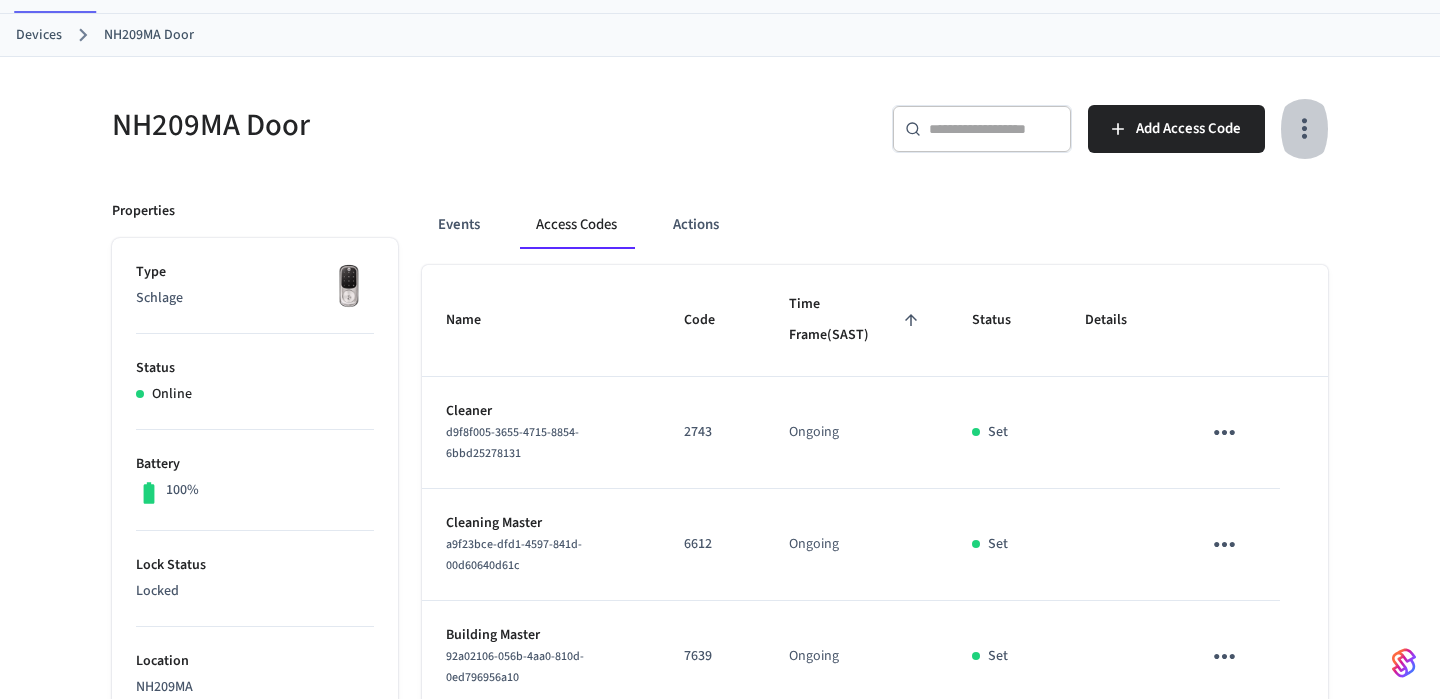 click 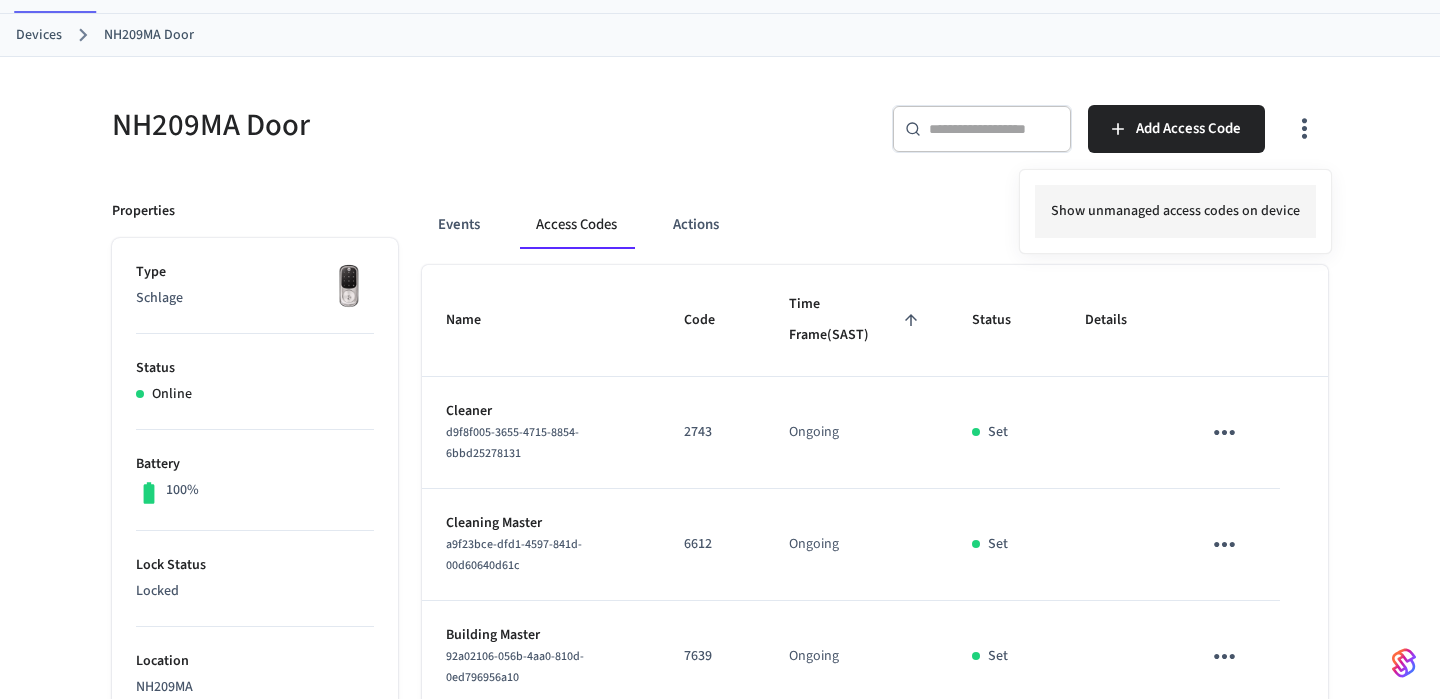 click on "Show unmanaged access codes on device" at bounding box center [1175, 211] 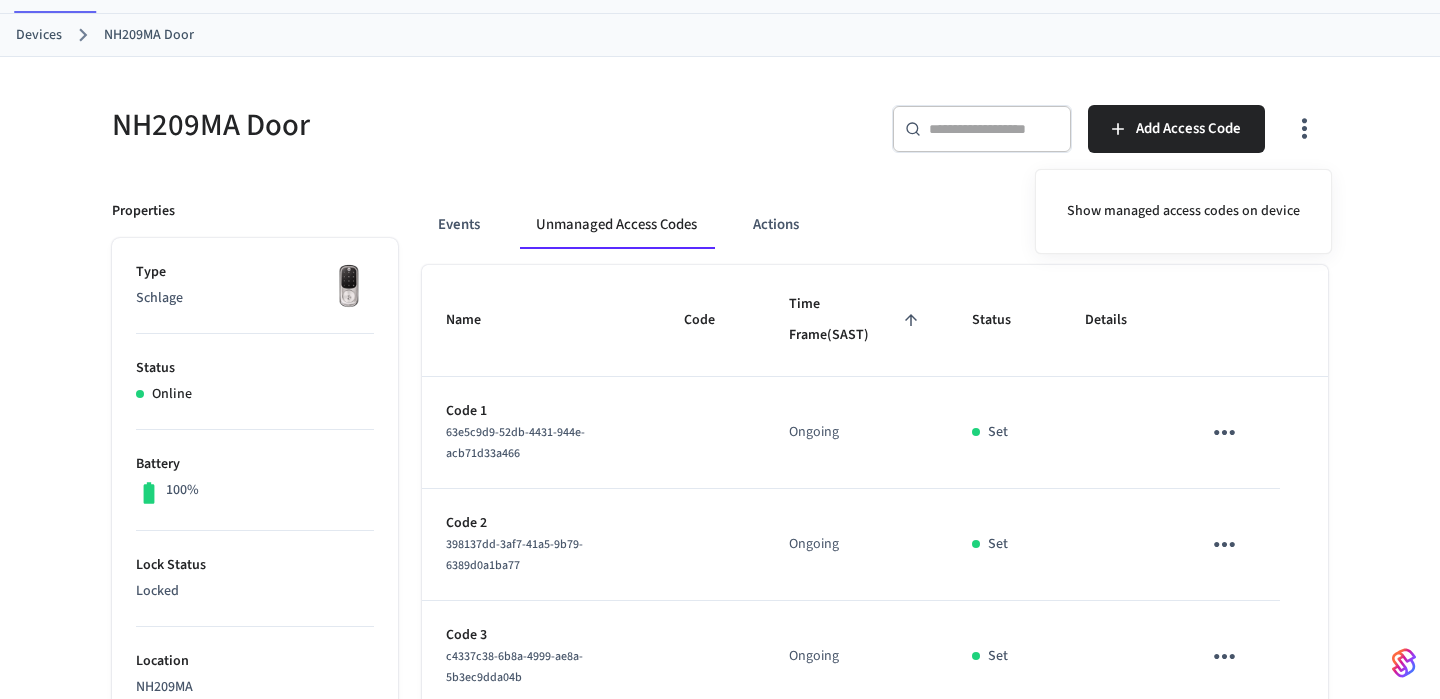 click at bounding box center (720, 349) 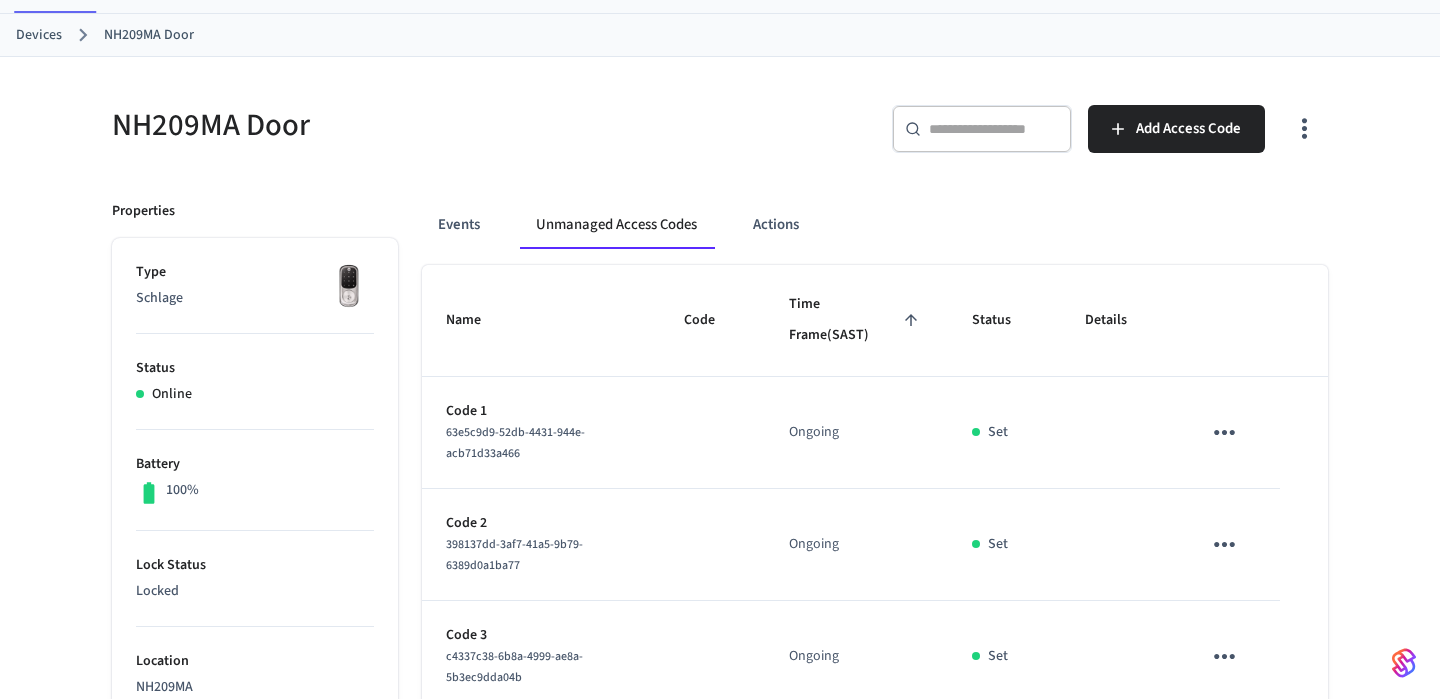 click on "Hyatus Stays Main Production Find by ID ⌘ K RS Devices ACS Systems Connected Accounts User Identities Events Developer Settings Devices NH209MA Door NH209MA Door ​ ​ Add Access Code Properties Type Schlage Status Online Battery 100% Lock Status Locked Location NH209MA Capabilities access_code lock can remotely lock can remotely unlock can program online access codes ID 6d4f3125-c0b8-4d8d-b097-81e7f316a990 Paired on ( SAST ) [DATE] 8:18 am Connected account f7f7cb8f-4099-4d07-97ec-60beceff4200 Custom Metadata Events Unmanaged Access Codes Actions Name Code Time Frame  (SAST) Status Details Code 1 63e5c9d9-52db-4431-944e-acb71d33a466 Ongoing Set Code 2 398137dd-3af7-41a5-9b79-6389d0a1ba77 Ongoing Set Code 3 c4337c38-6b8a-4999-ae8a-5b3ec9dda04b Ongoing Set CC Master b2741243-b534-4d7d-a084-fd9934d69b50 Ongoing Set Rows per page: 10 ** 1–4 of 4 2 /devices/get 14 /access_codes/list 14 /access_codes/unmanaged/list 4 /devices/list 6 /devices/unmanaged/list NH209MA Door | Devices | Seam Delete" at bounding box center [720, 623] 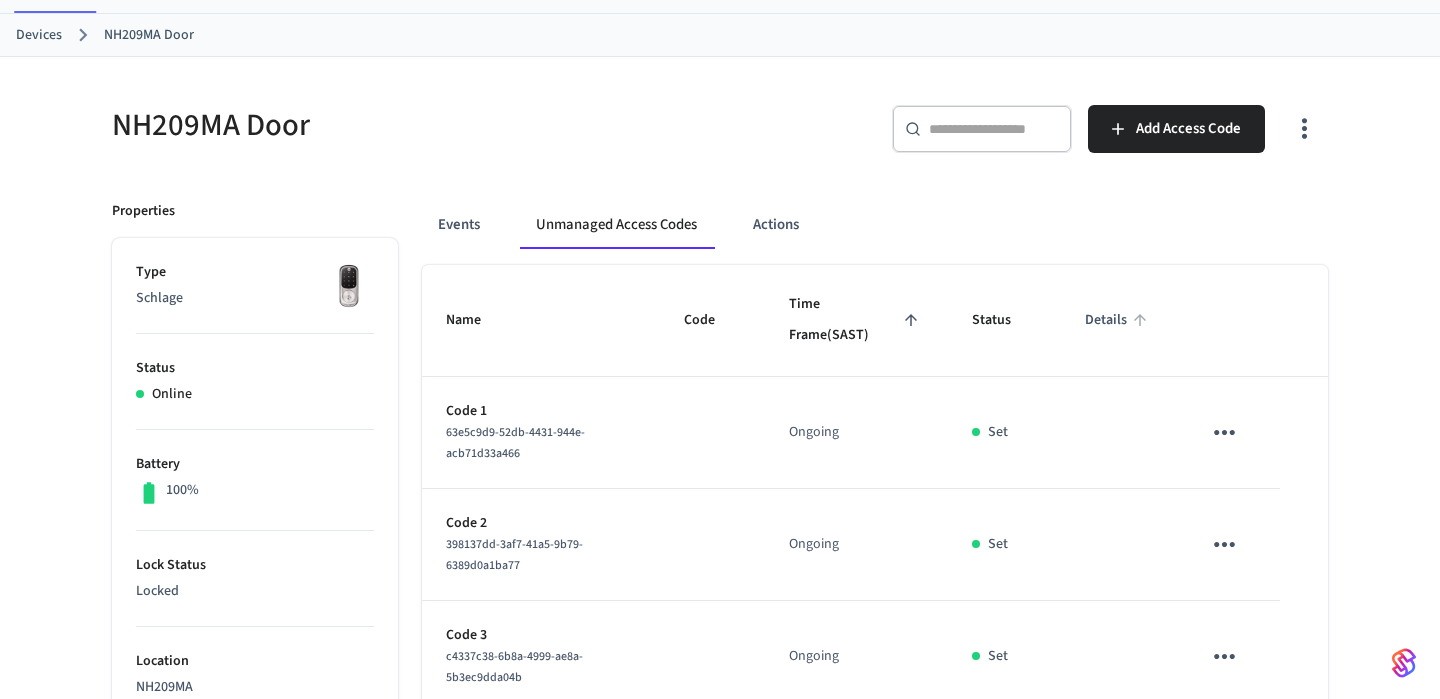 click on "Details" at bounding box center (1119, 320) 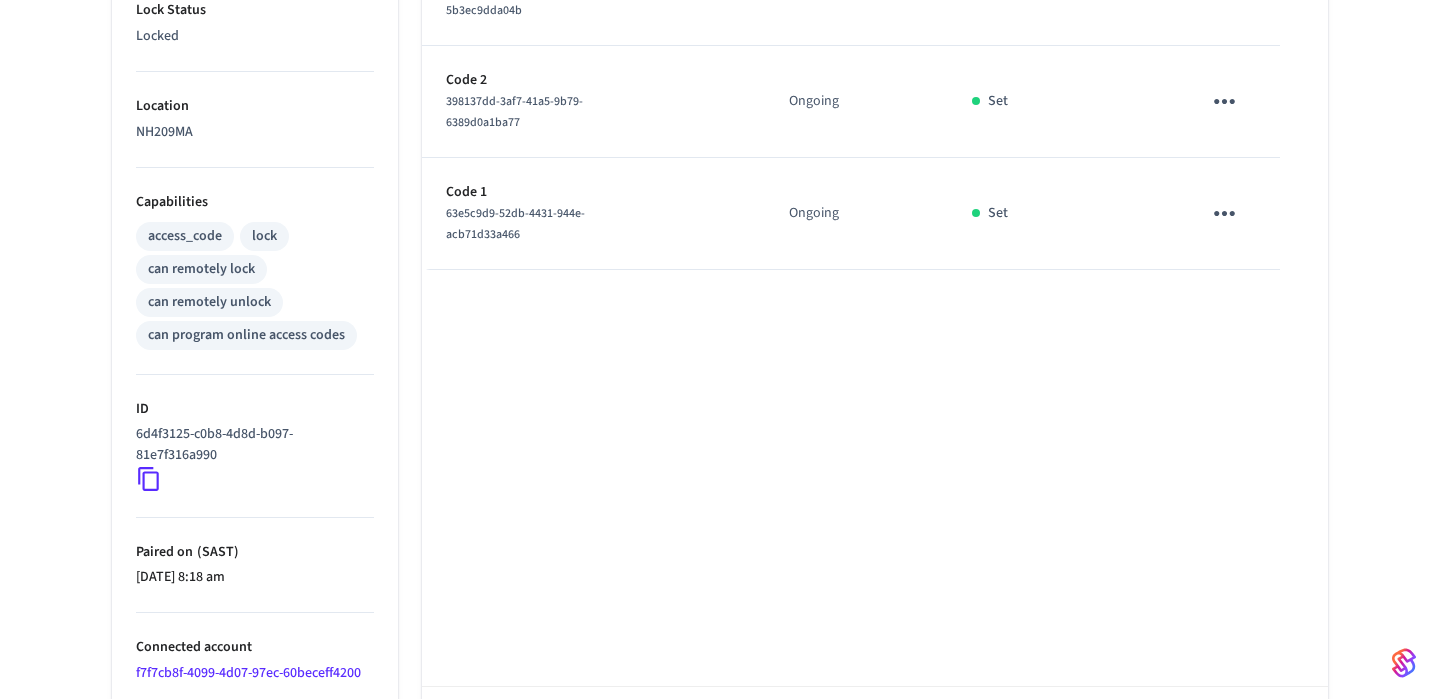 scroll, scrollTop: 597, scrollLeft: 0, axis: vertical 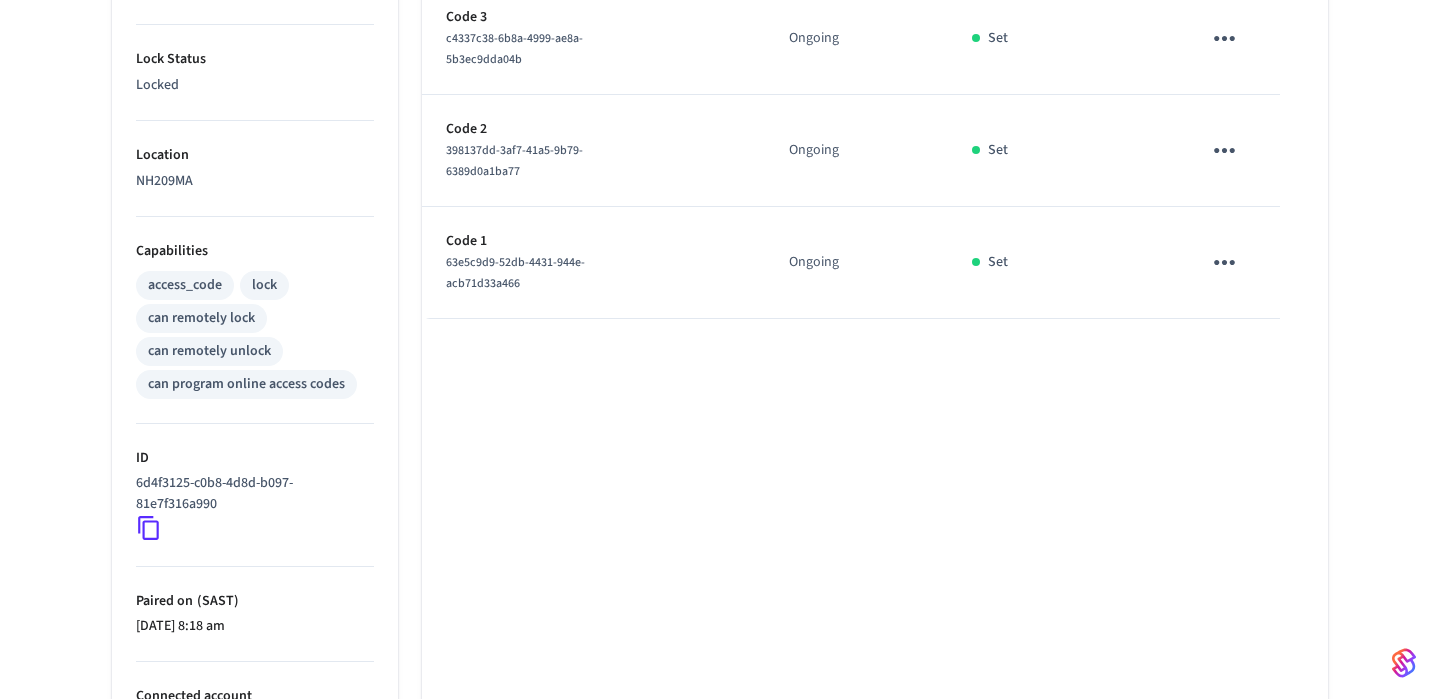 click on "access_code" at bounding box center (185, 285) 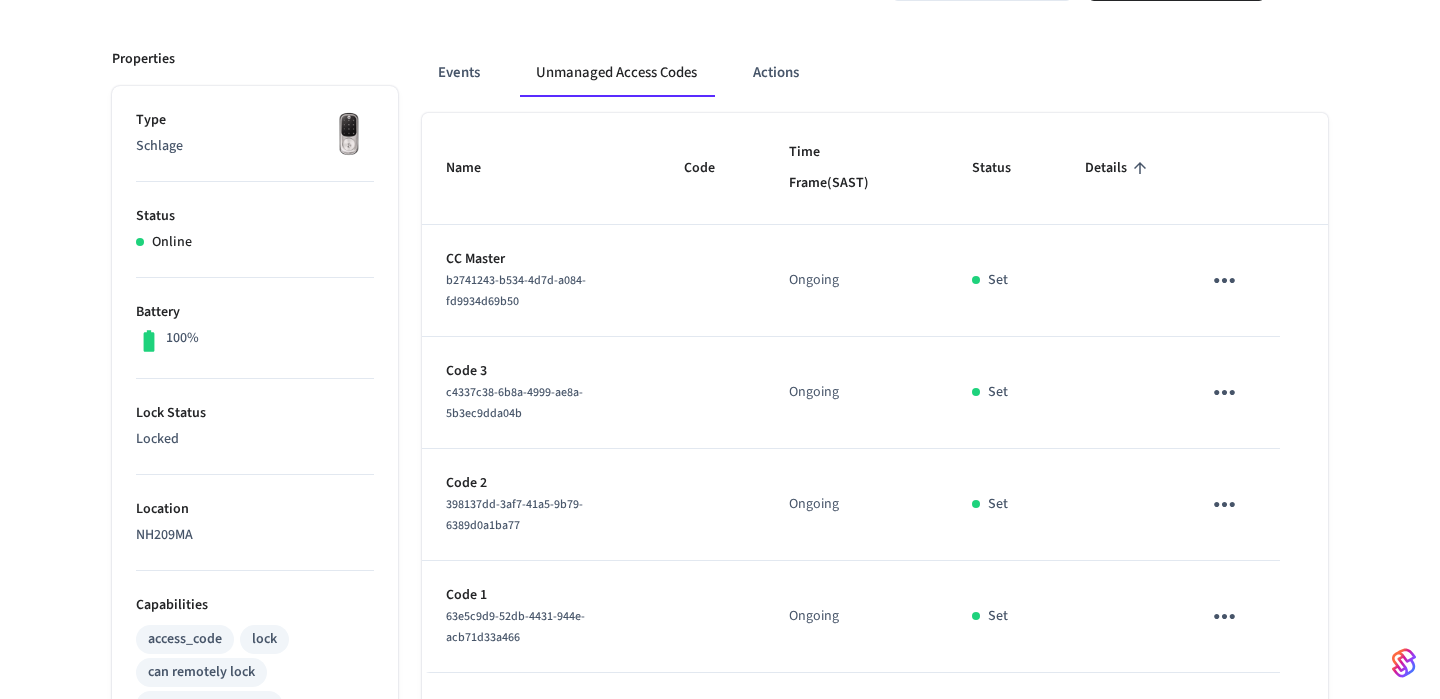 scroll, scrollTop: 254, scrollLeft: 0, axis: vertical 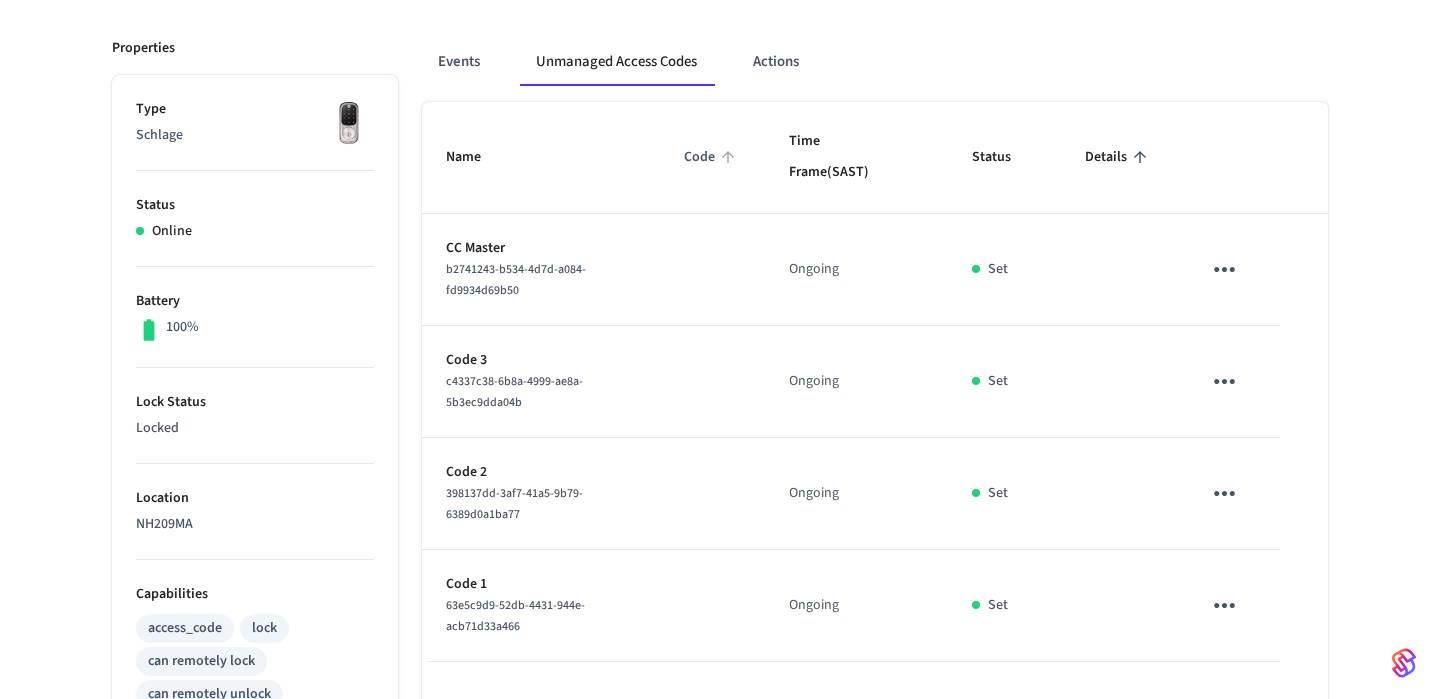 drag, startPoint x: 429, startPoint y: 29, endPoint x: 715, endPoint y: 161, distance: 314.99207 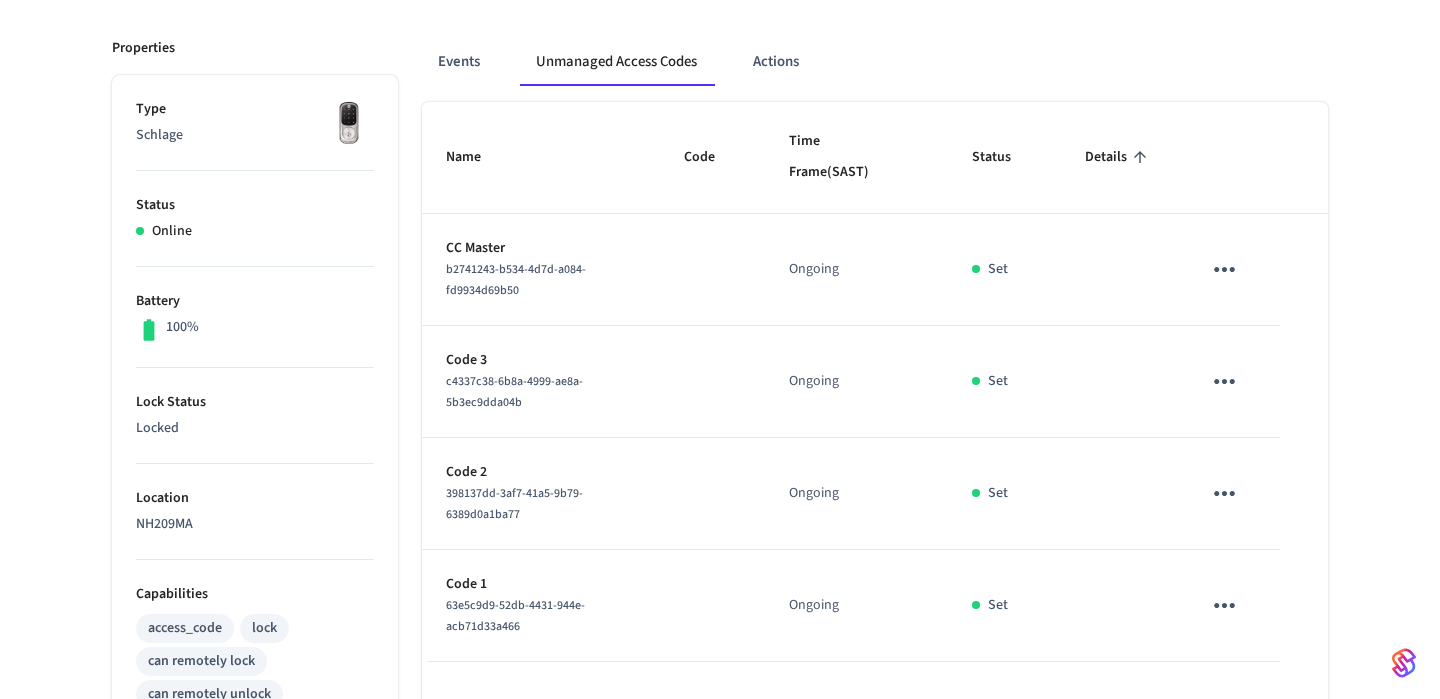 click 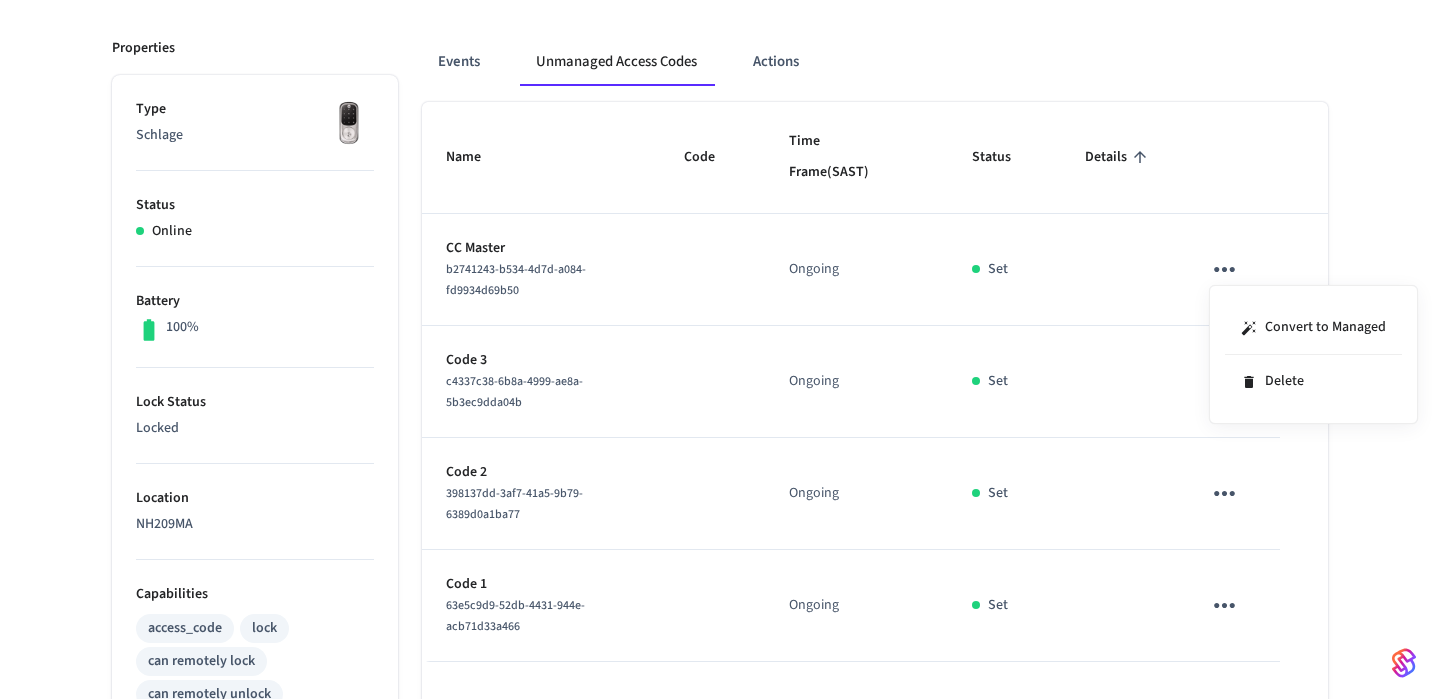 click at bounding box center (720, 349) 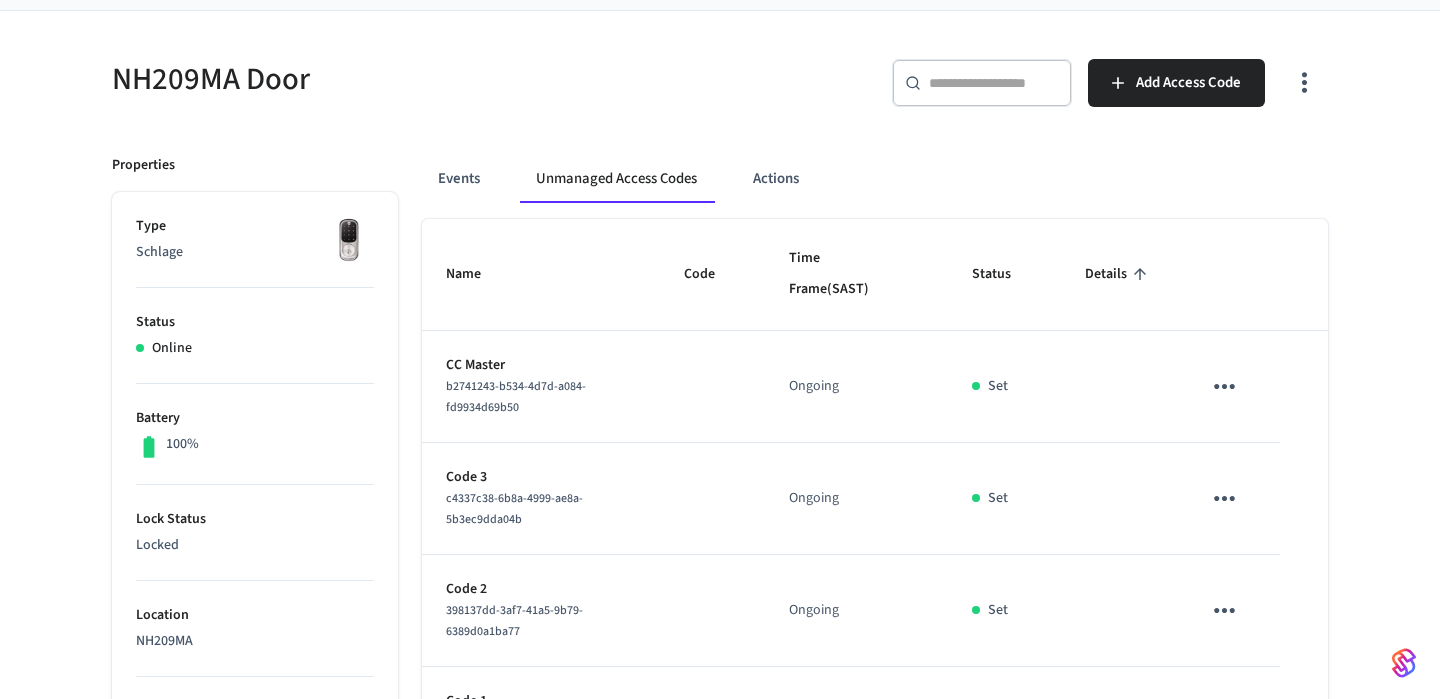 scroll, scrollTop: 156, scrollLeft: 0, axis: vertical 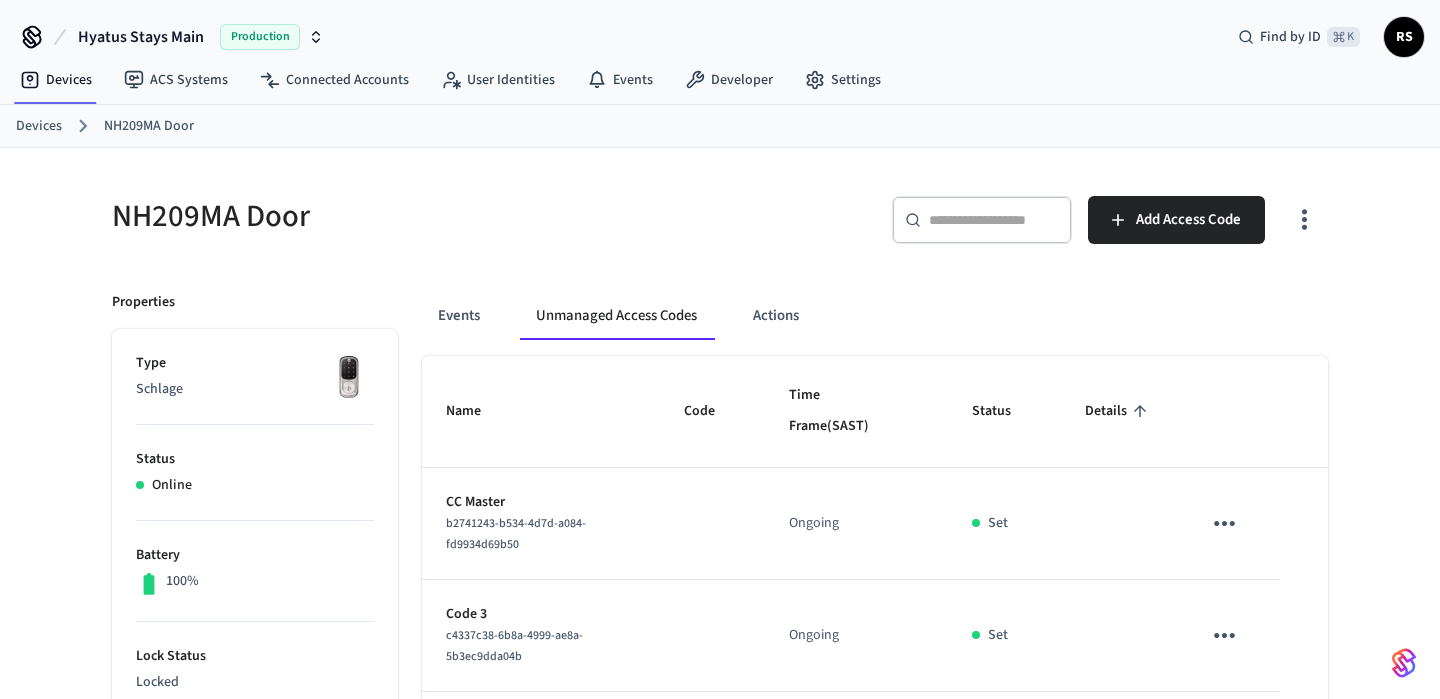 click 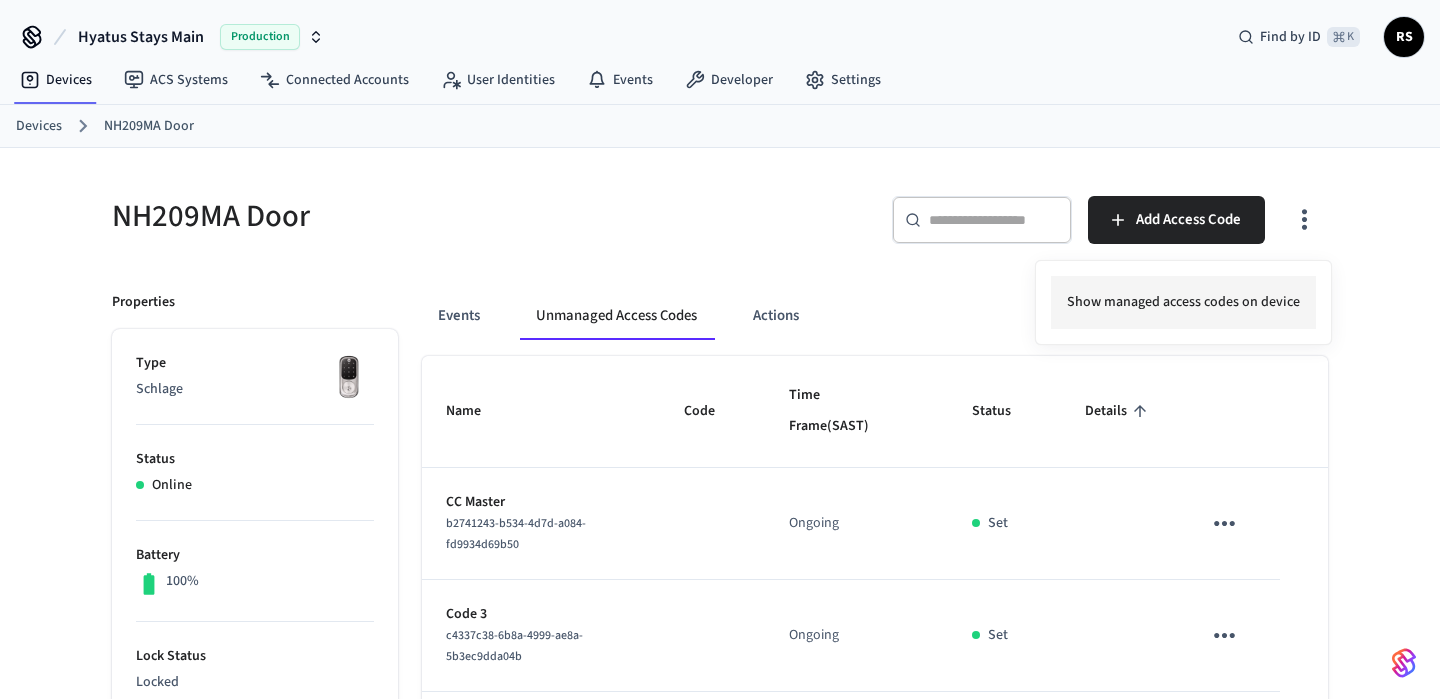 click on "Show managed access codes on device" at bounding box center (1183, 302) 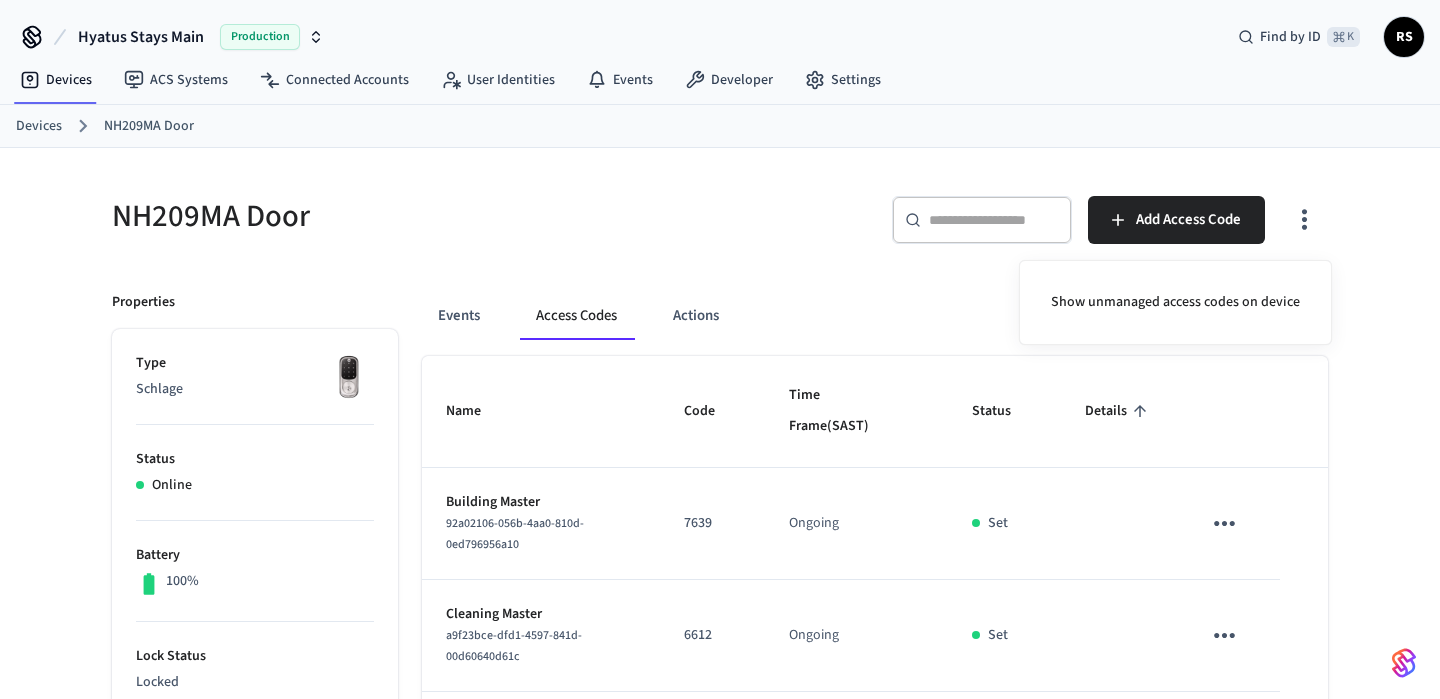 click at bounding box center (720, 349) 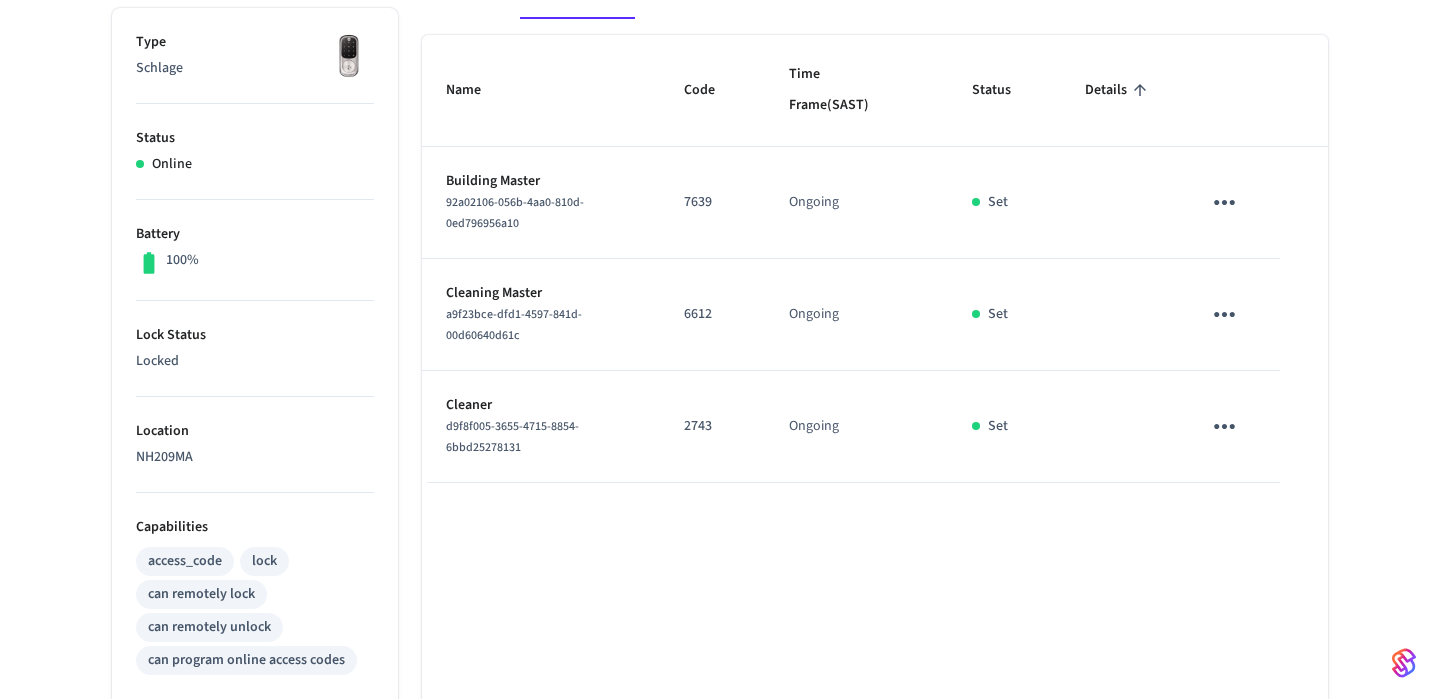 scroll, scrollTop: 358, scrollLeft: 0, axis: vertical 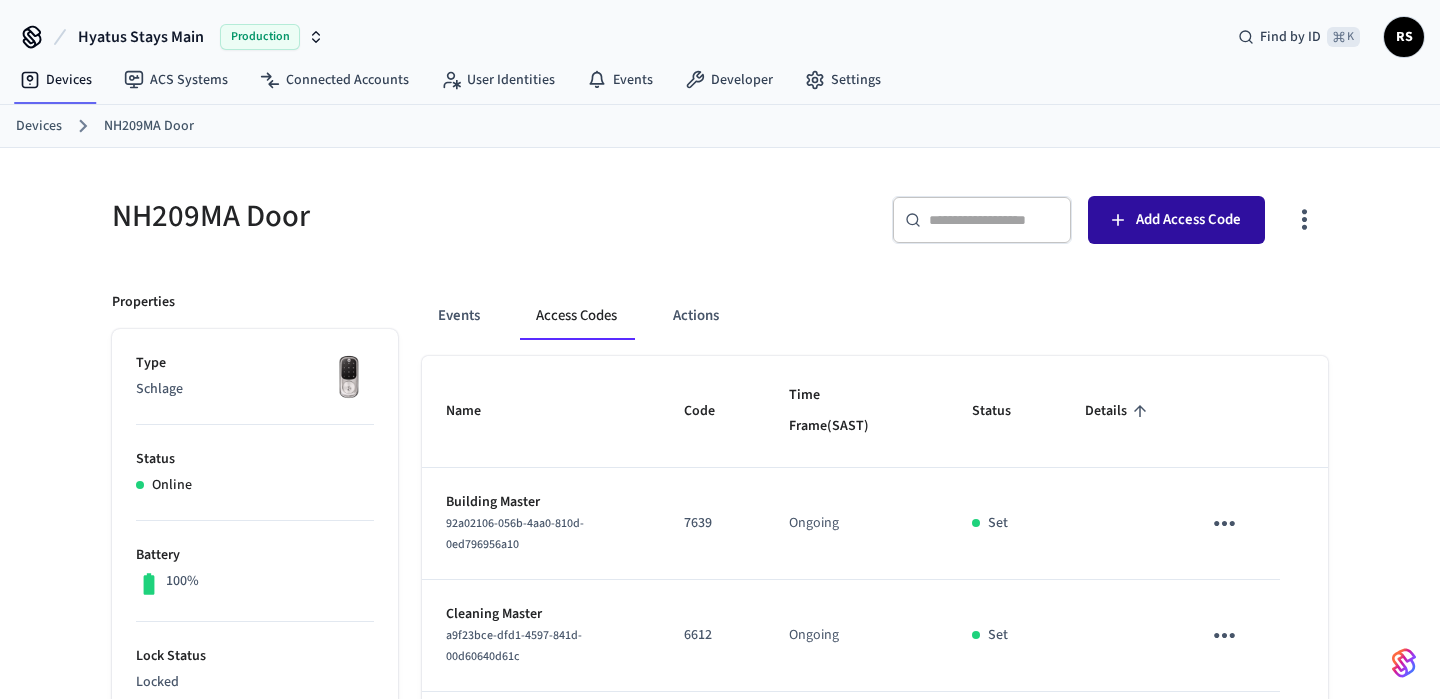 click on "Add Access Code" at bounding box center (1188, 220) 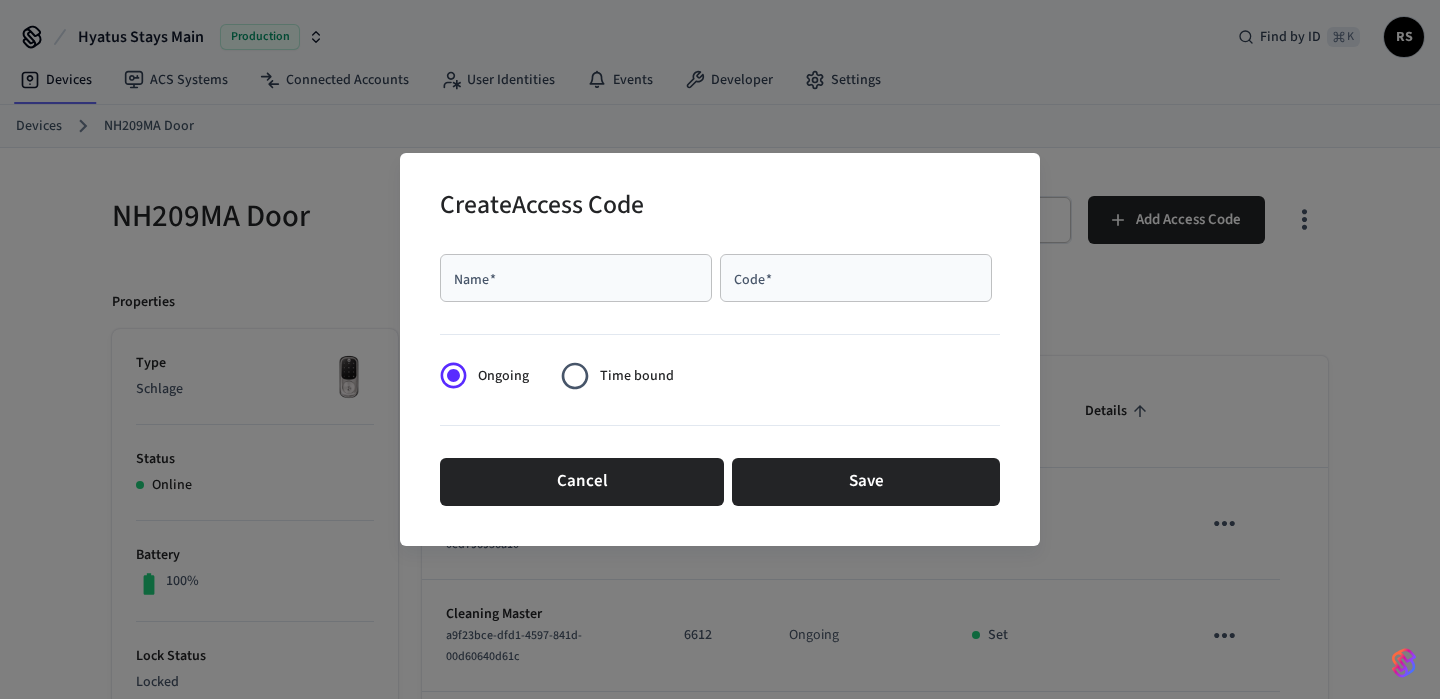 click on "Name   *" at bounding box center (576, 278) 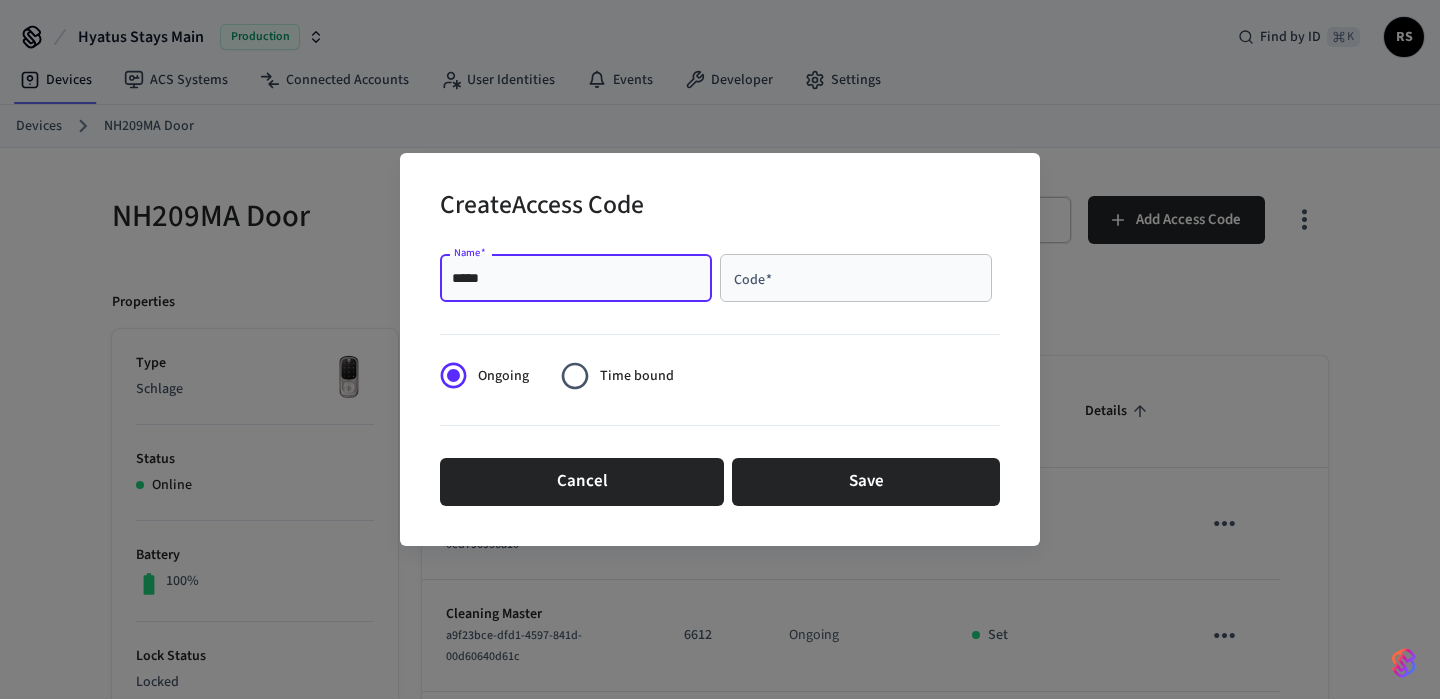 type on "*****" 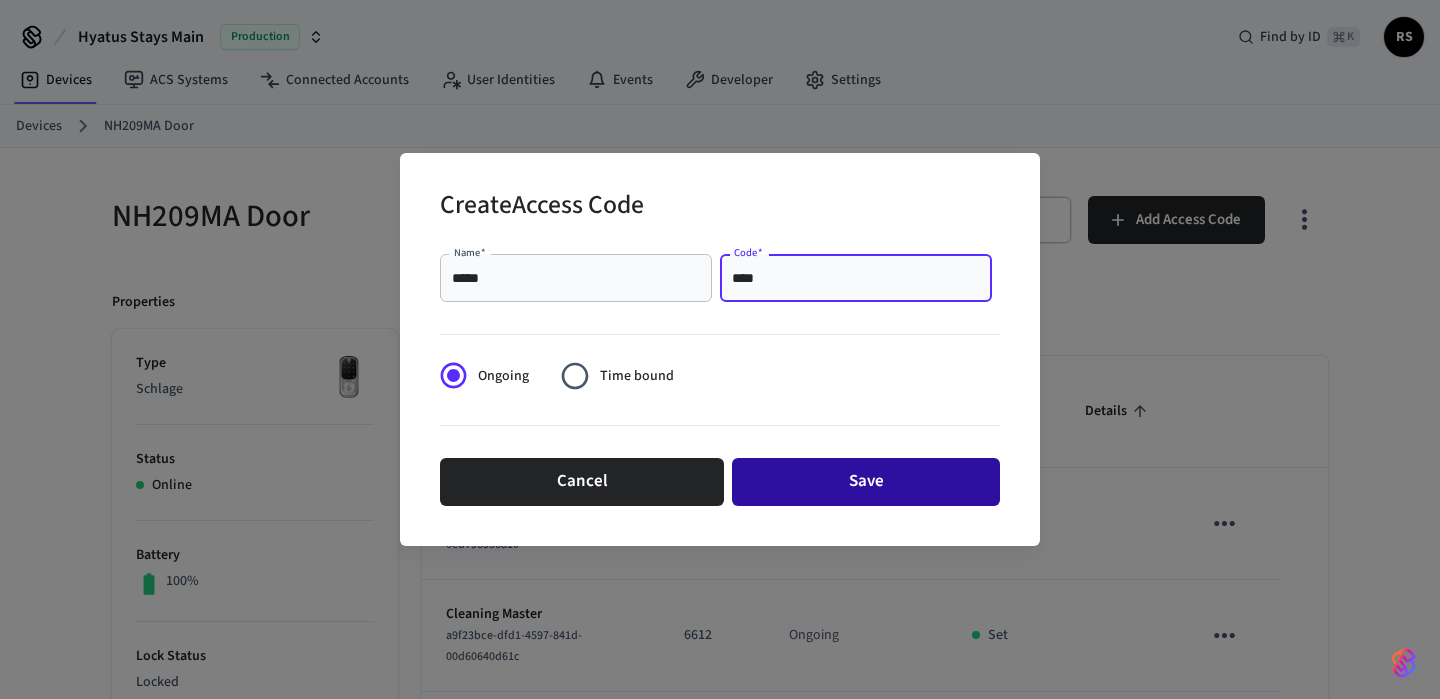 type on "****" 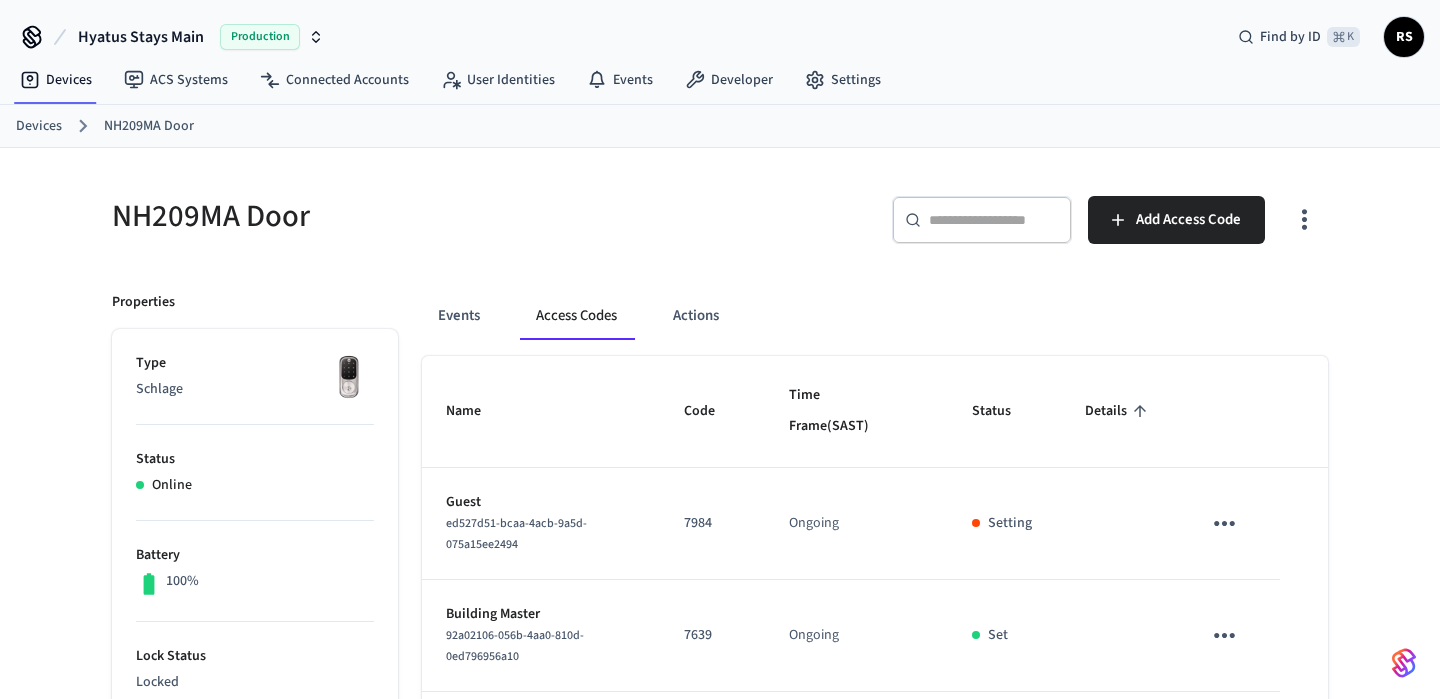 click 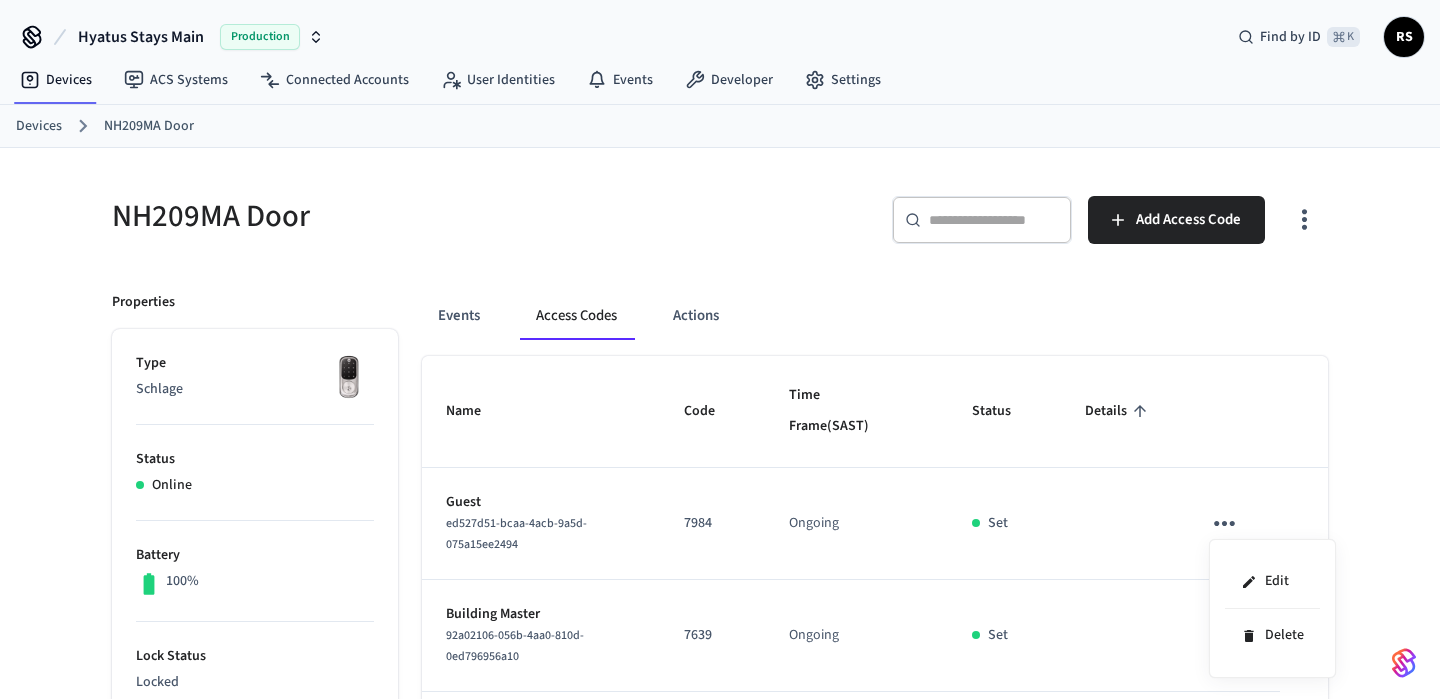 click at bounding box center (720, 349) 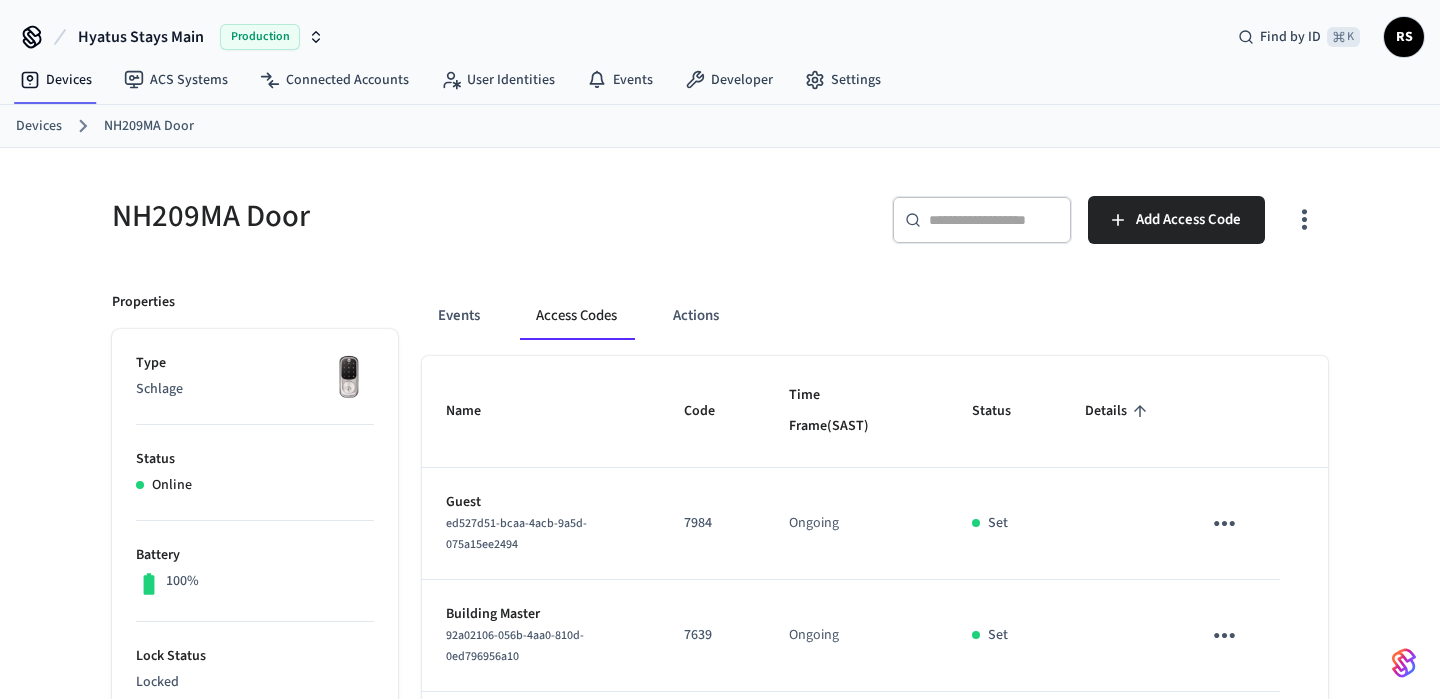 click at bounding box center (720, 349) 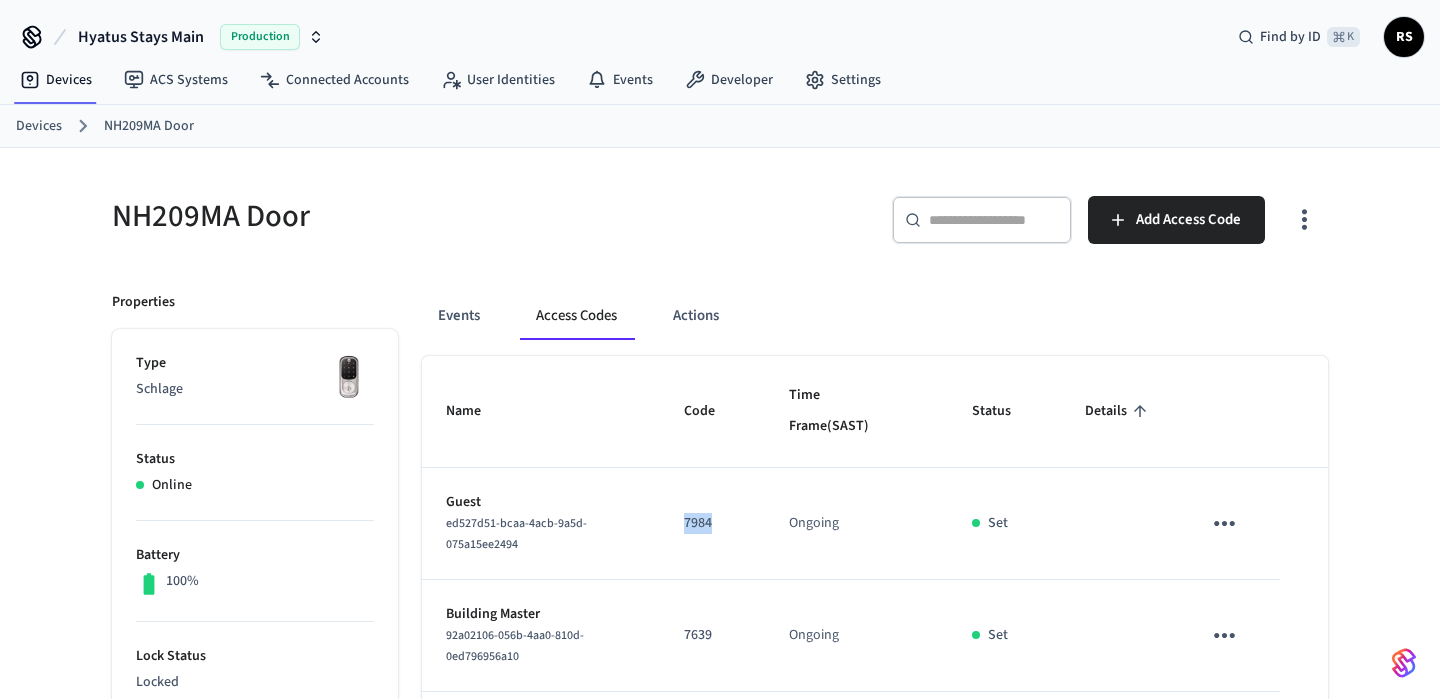 click on "7984" at bounding box center (712, 523) 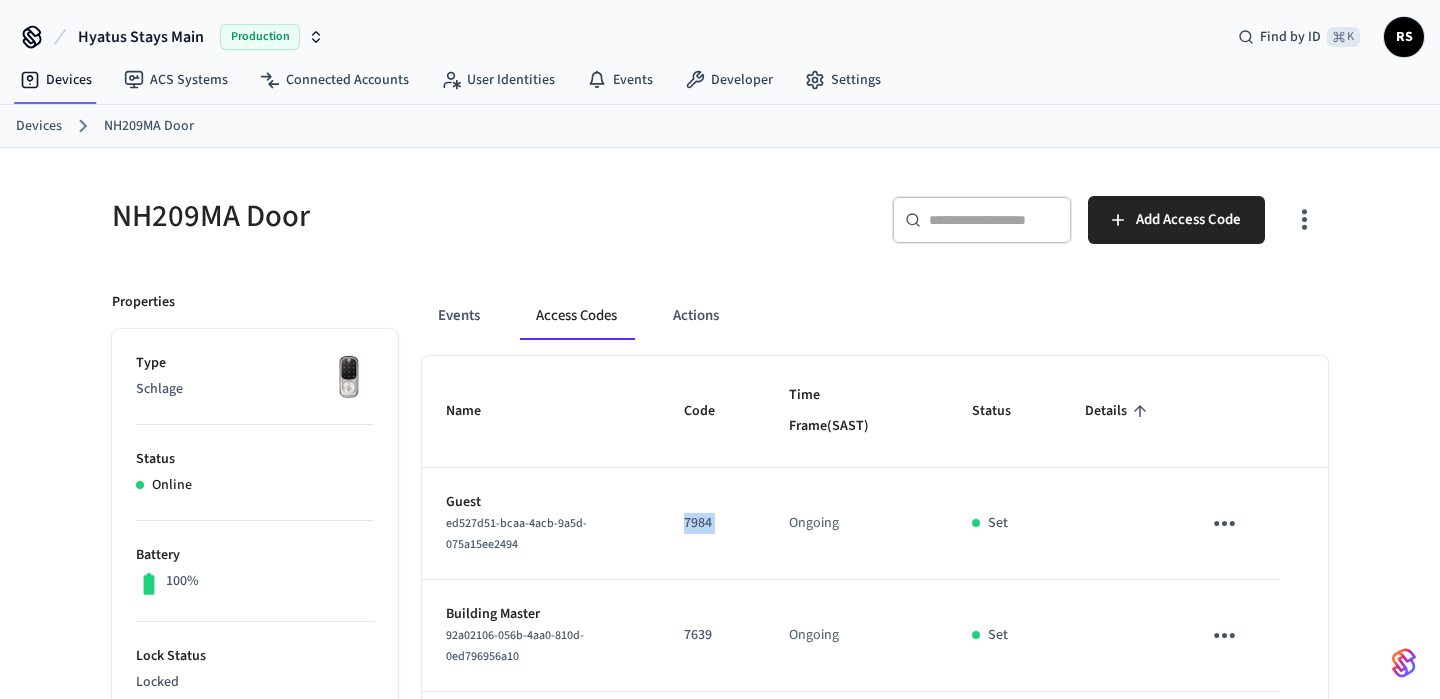 click on "7984" at bounding box center [712, 523] 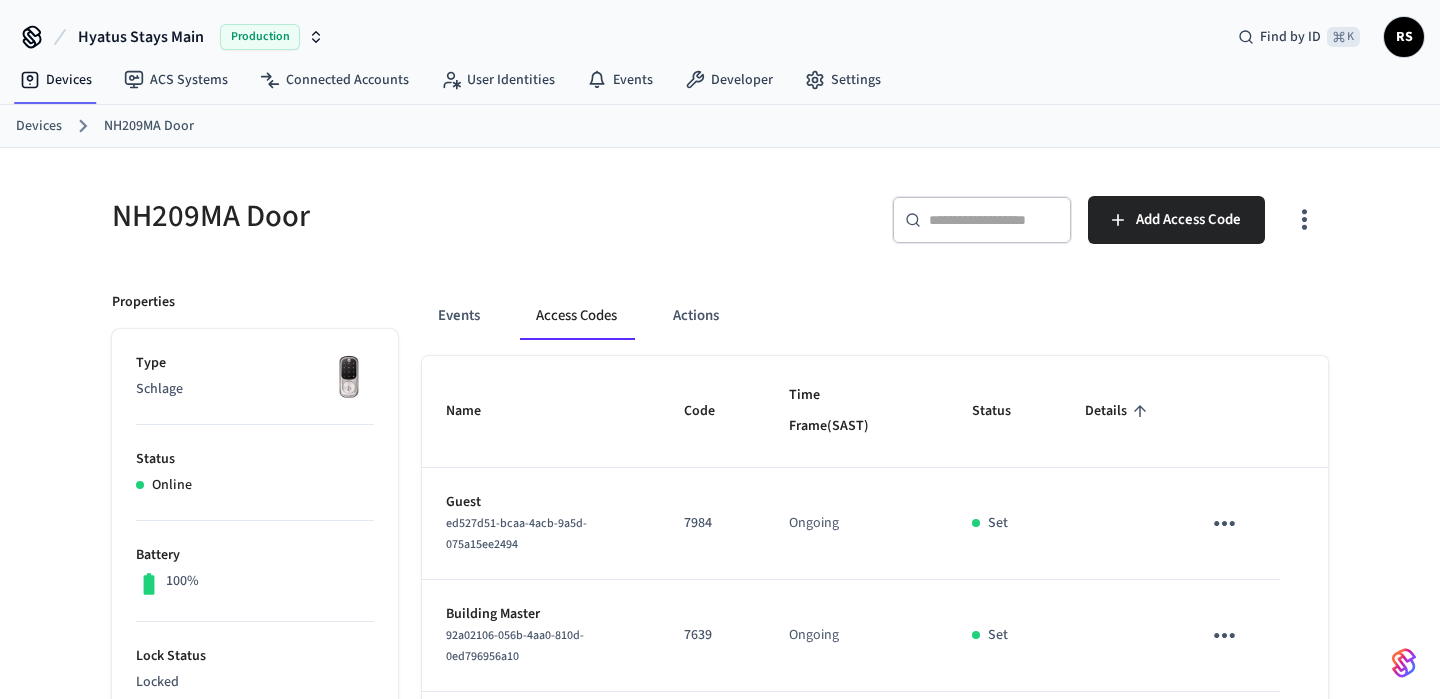 click on "Time Frame  (SAST)" at bounding box center [856, 412] 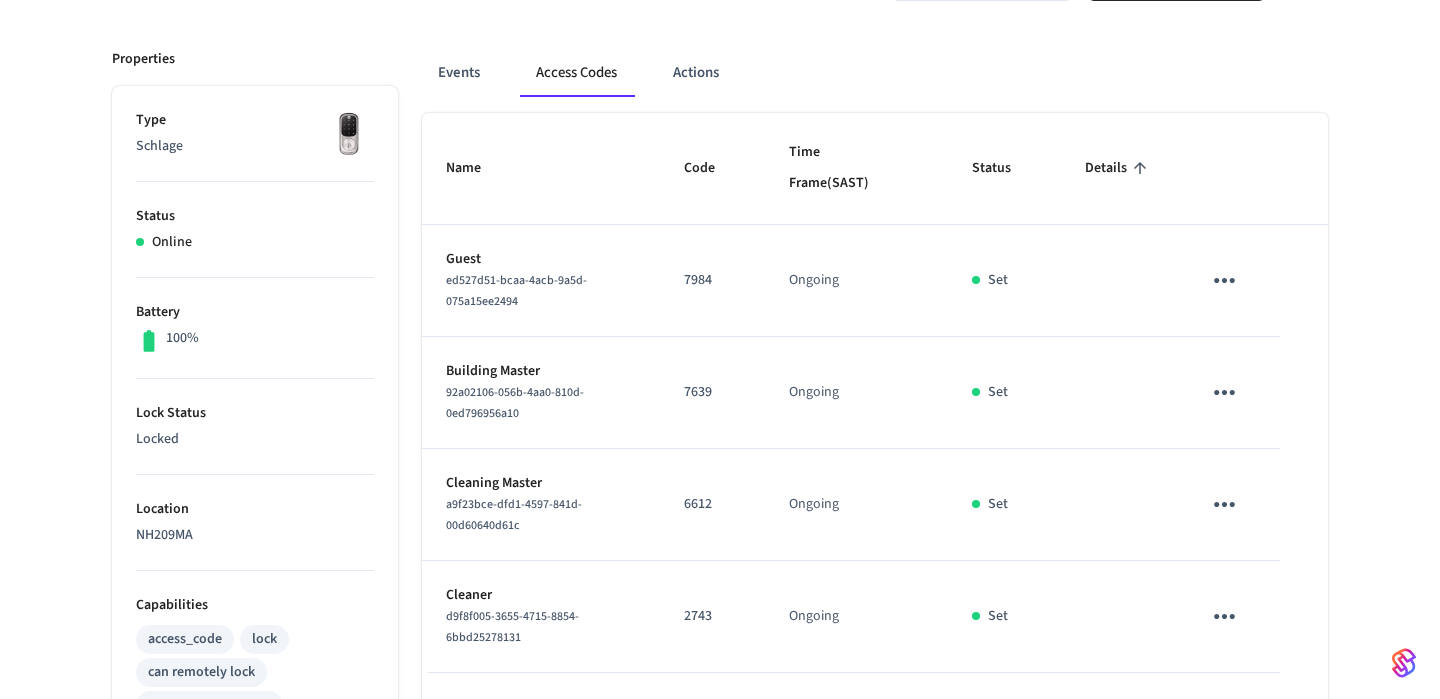scroll, scrollTop: 180, scrollLeft: 0, axis: vertical 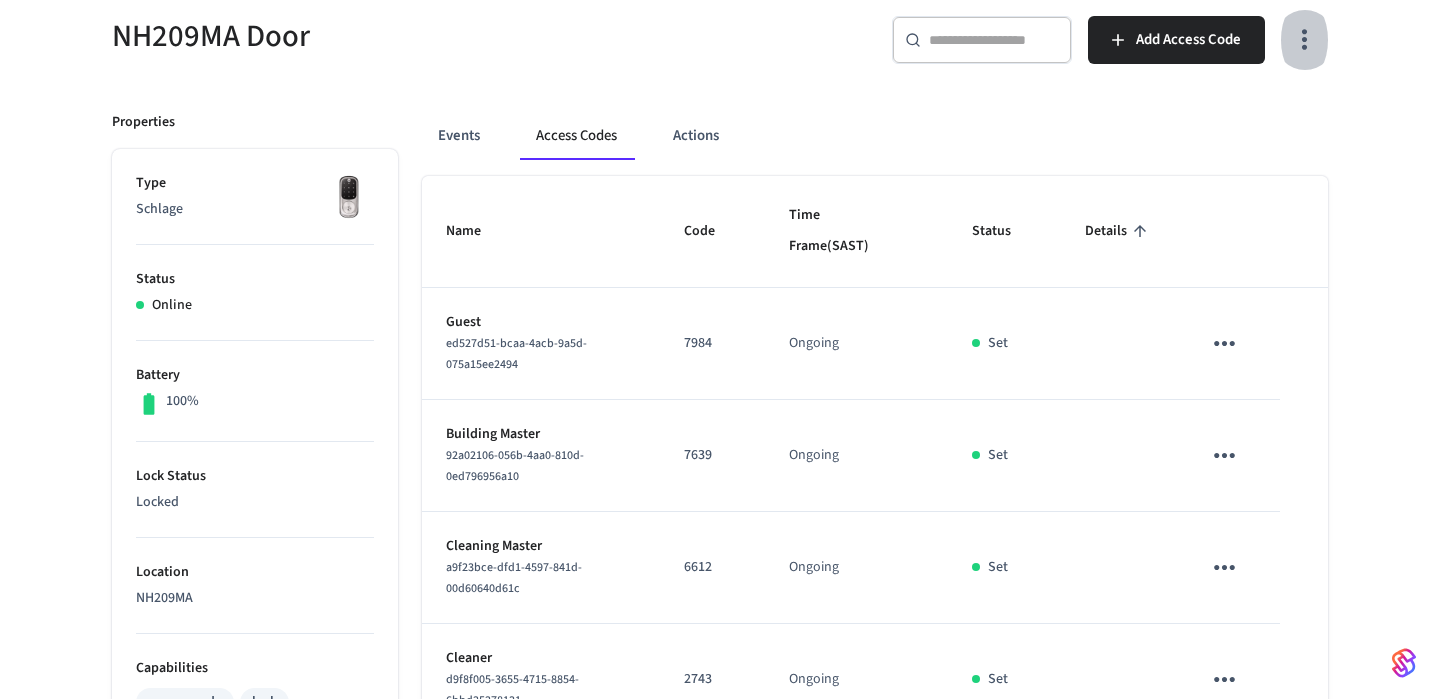 click 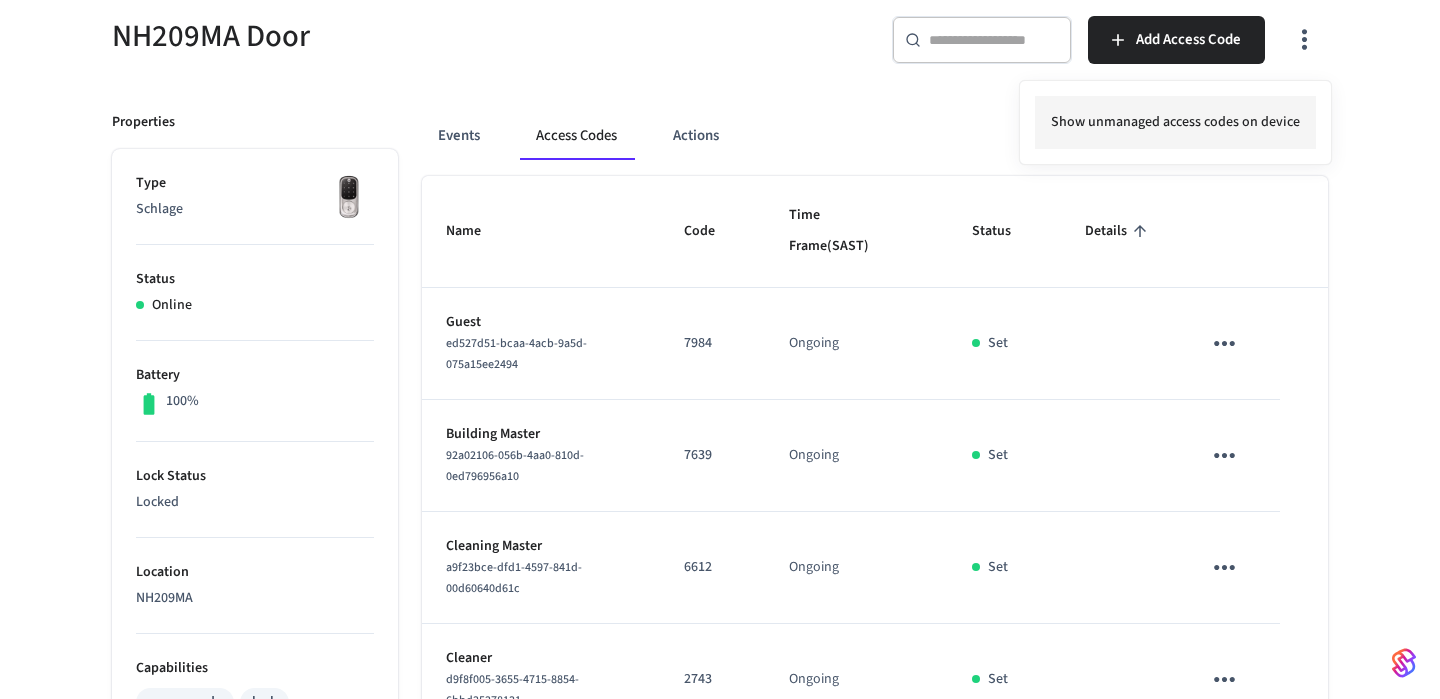 click on "Show unmanaged access codes on device" at bounding box center (1175, 122) 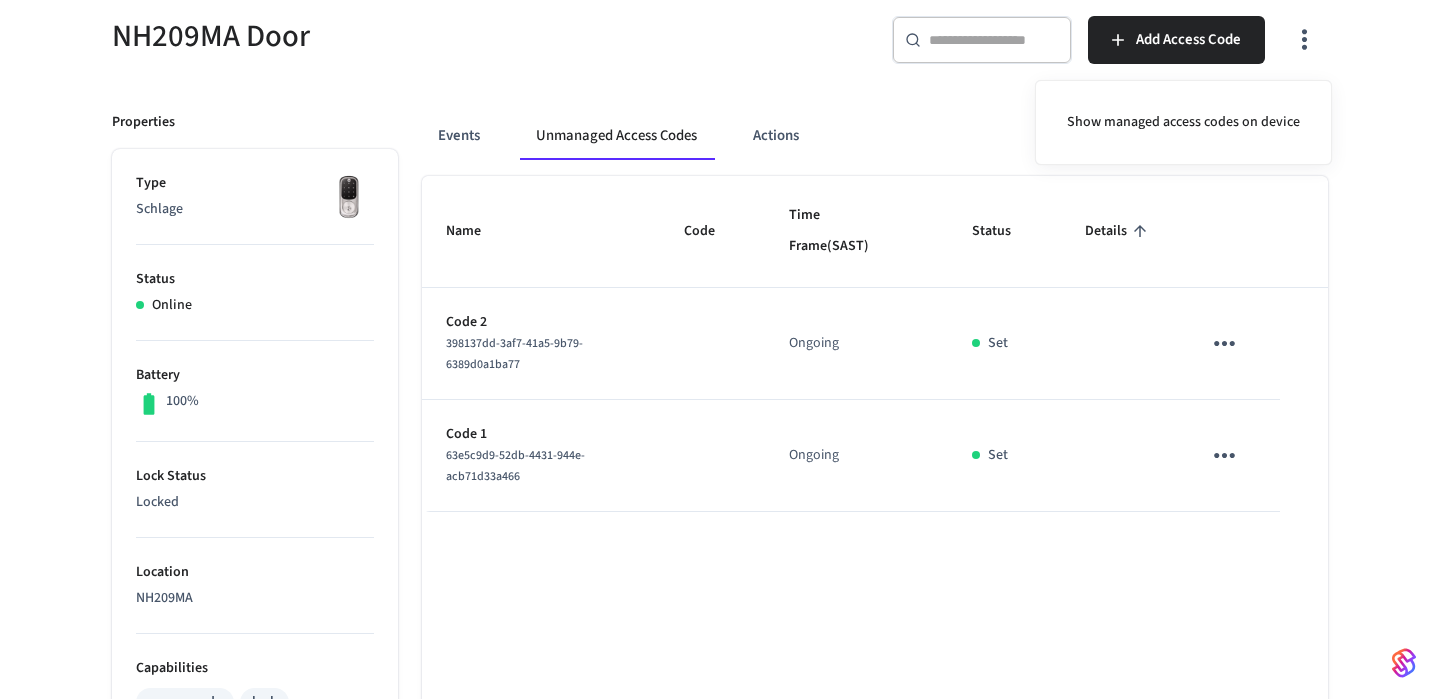 click at bounding box center (720, 349) 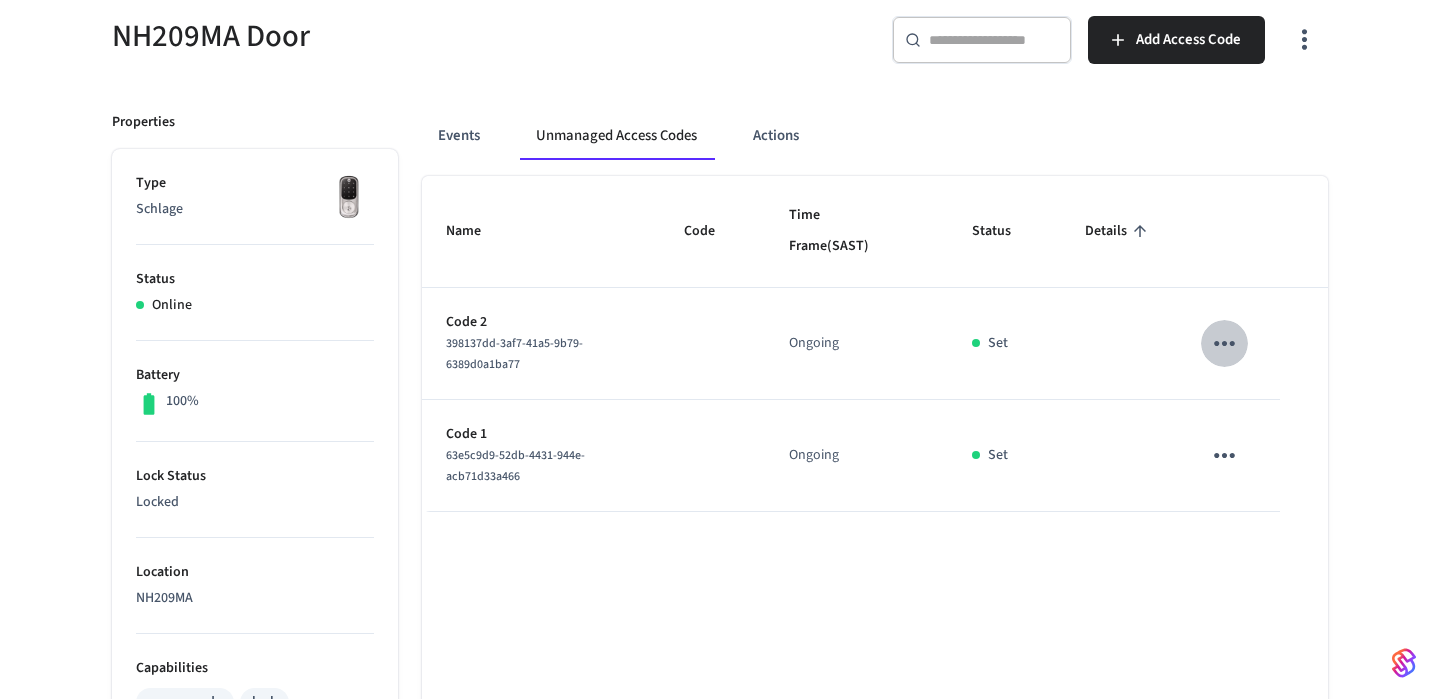 click 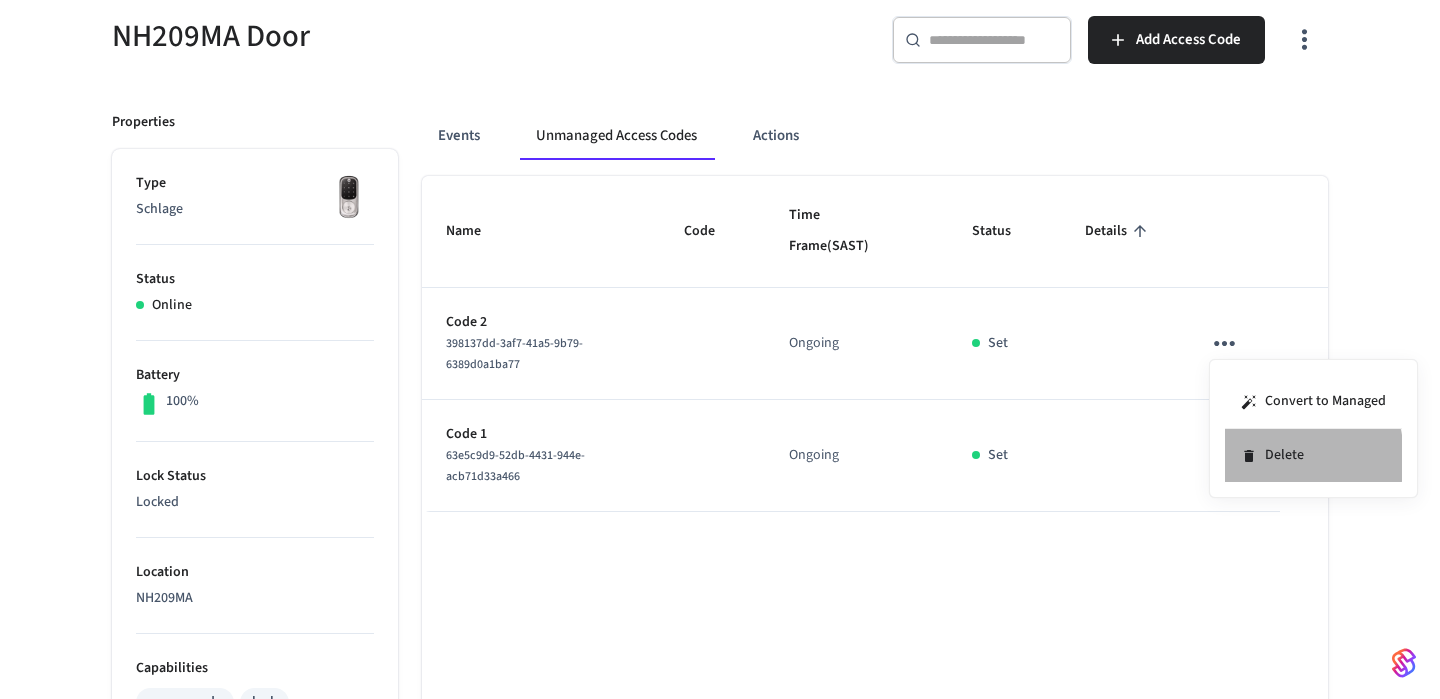 click on "Delete" at bounding box center [1313, 455] 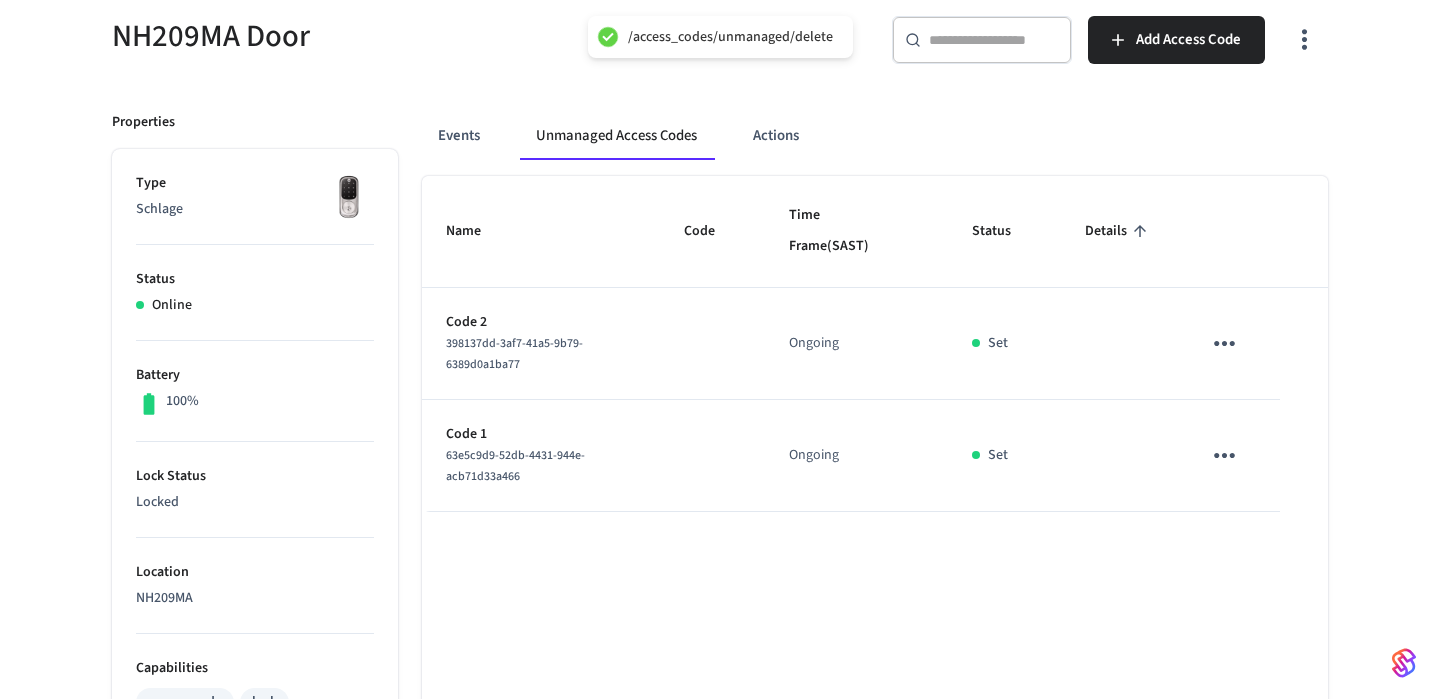 click 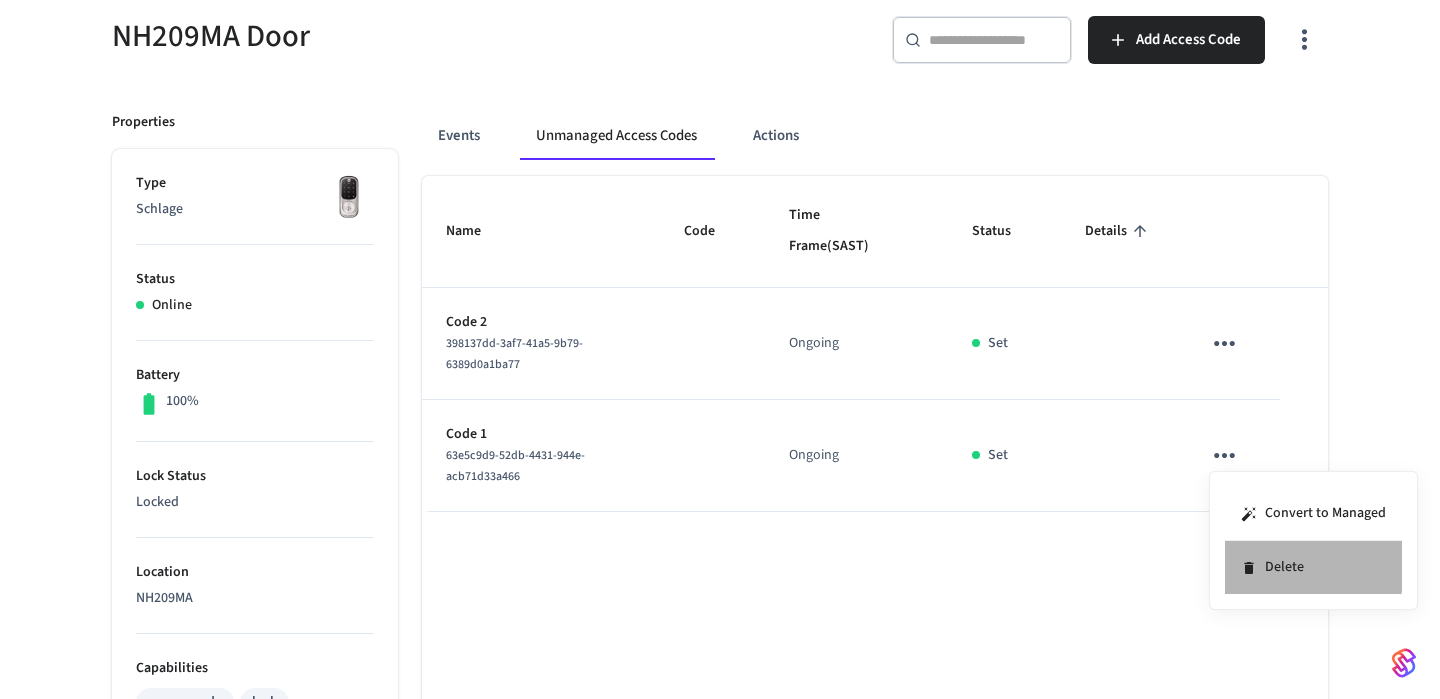 click on "Delete" at bounding box center (1313, 567) 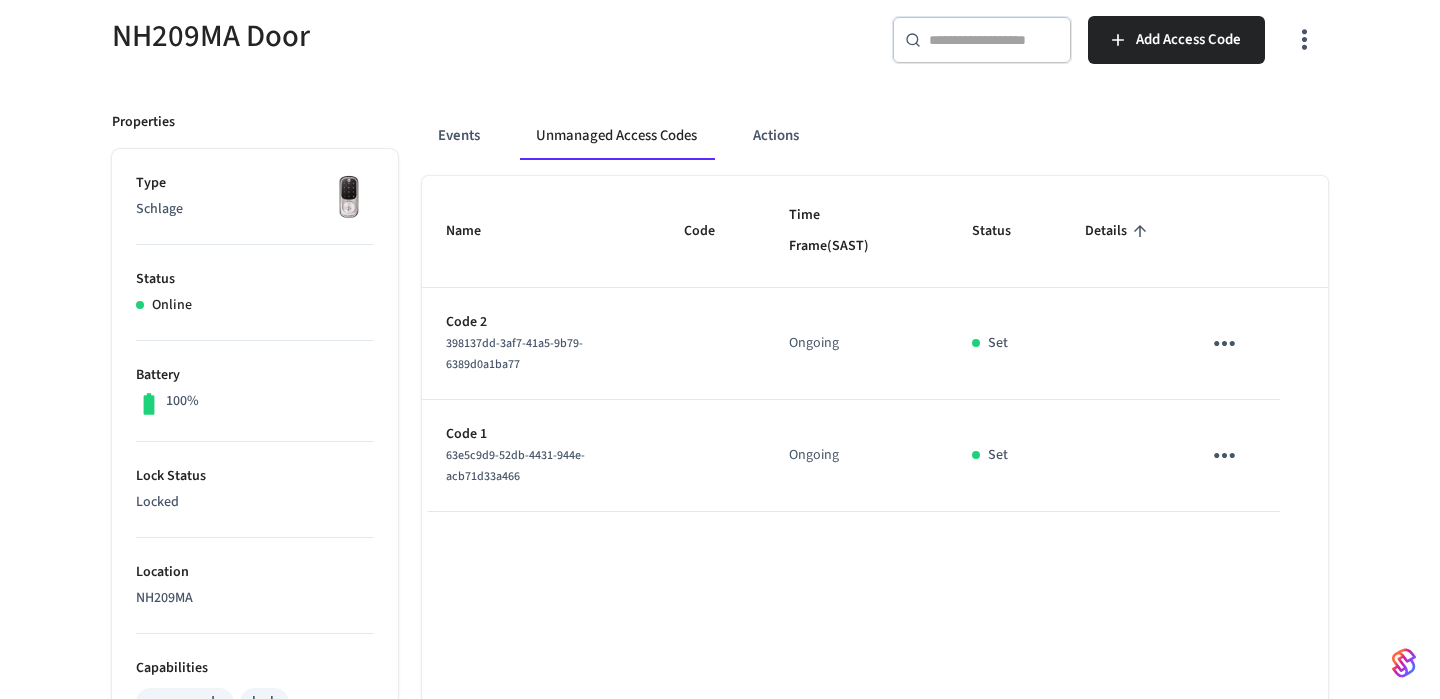 click 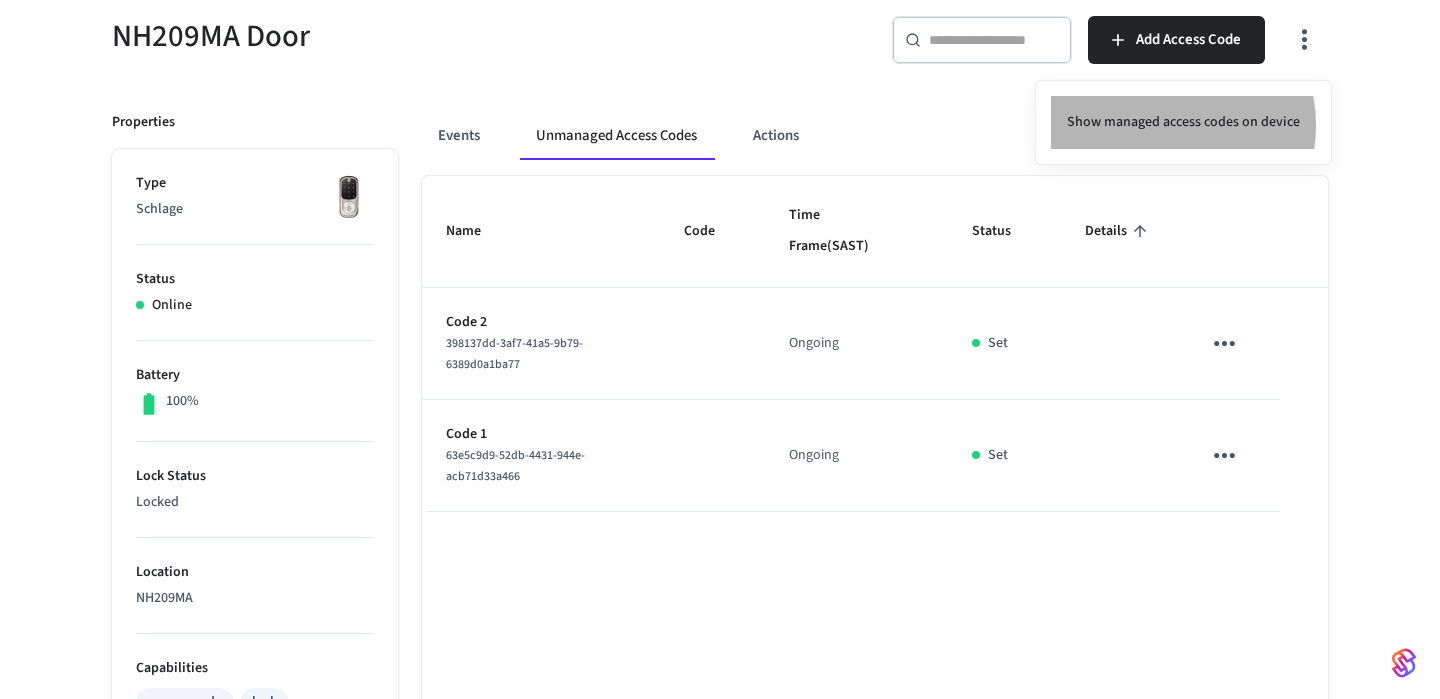 click on "Show managed access codes on device" at bounding box center (1183, 122) 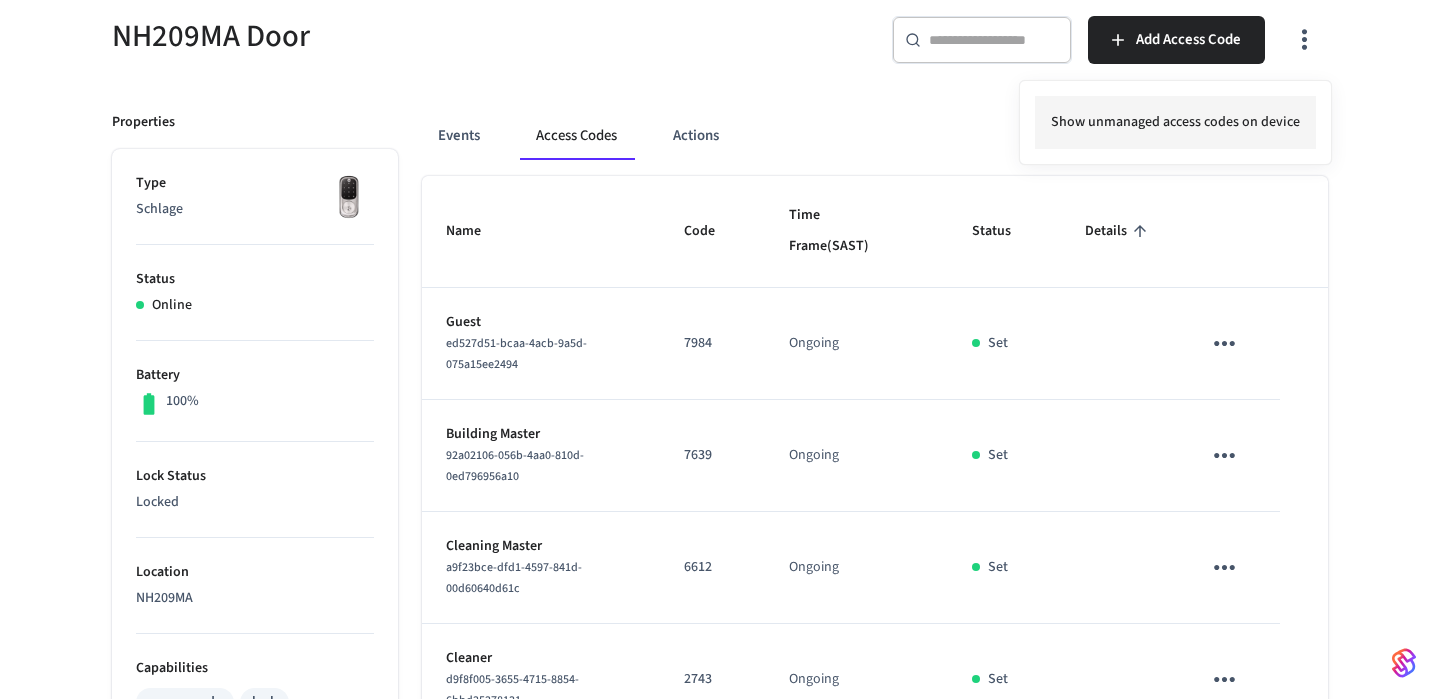click on "Show unmanaged access codes on device" at bounding box center [1175, 122] 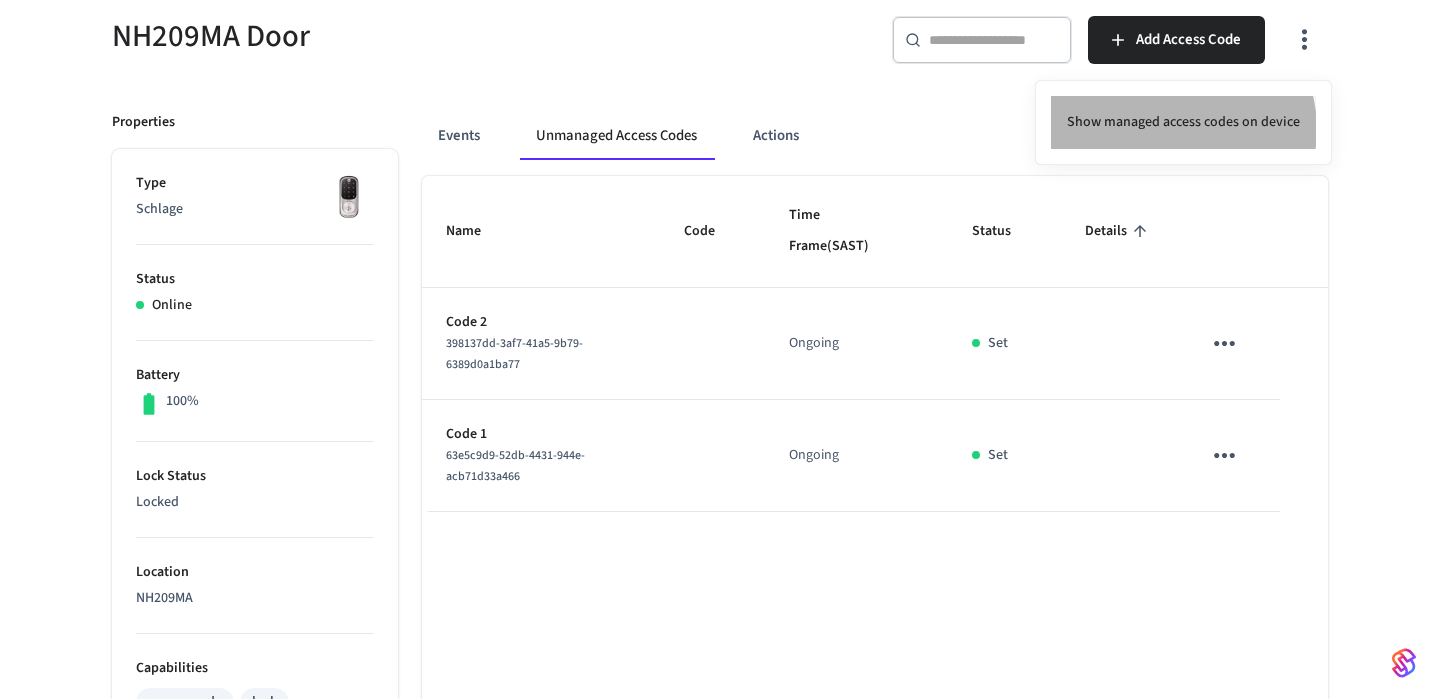 click on "Show managed access codes on device" at bounding box center (1183, 122) 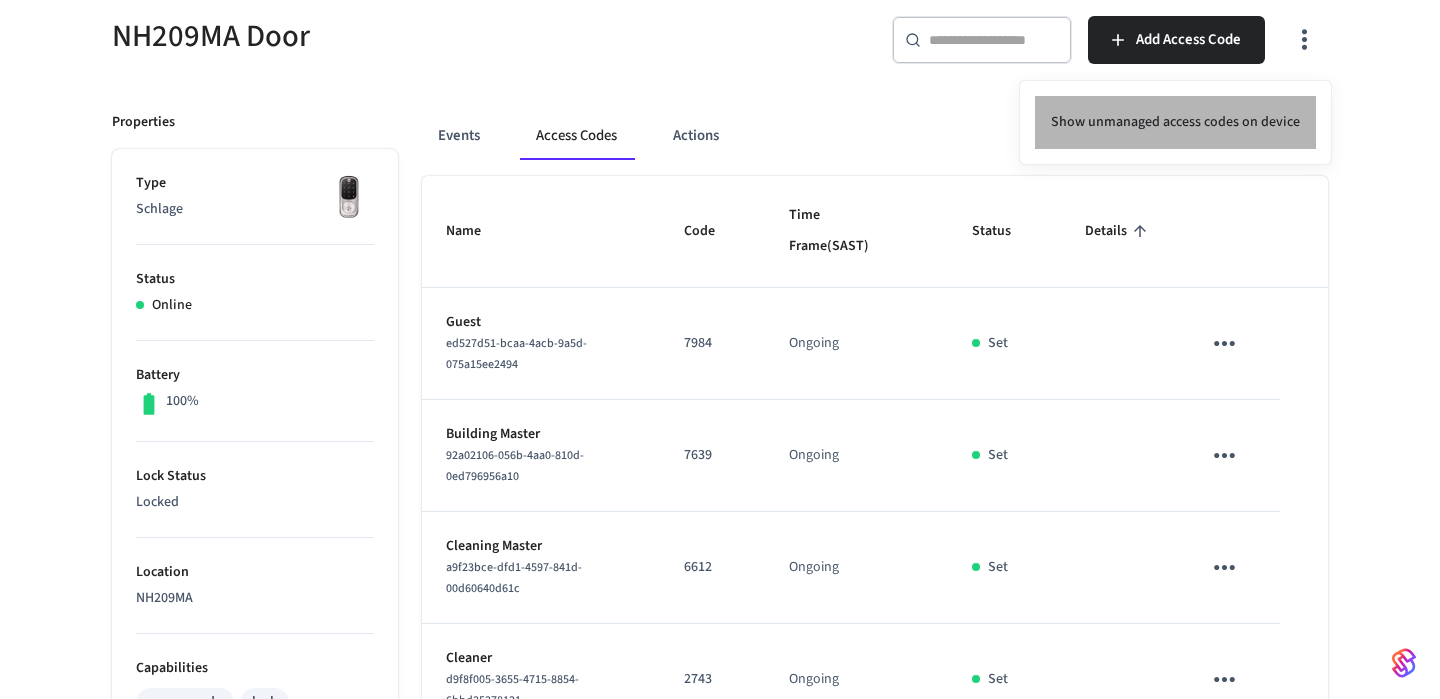 click on "Show unmanaged access codes on device" at bounding box center [1175, 122] 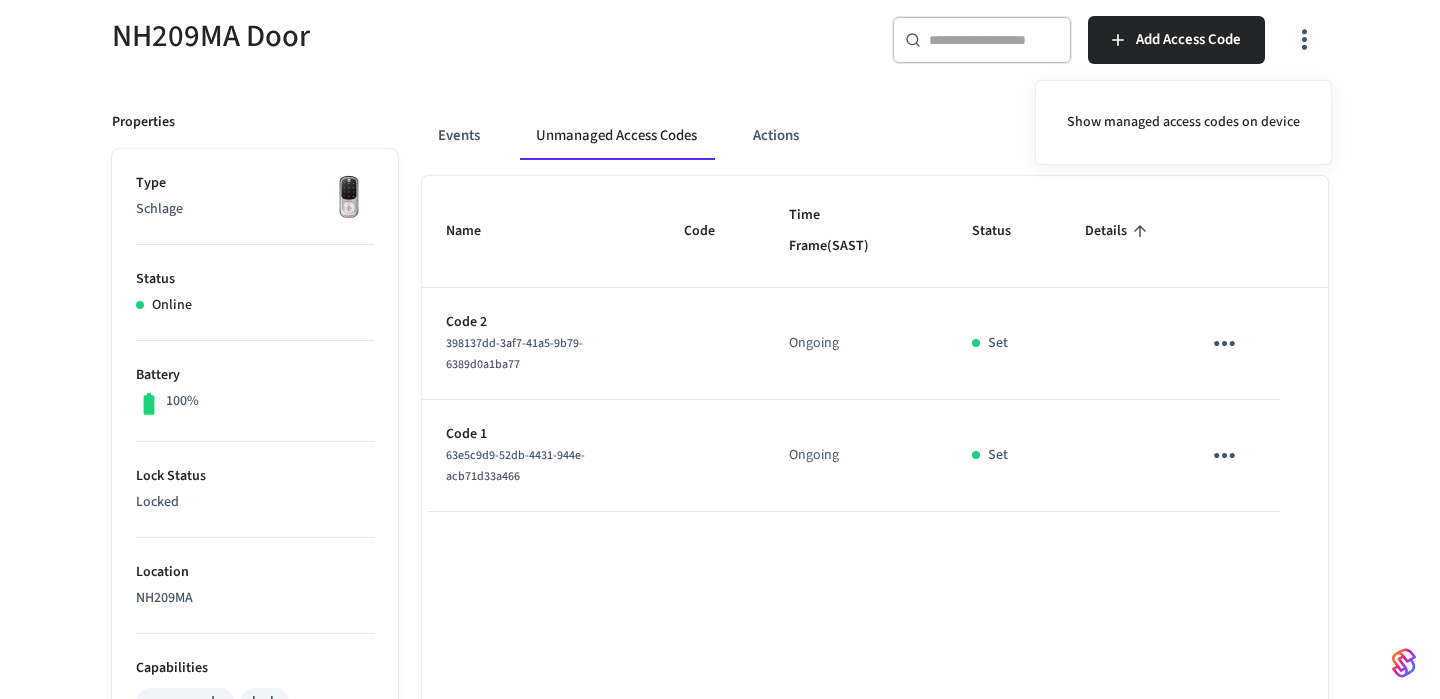 click at bounding box center [720, 349] 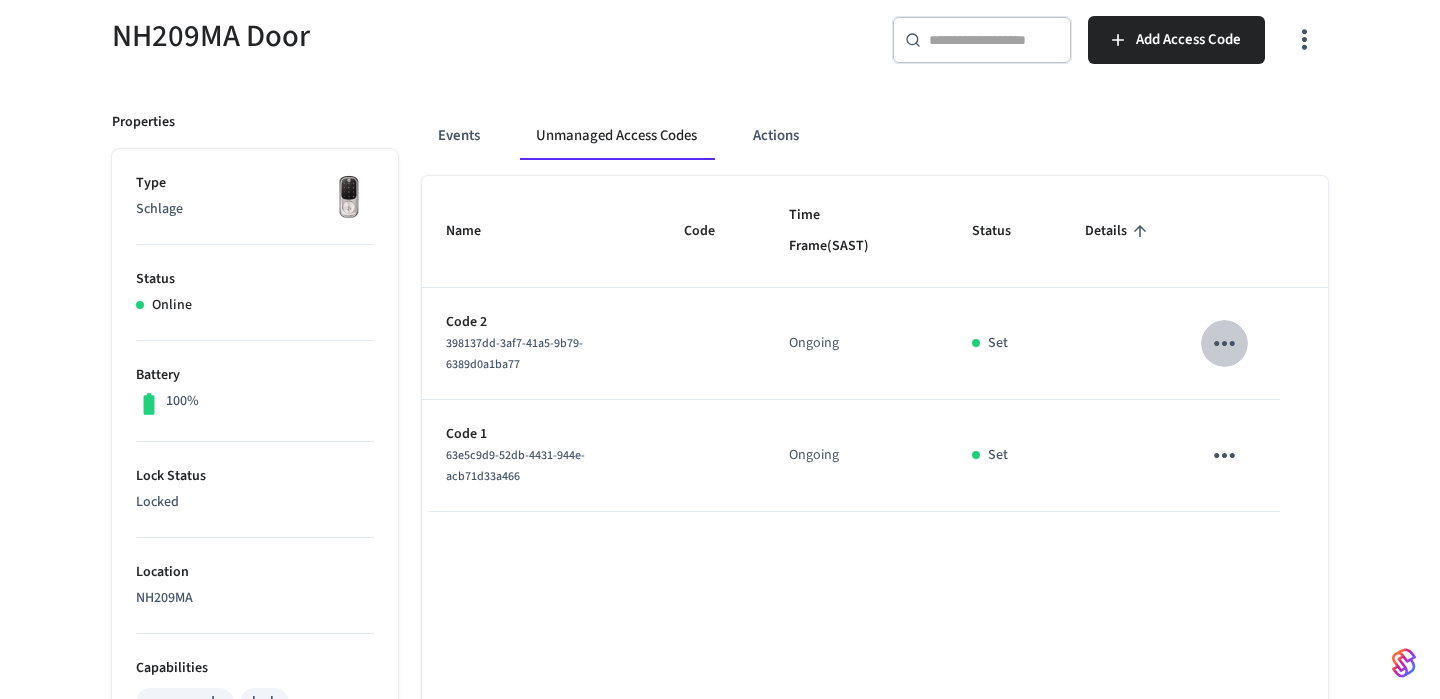 click 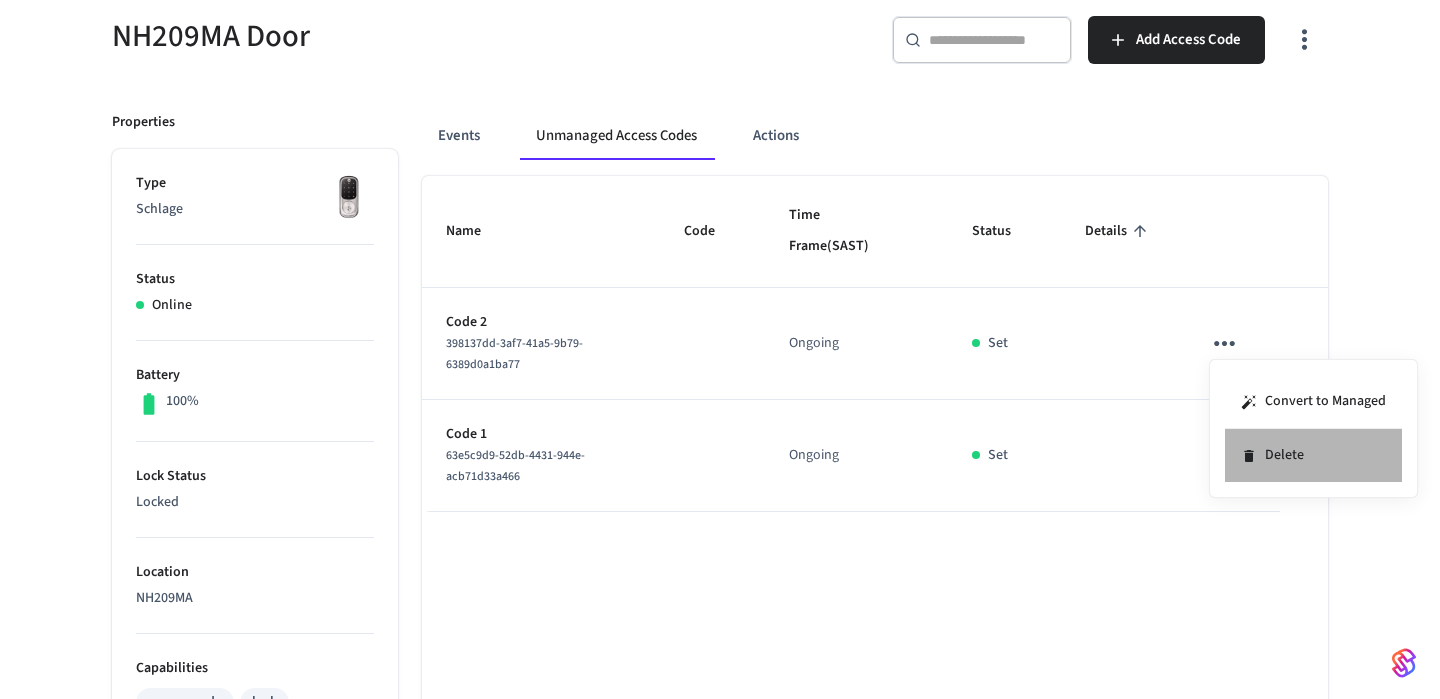 click on "Delete" at bounding box center [1313, 455] 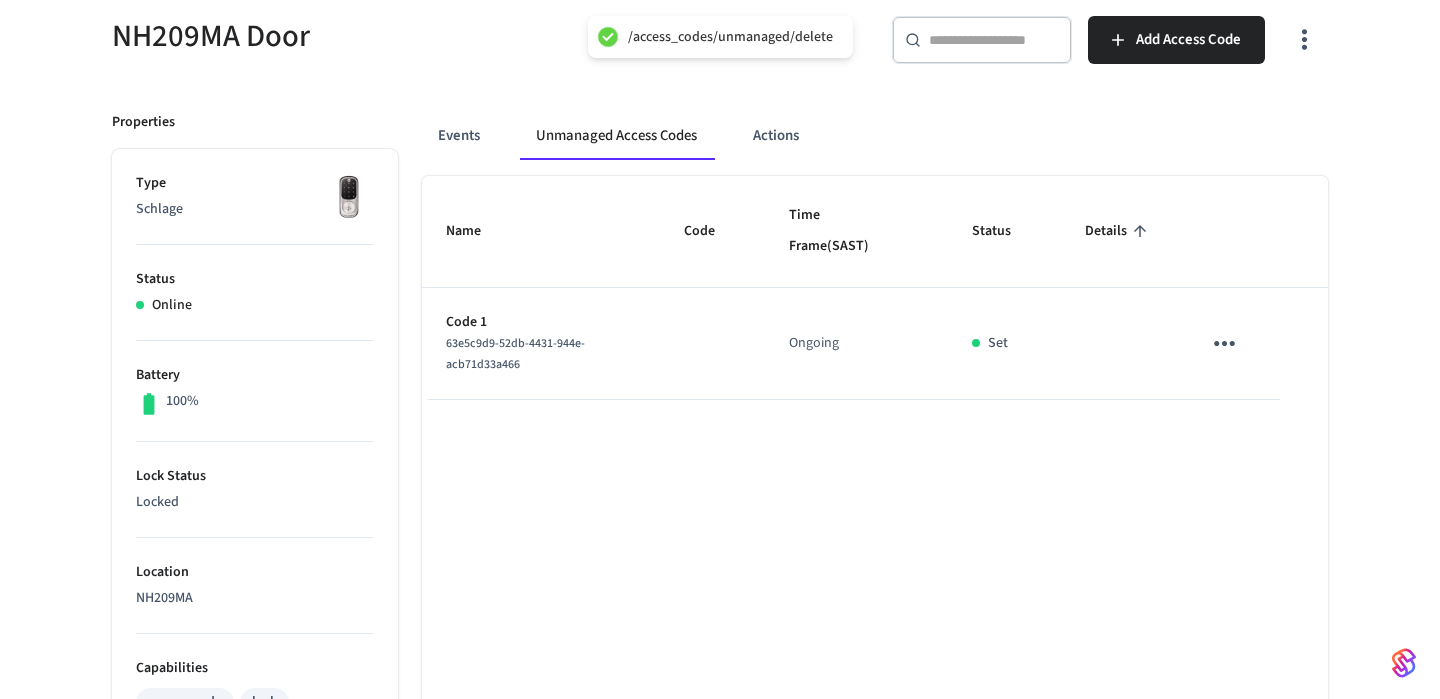 click 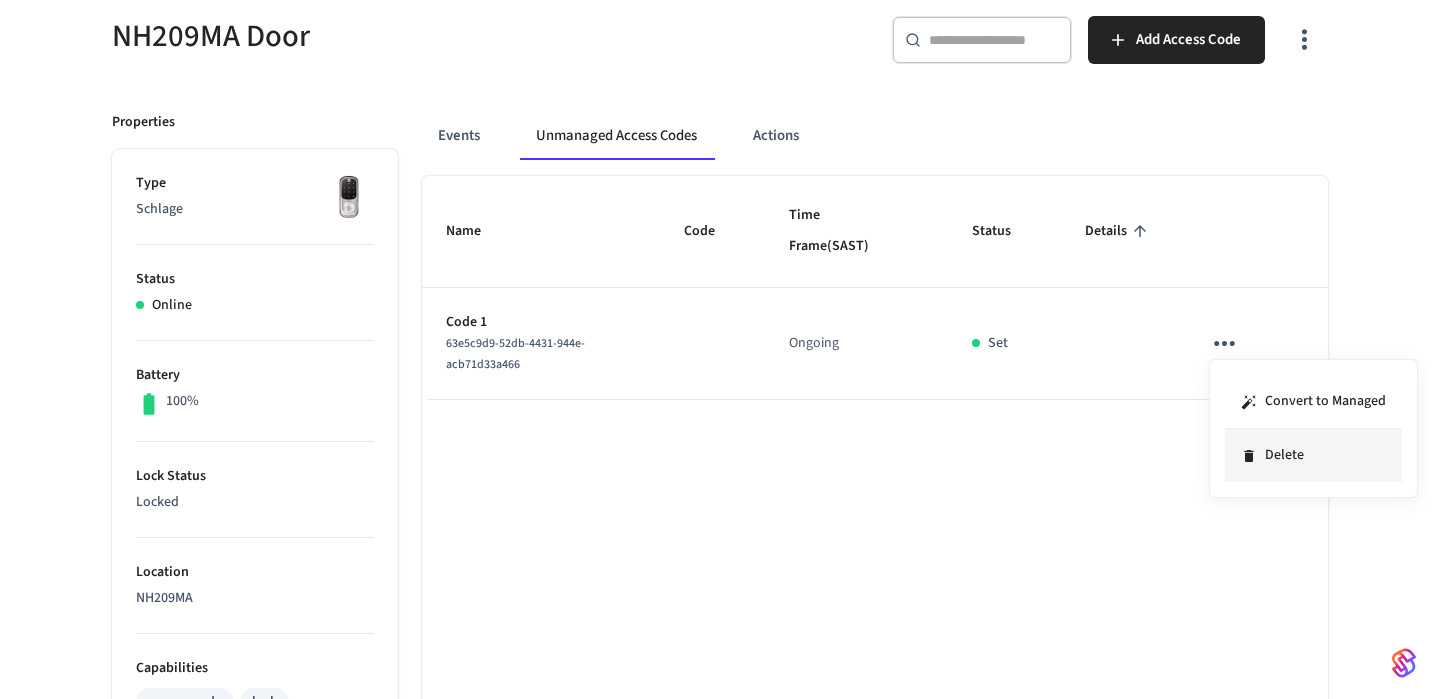 click on "Delete" at bounding box center [1313, 455] 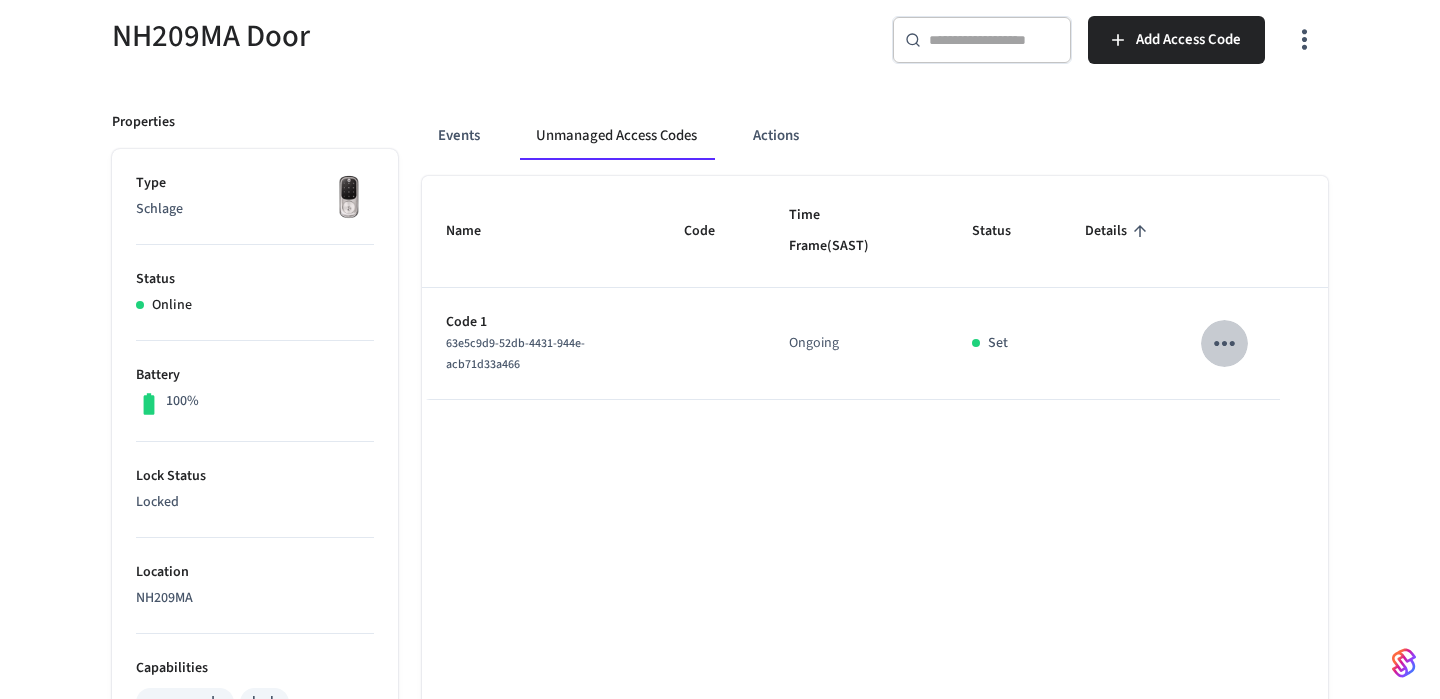 click 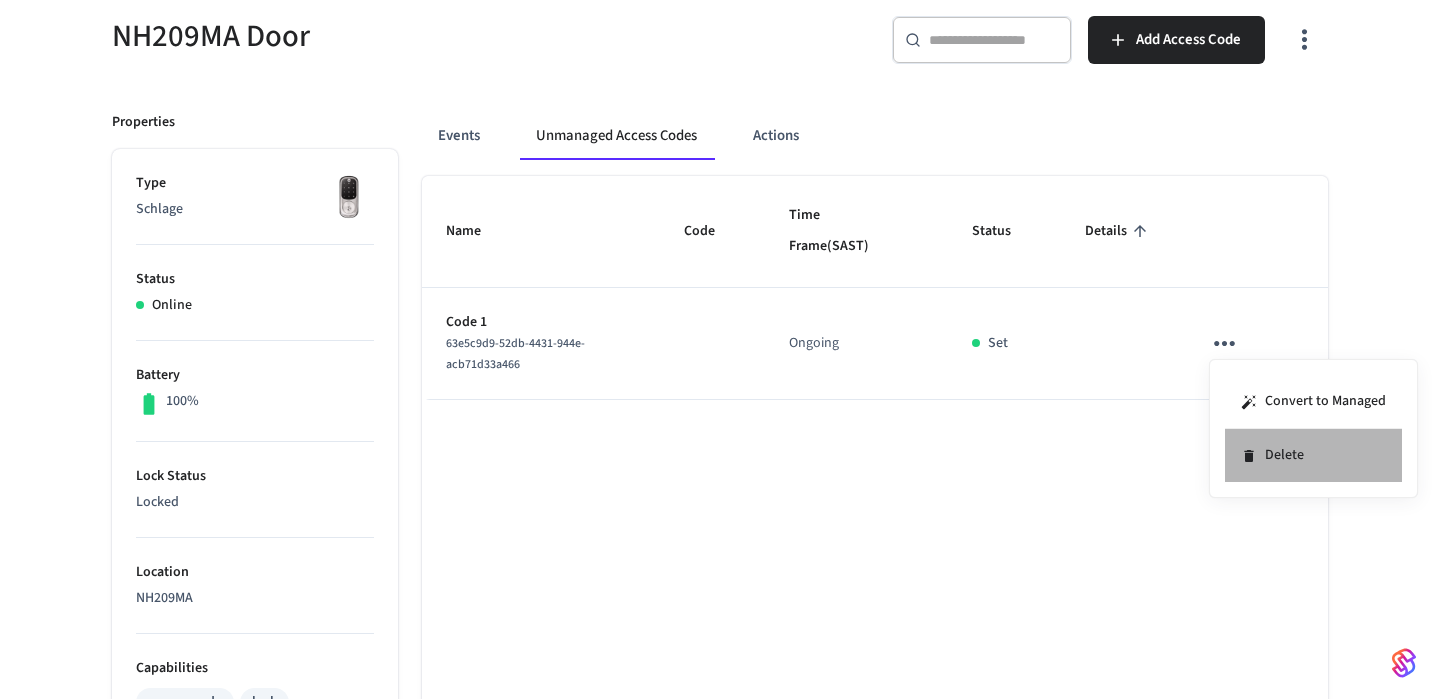 click on "Delete" at bounding box center [1313, 455] 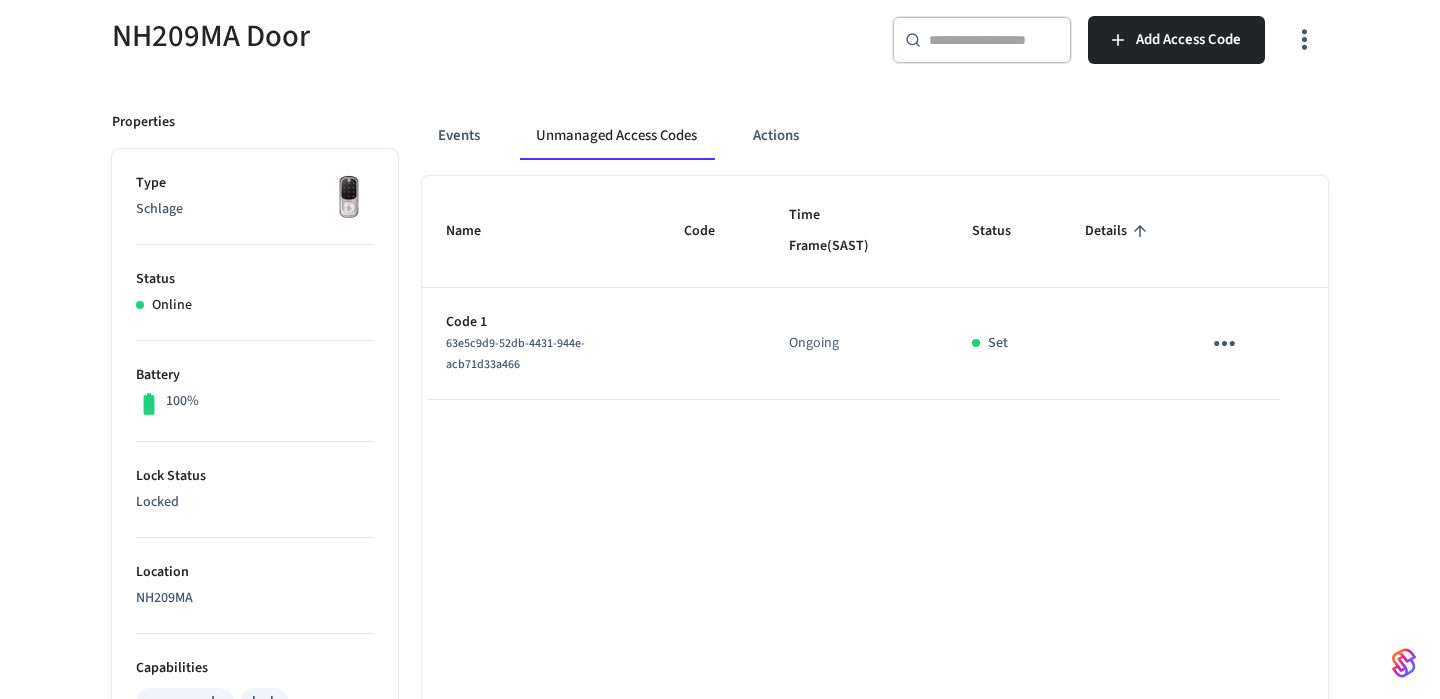 click 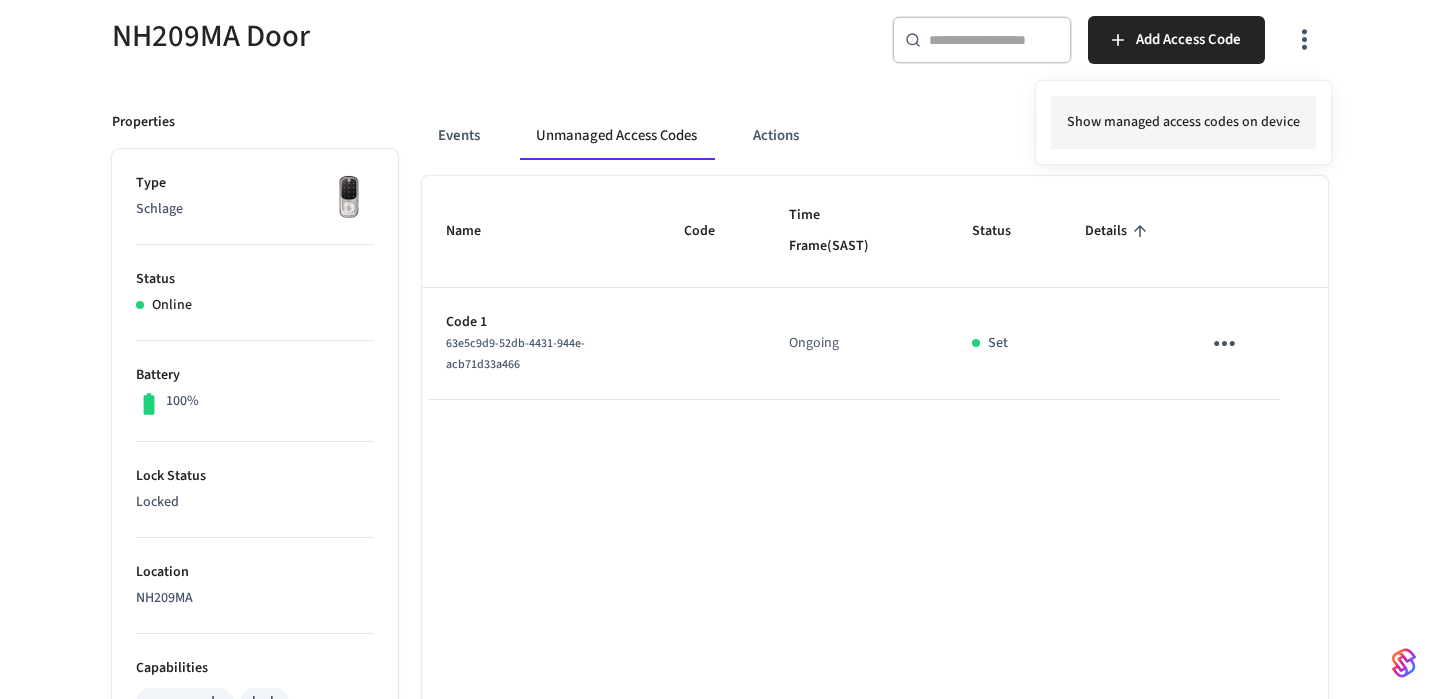 click on "Show managed access codes on device" at bounding box center [1183, 122] 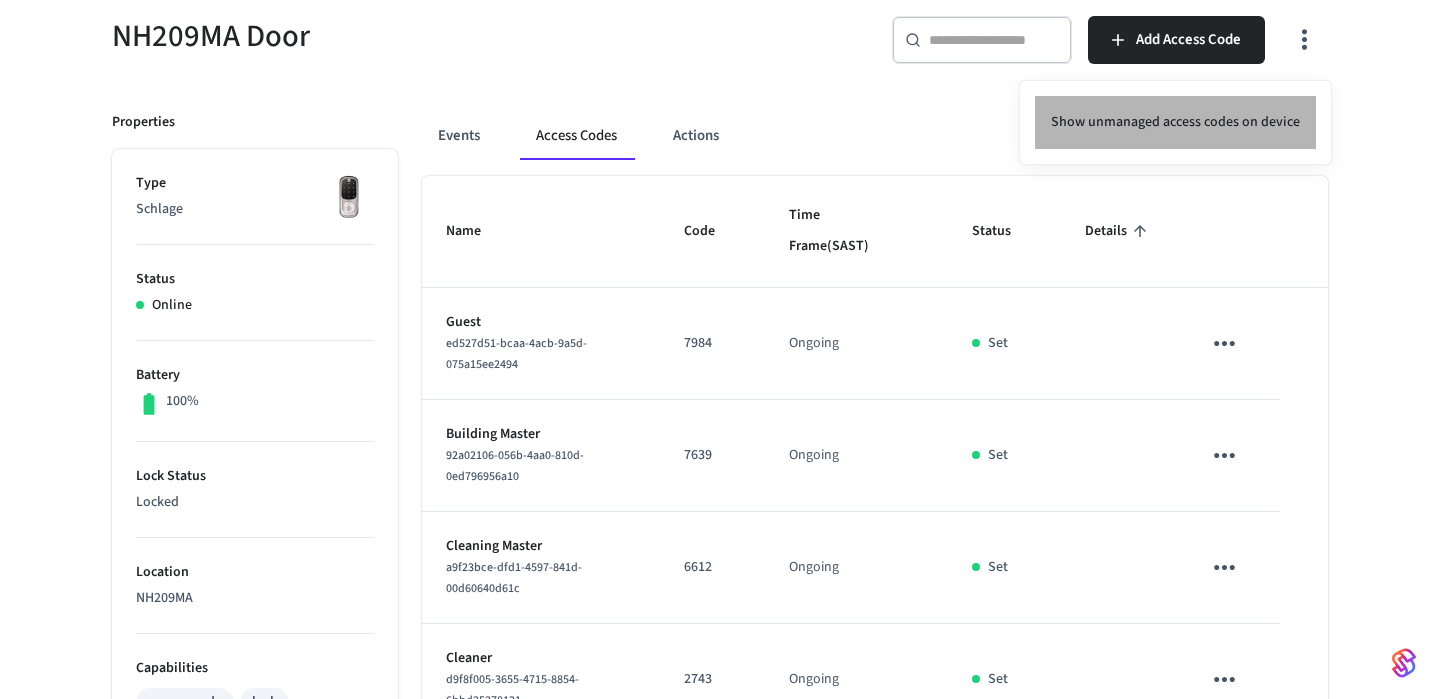 click on "Show unmanaged access codes on device" at bounding box center (1175, 122) 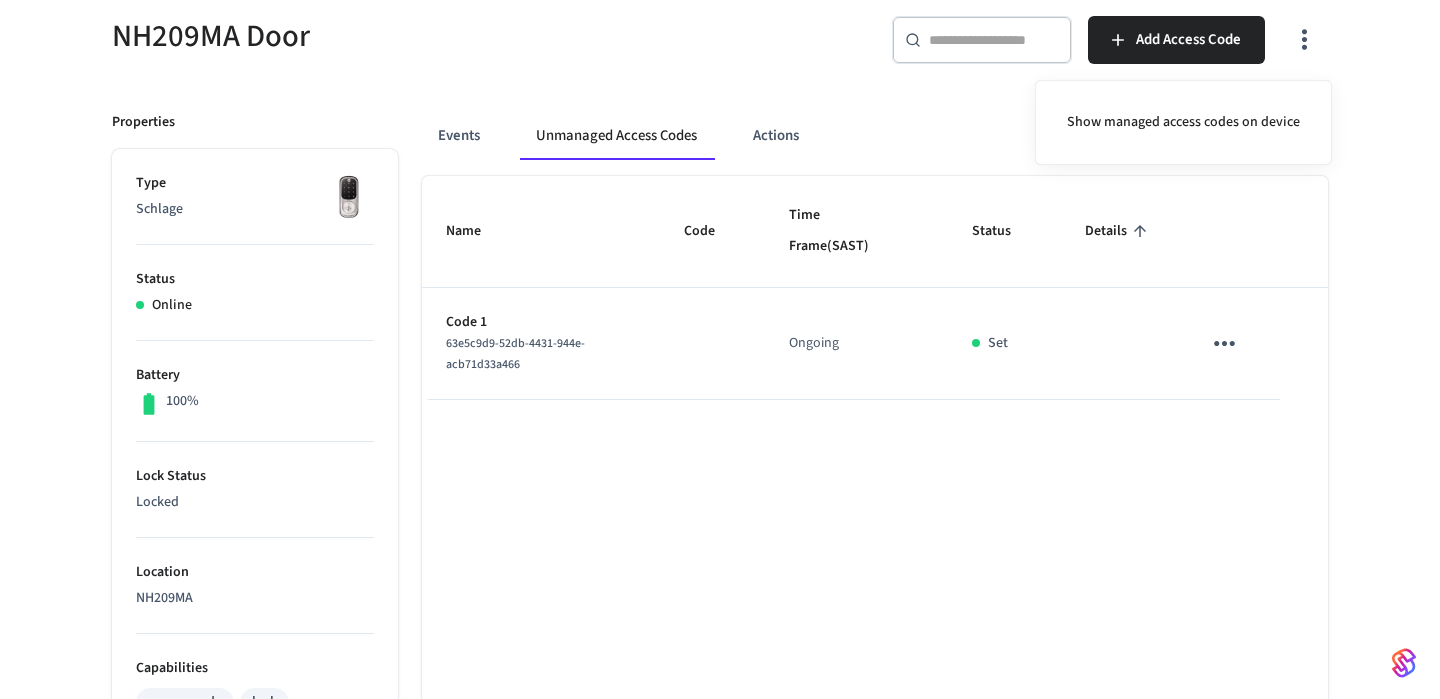 click at bounding box center (720, 349) 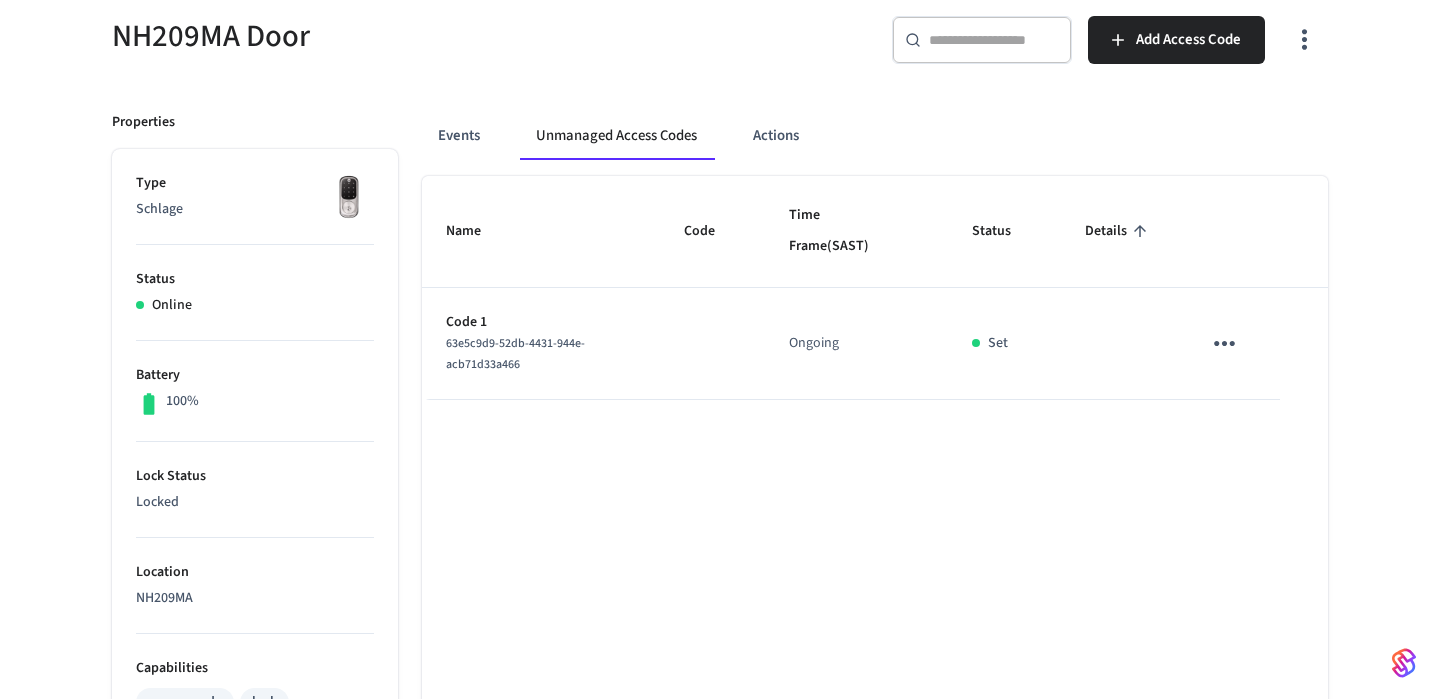 click 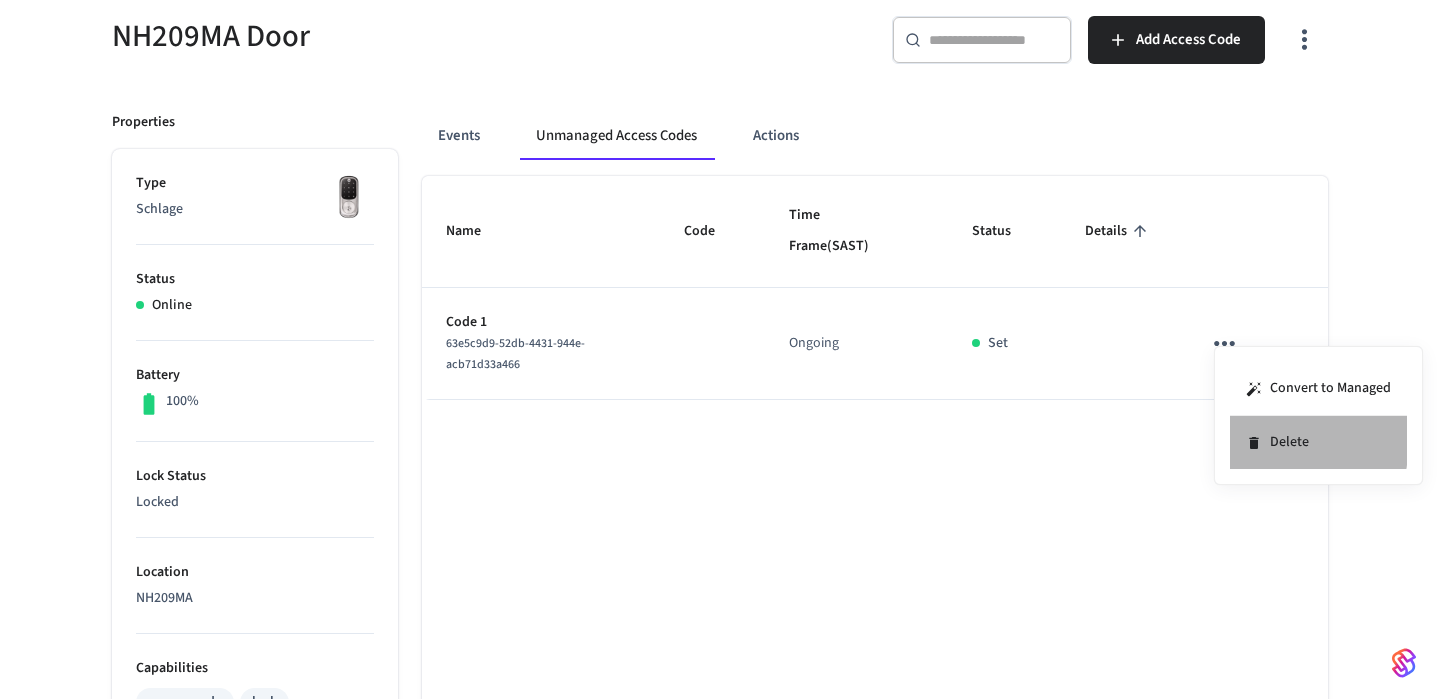 click 